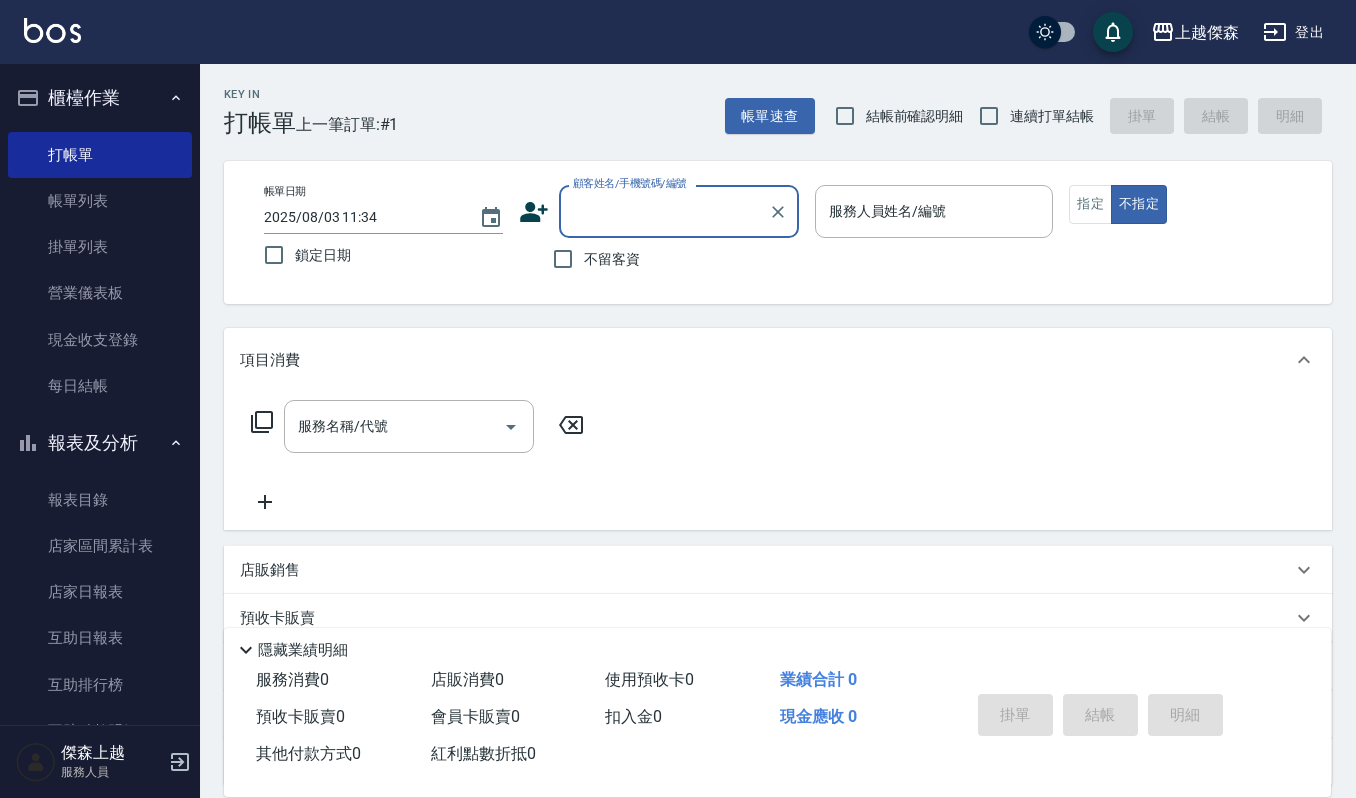 scroll, scrollTop: 0, scrollLeft: 0, axis: both 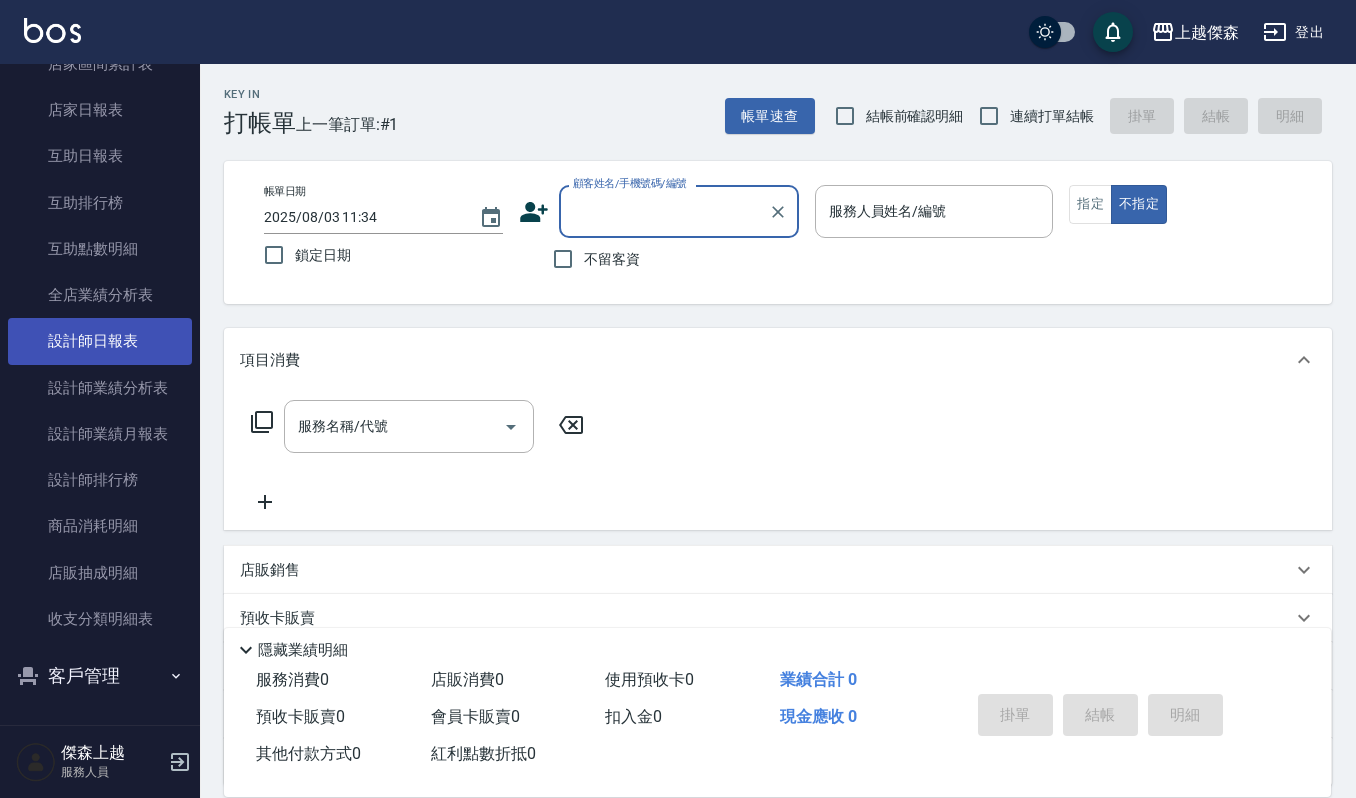 click on "設計師日報表" at bounding box center (100, 341) 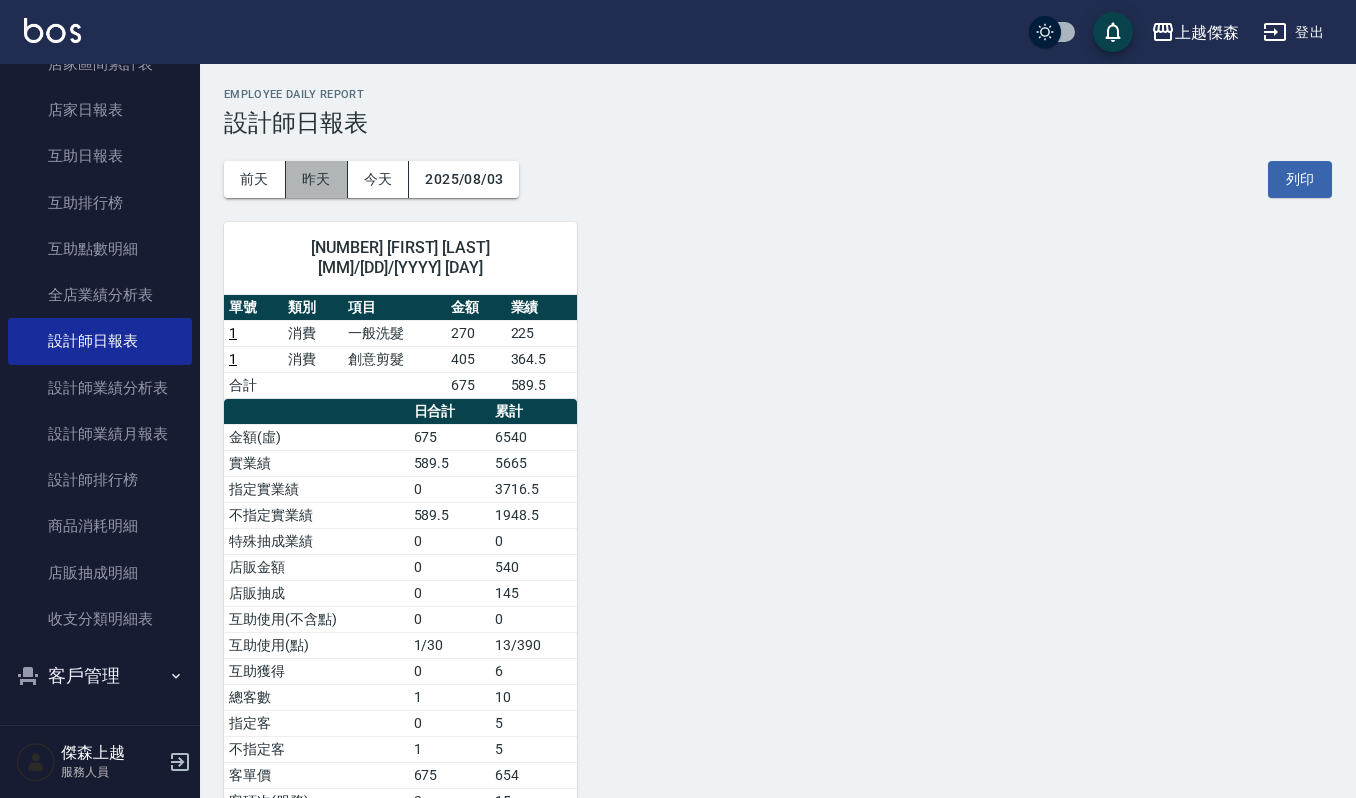 click on "昨天" at bounding box center (317, 179) 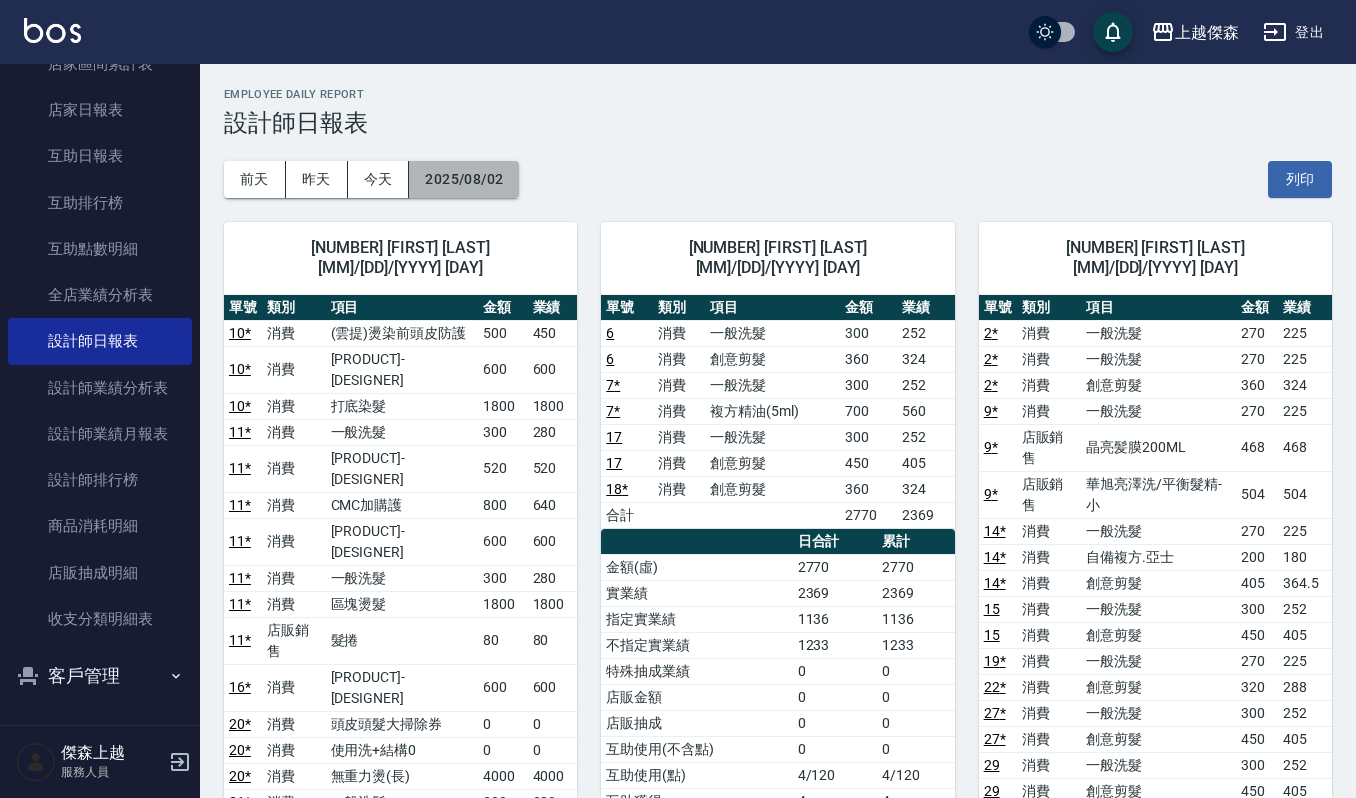click on "2025/08/02" at bounding box center [464, 179] 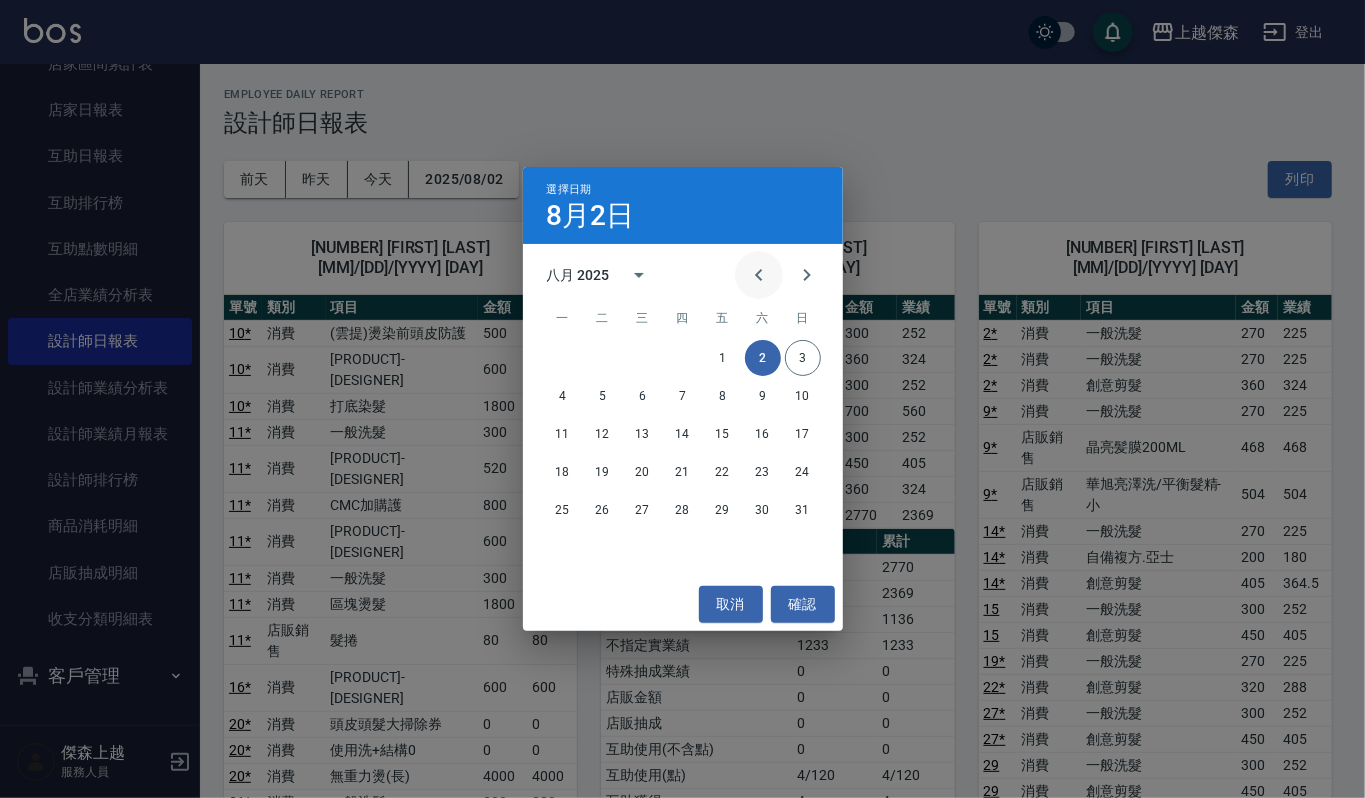 click at bounding box center (759, 275) 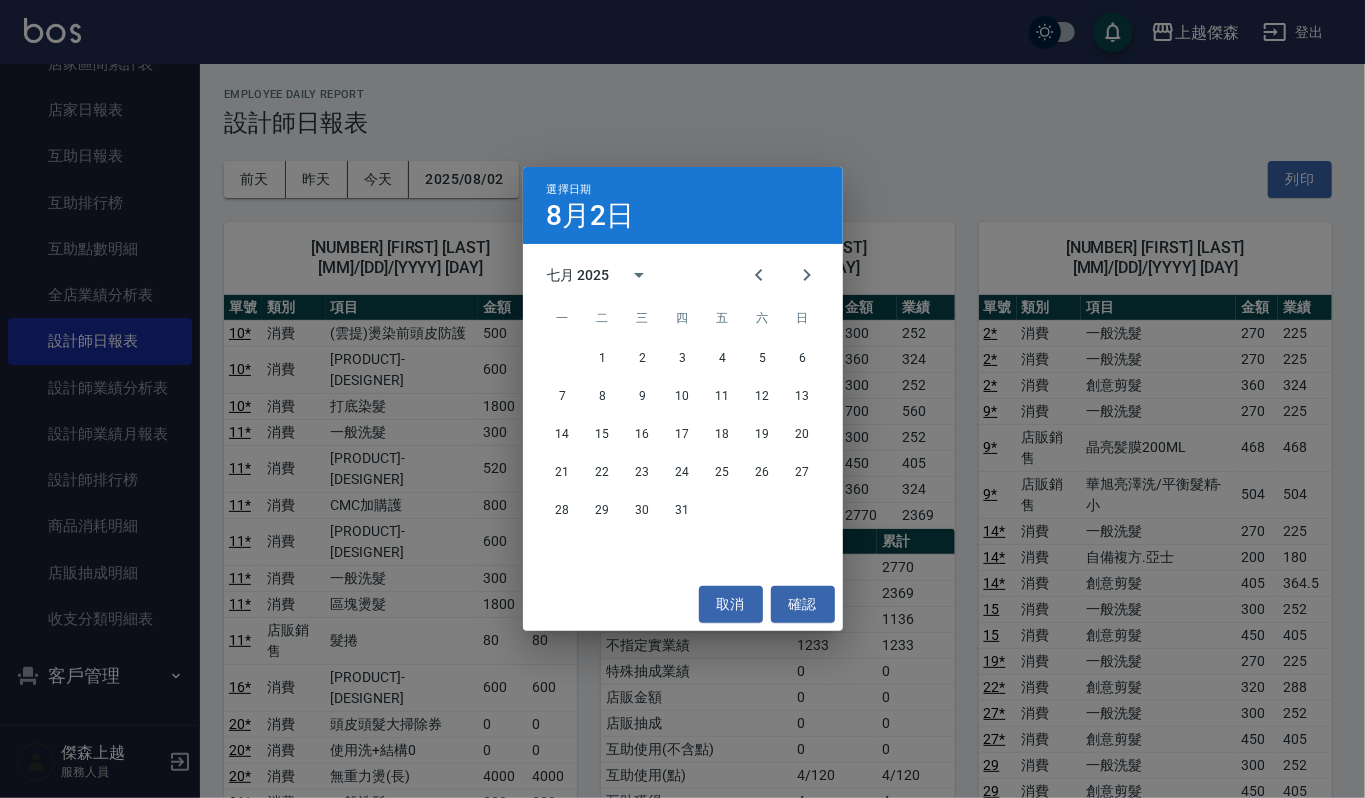 click on "28 29 30 31" at bounding box center [683, 510] 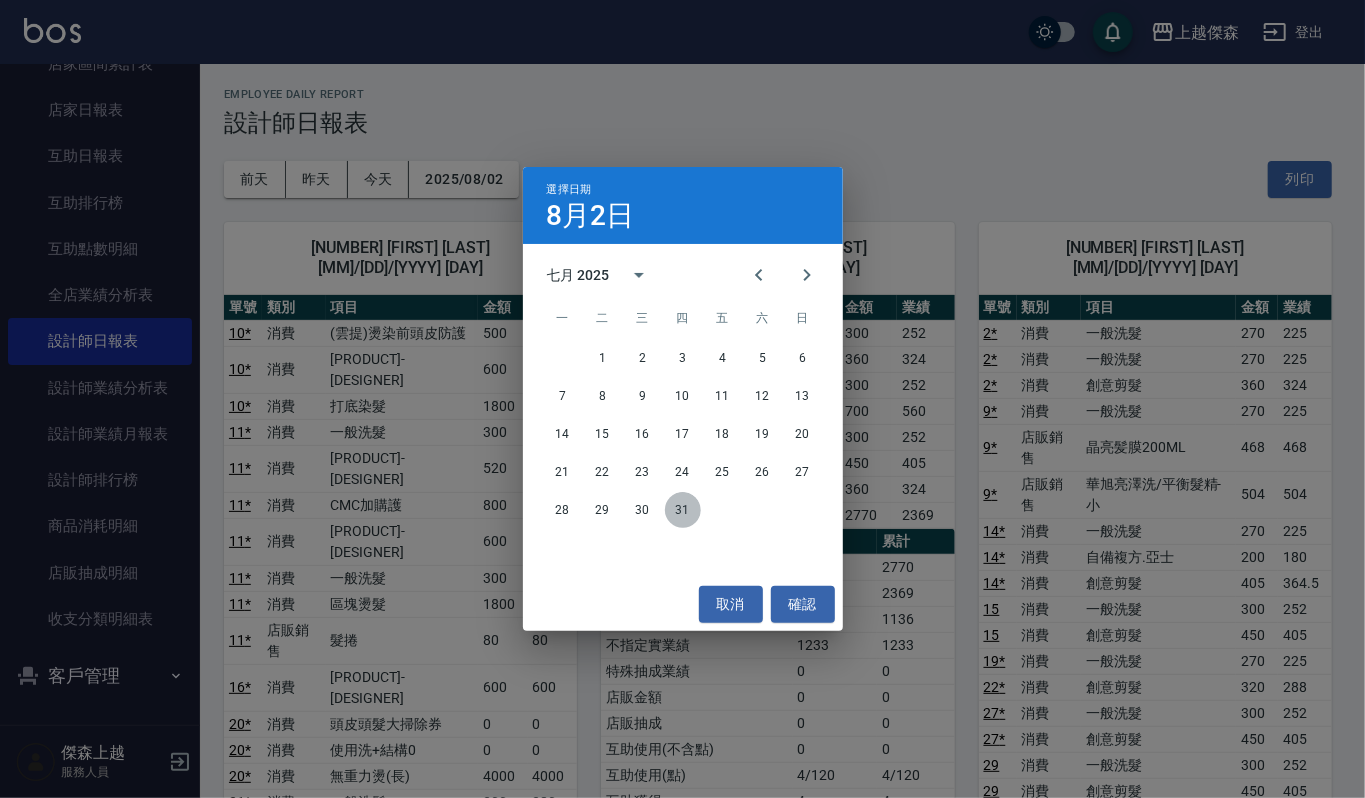 click on "31" at bounding box center [683, 510] 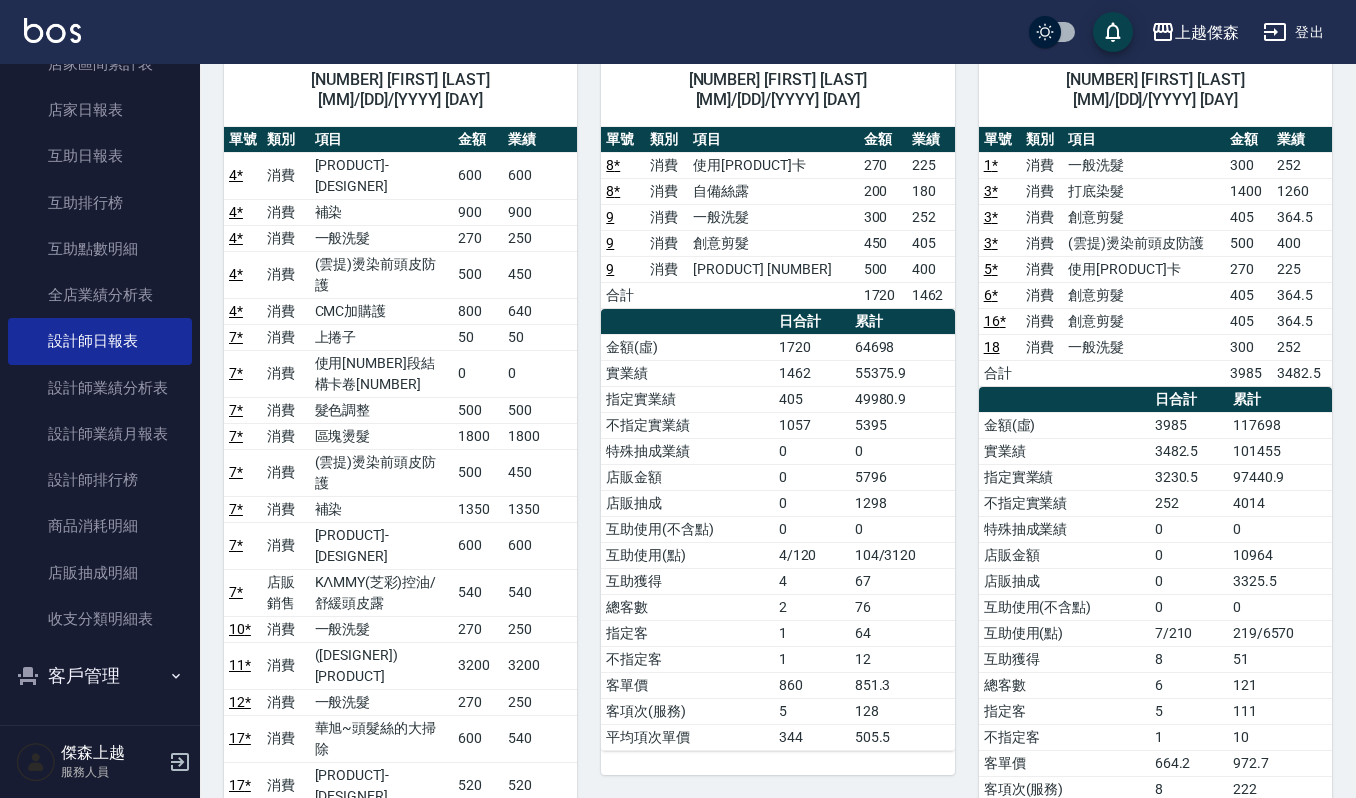 scroll, scrollTop: 0, scrollLeft: 0, axis: both 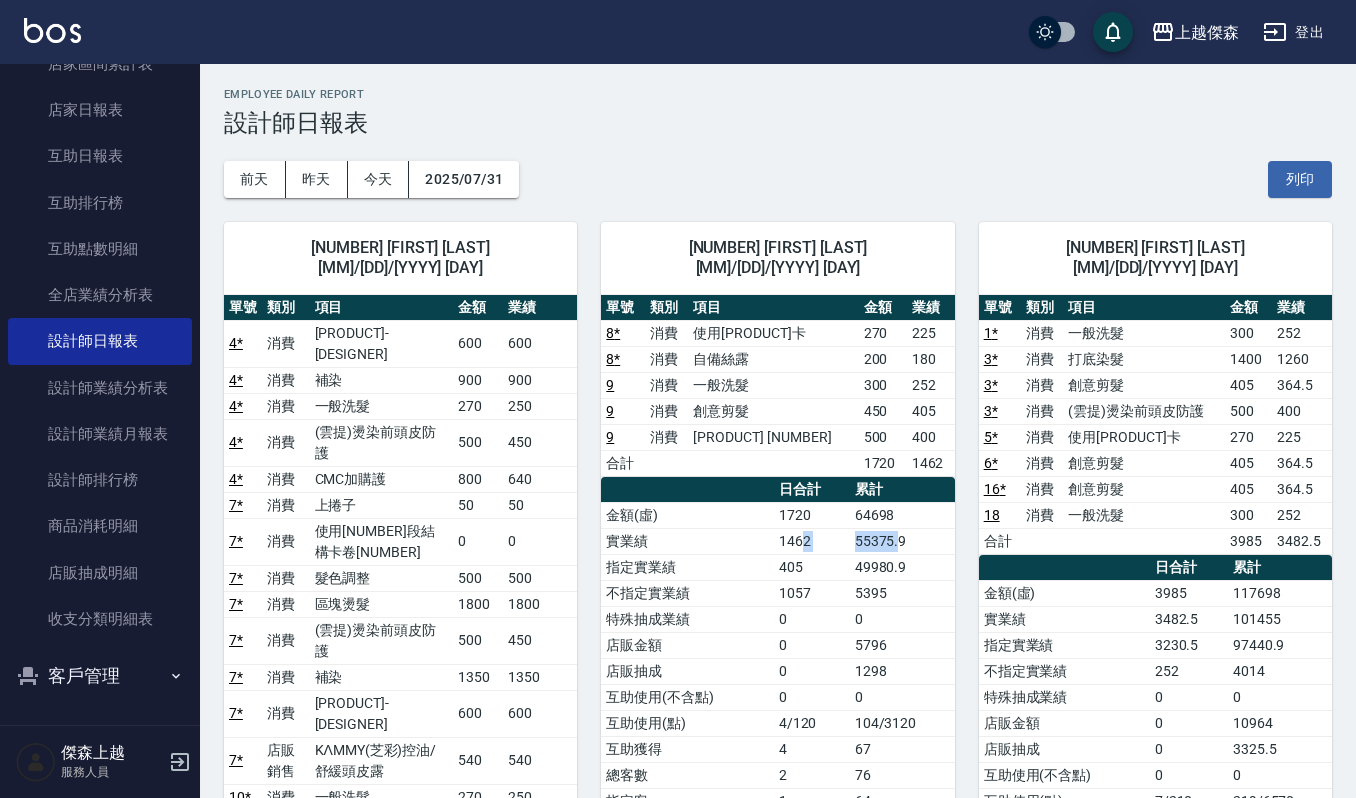 drag, startPoint x: 812, startPoint y: 517, endPoint x: 900, endPoint y: 524, distance: 88.27797 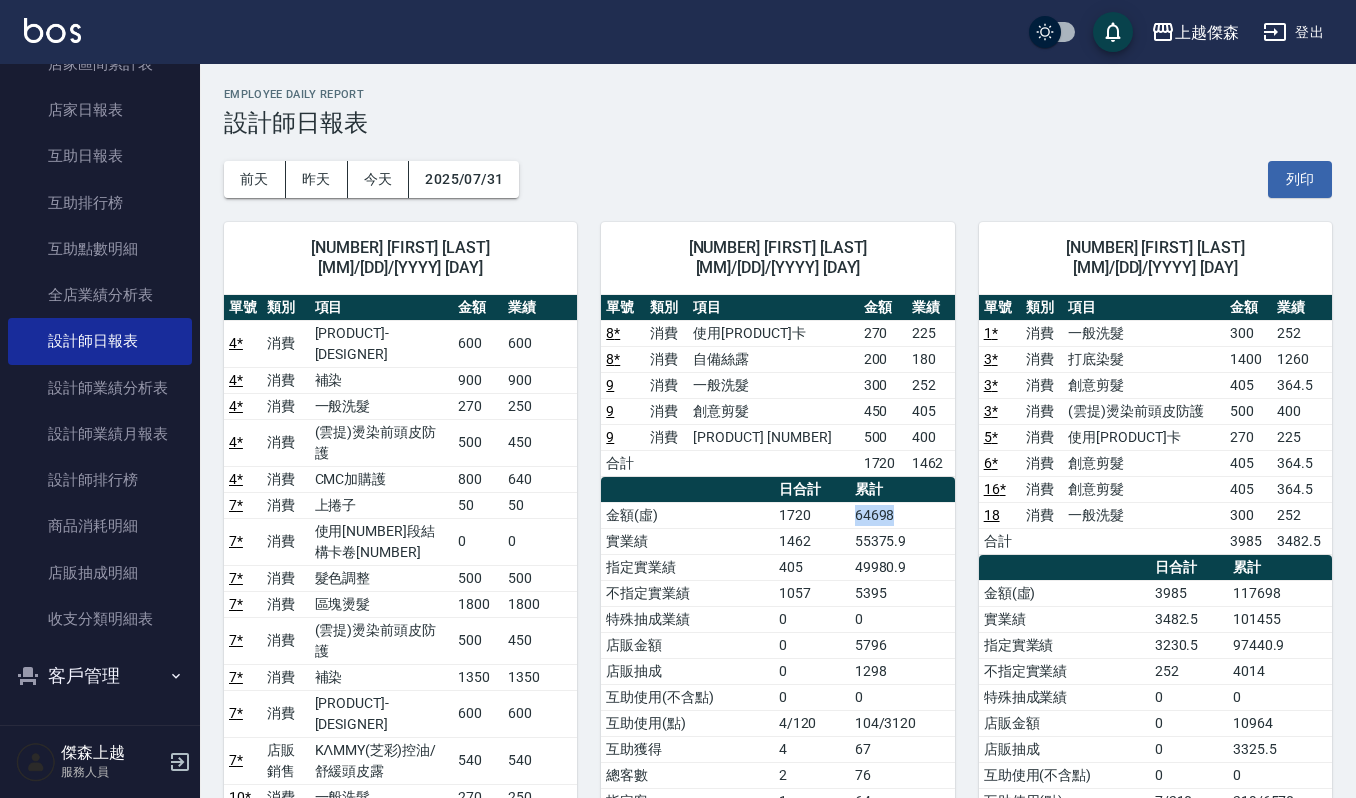 drag, startPoint x: 824, startPoint y: 494, endPoint x: 900, endPoint y: 494, distance: 76 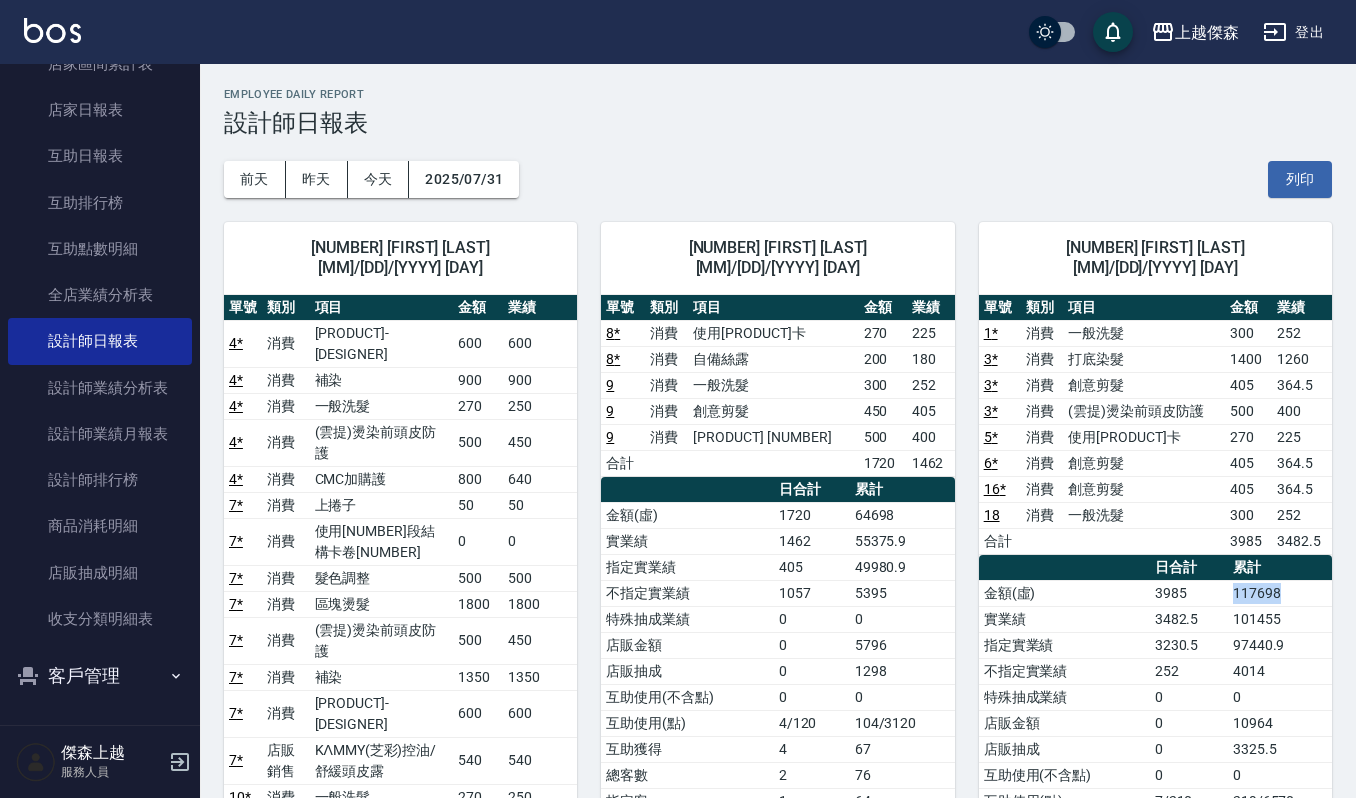 drag, startPoint x: 1221, startPoint y: 577, endPoint x: 1289, endPoint y: 572, distance: 68.18358 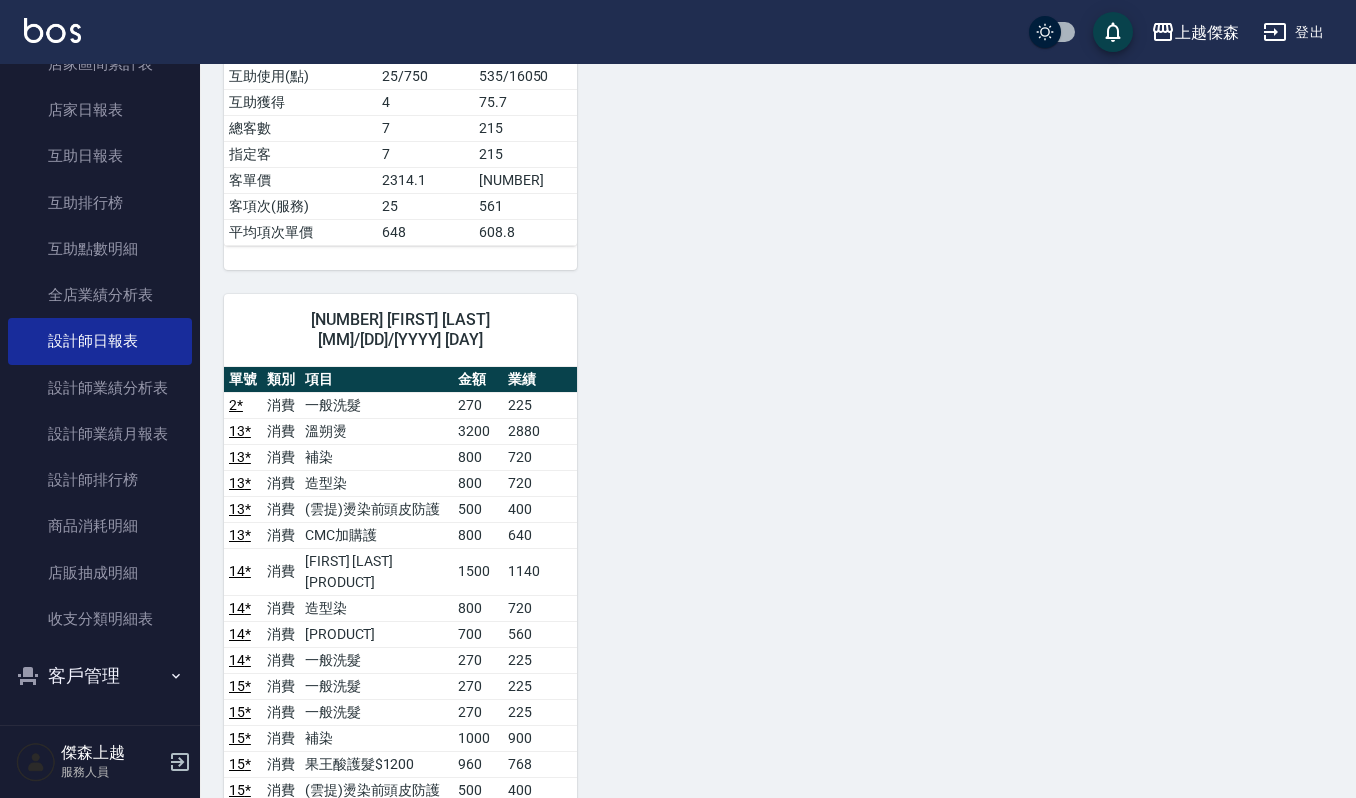 scroll, scrollTop: 1866, scrollLeft: 0, axis: vertical 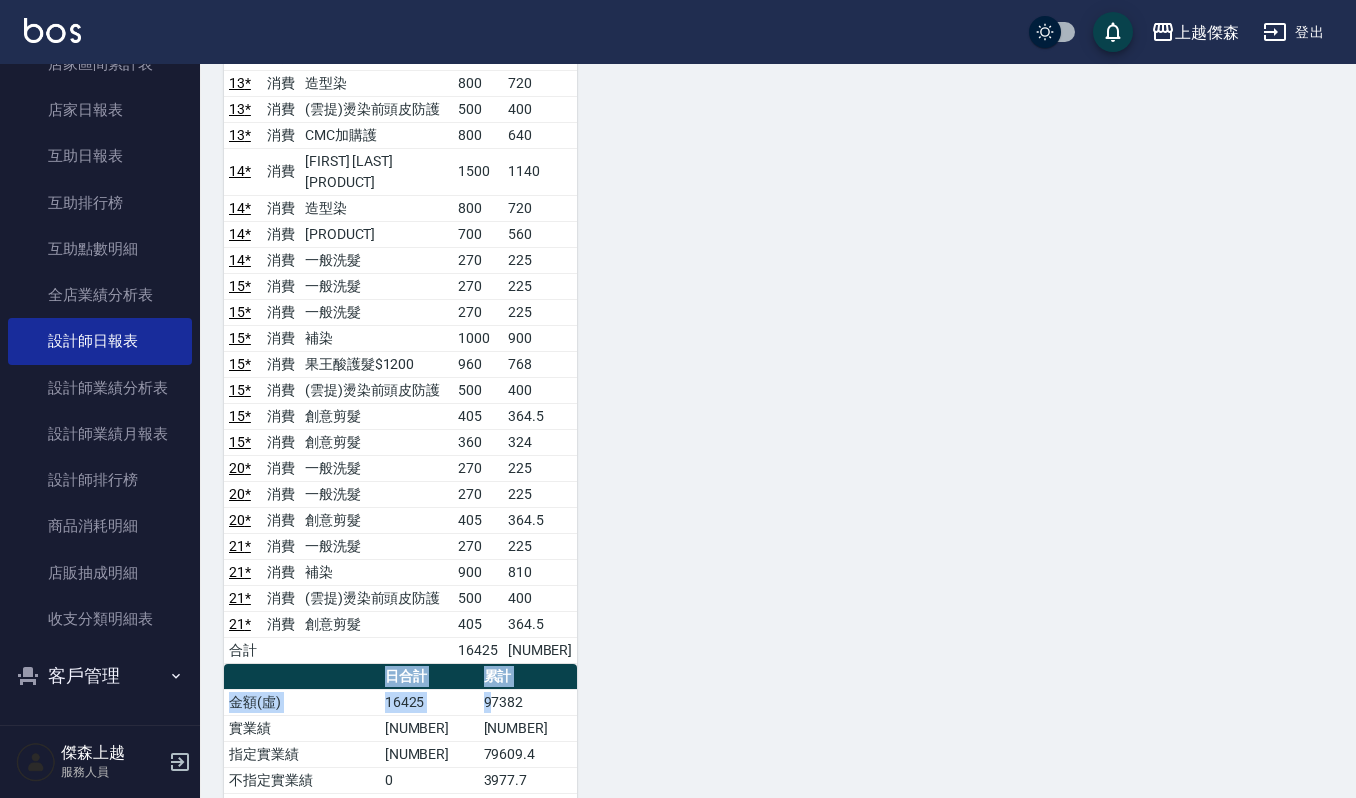 drag, startPoint x: 489, startPoint y: 448, endPoint x: 606, endPoint y: 498, distance: 127.236 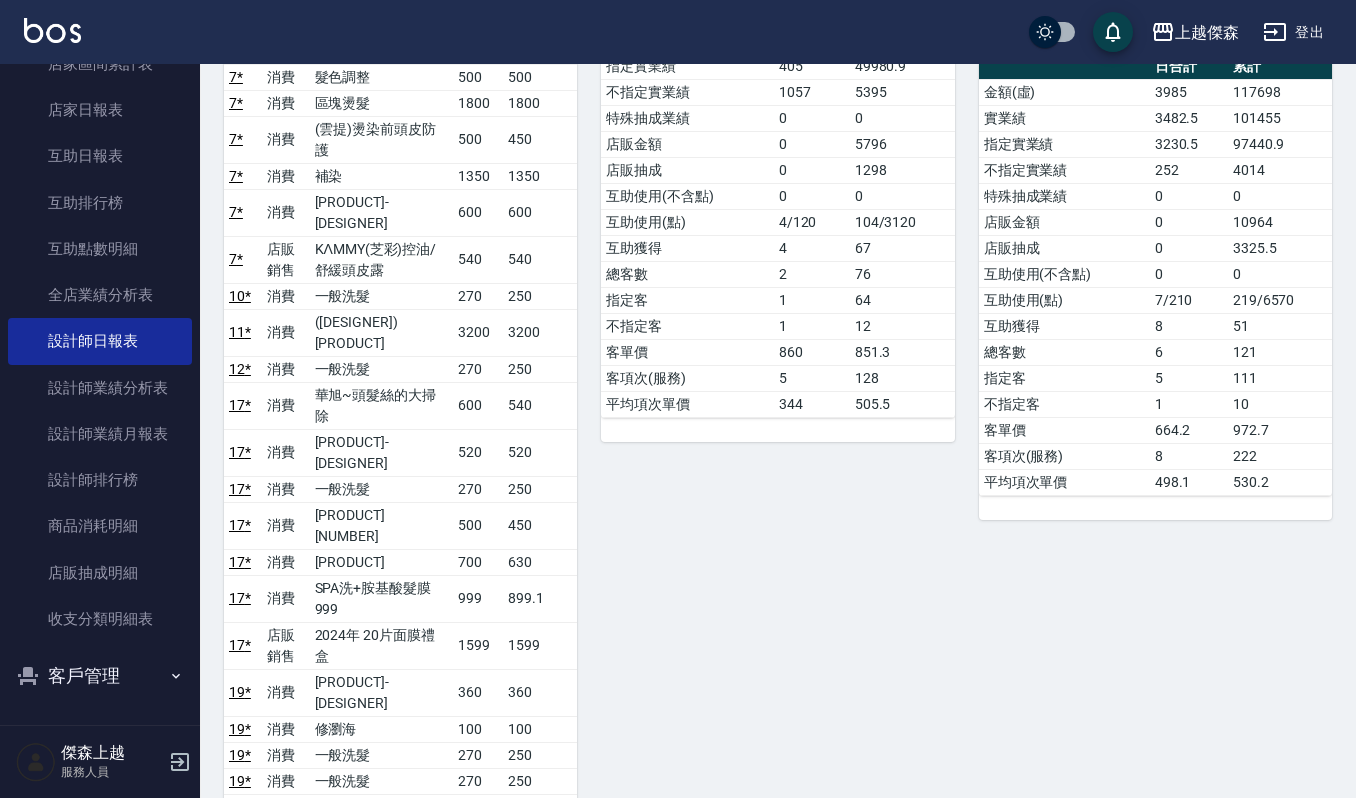 scroll, scrollTop: 266, scrollLeft: 0, axis: vertical 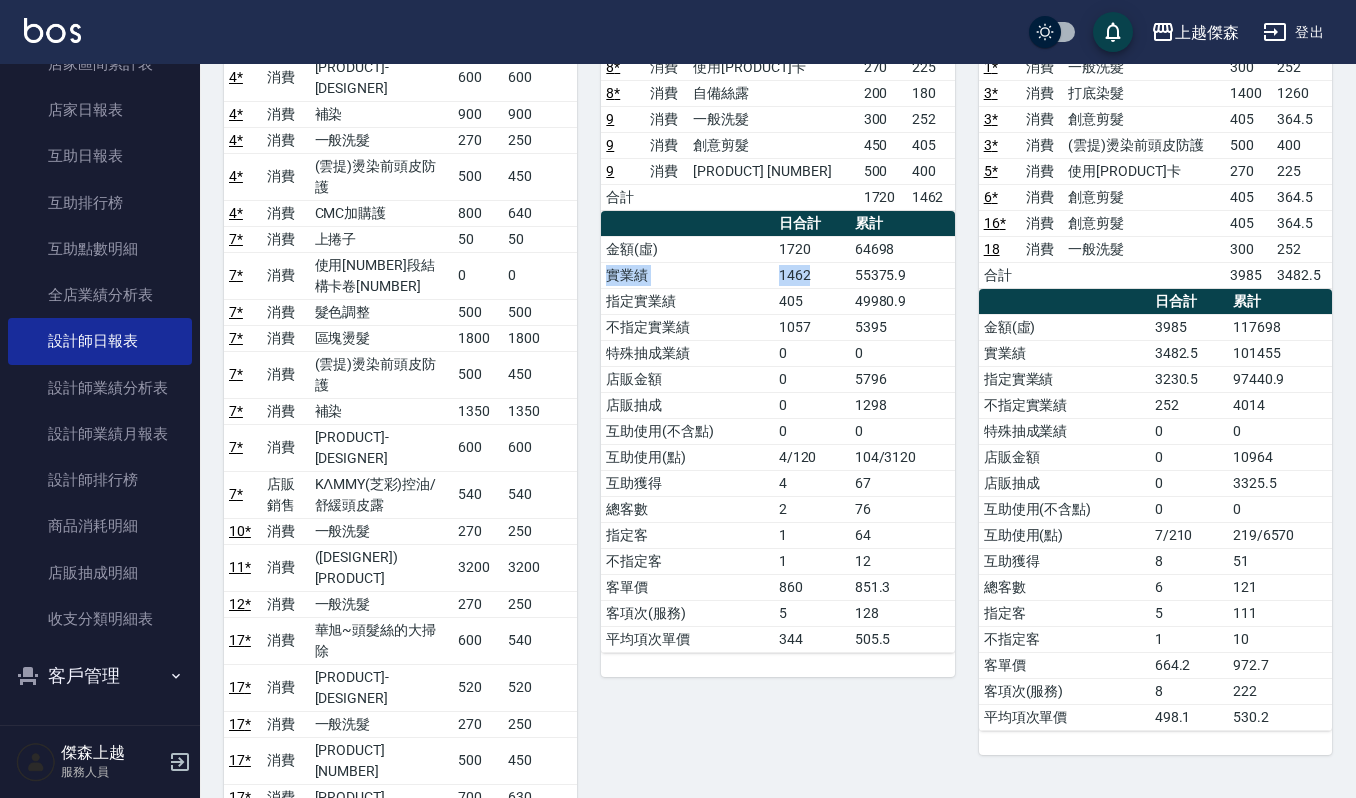 drag, startPoint x: 842, startPoint y: 249, endPoint x: 936, endPoint y: 229, distance: 96.10411 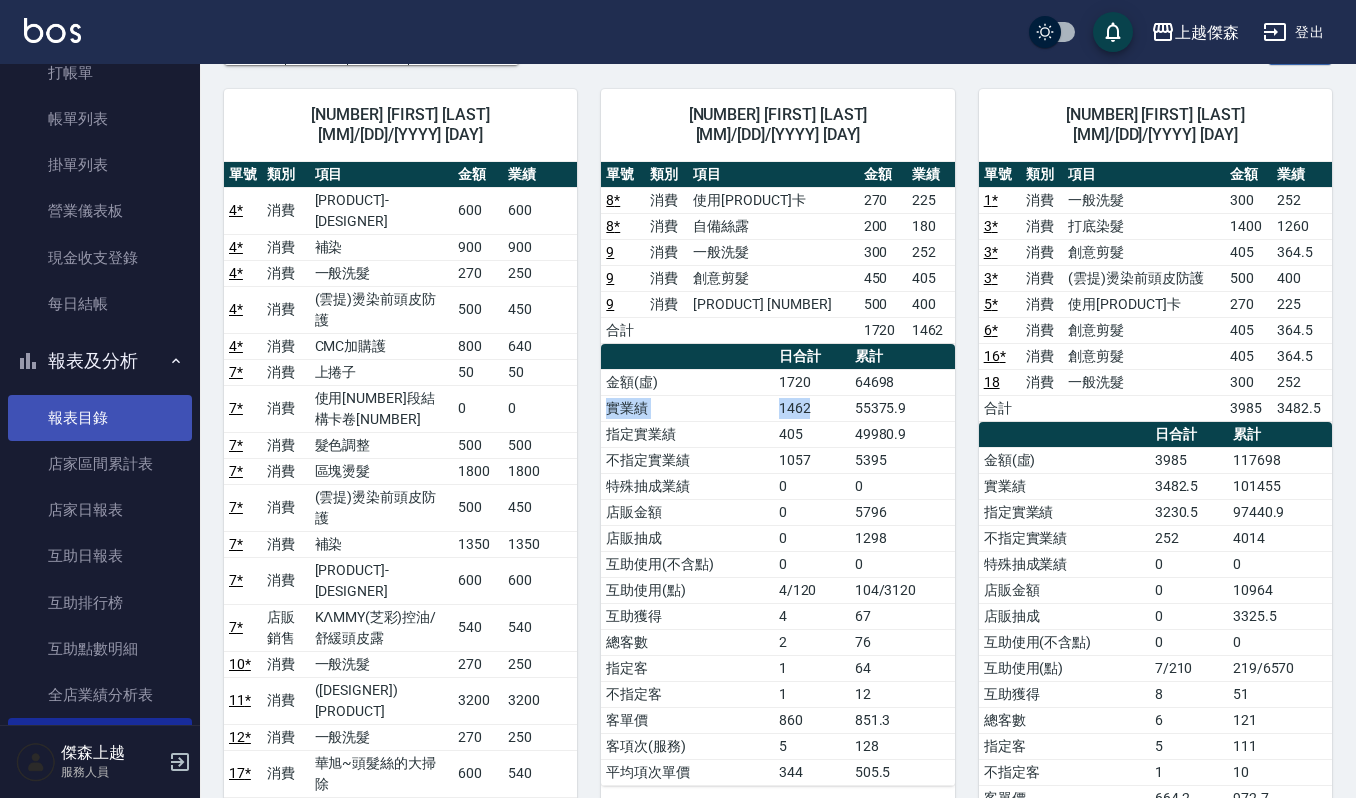 scroll, scrollTop: 0, scrollLeft: 0, axis: both 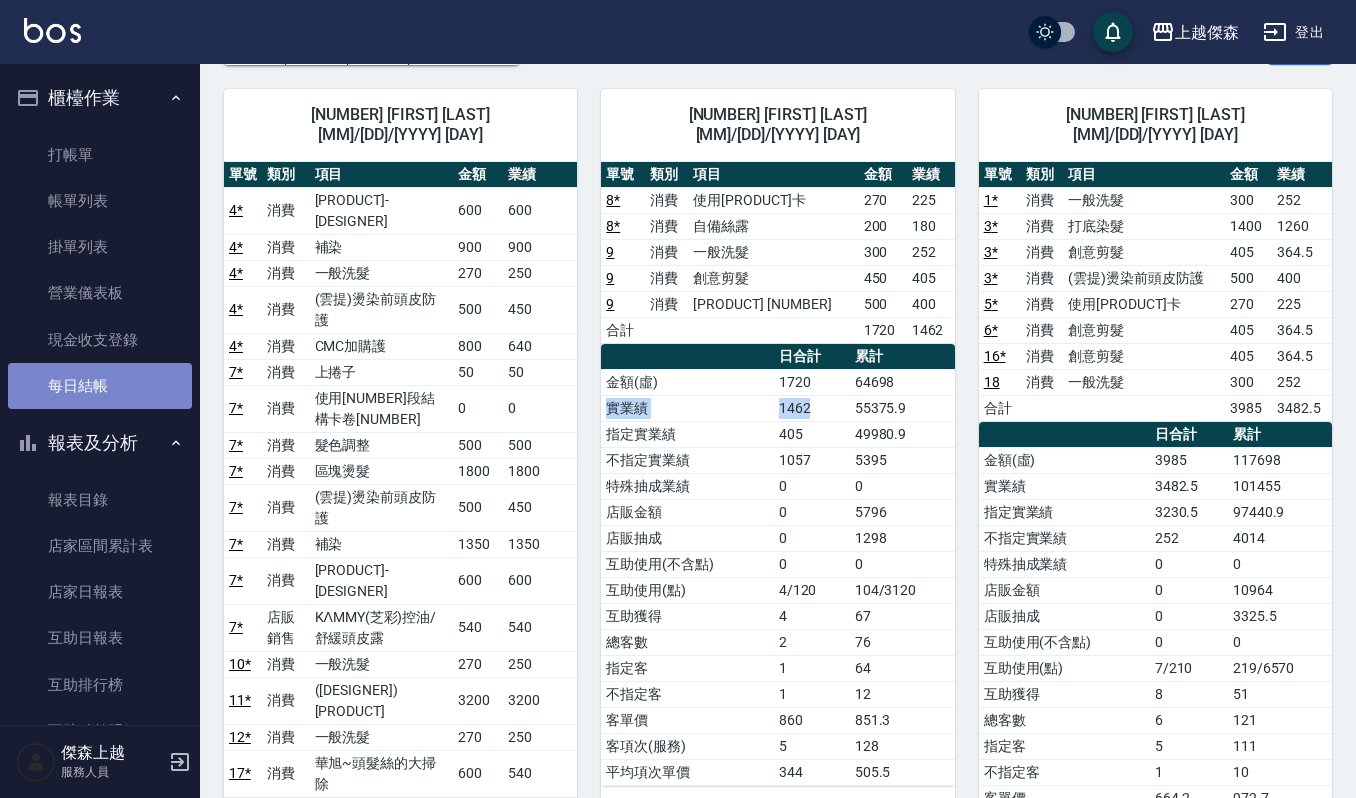 click on "每日結帳" at bounding box center [100, 386] 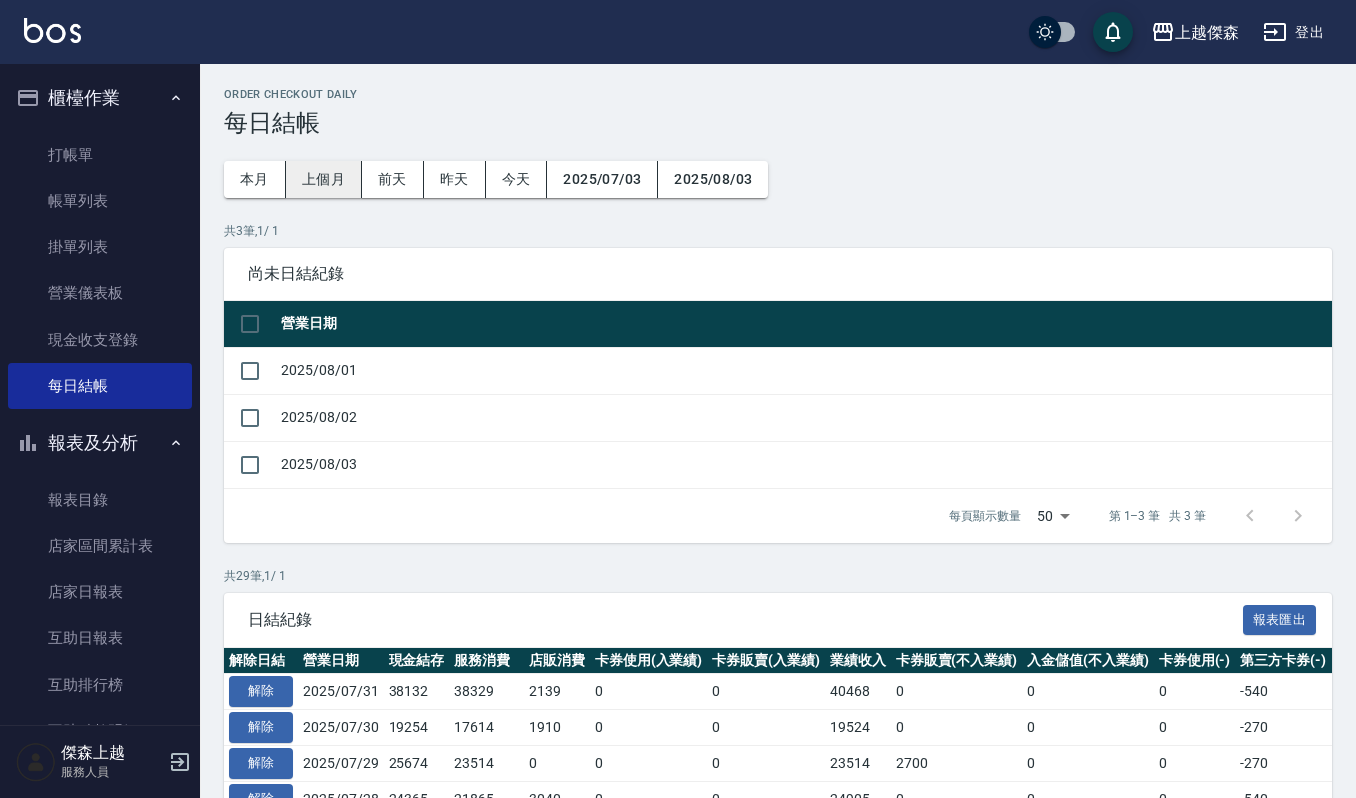 click on "上個月" at bounding box center (324, 179) 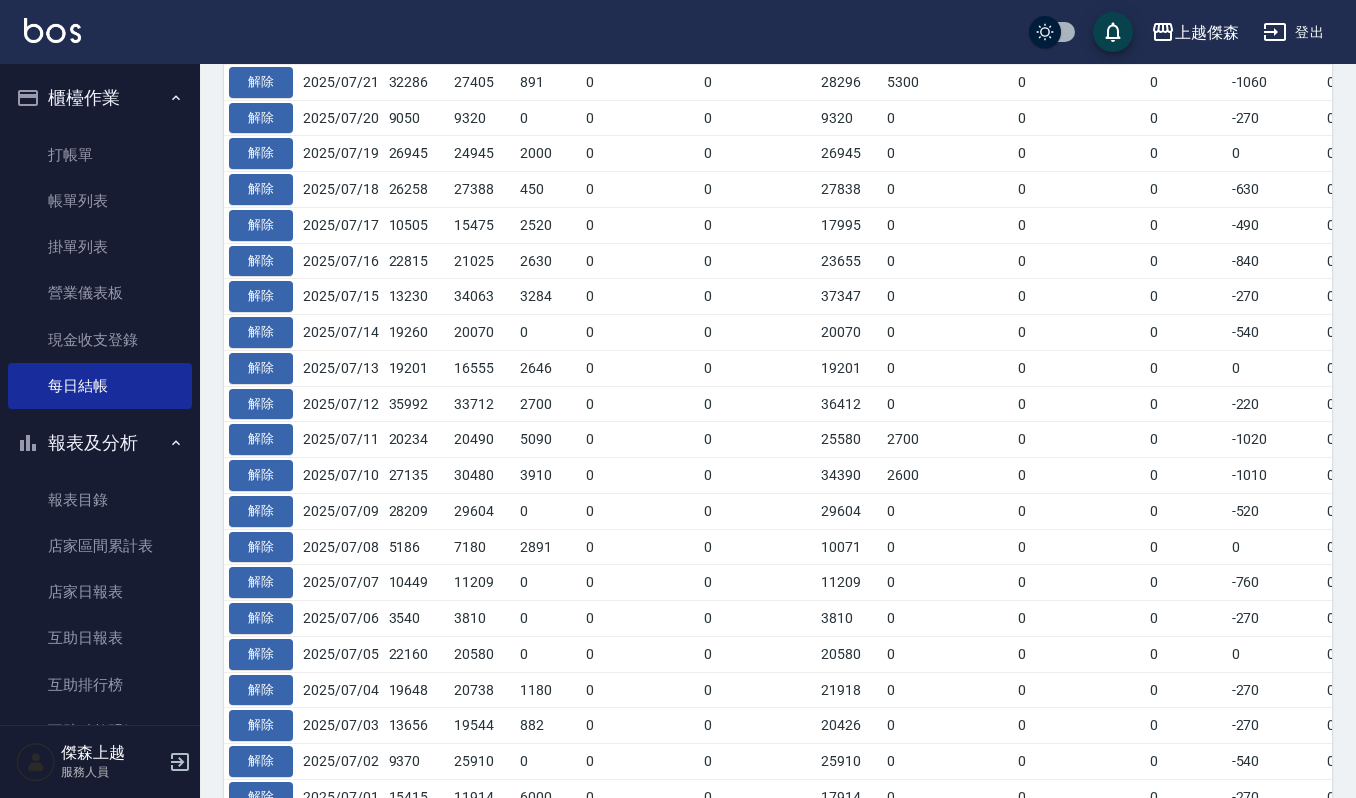 scroll, scrollTop: 978, scrollLeft: 0, axis: vertical 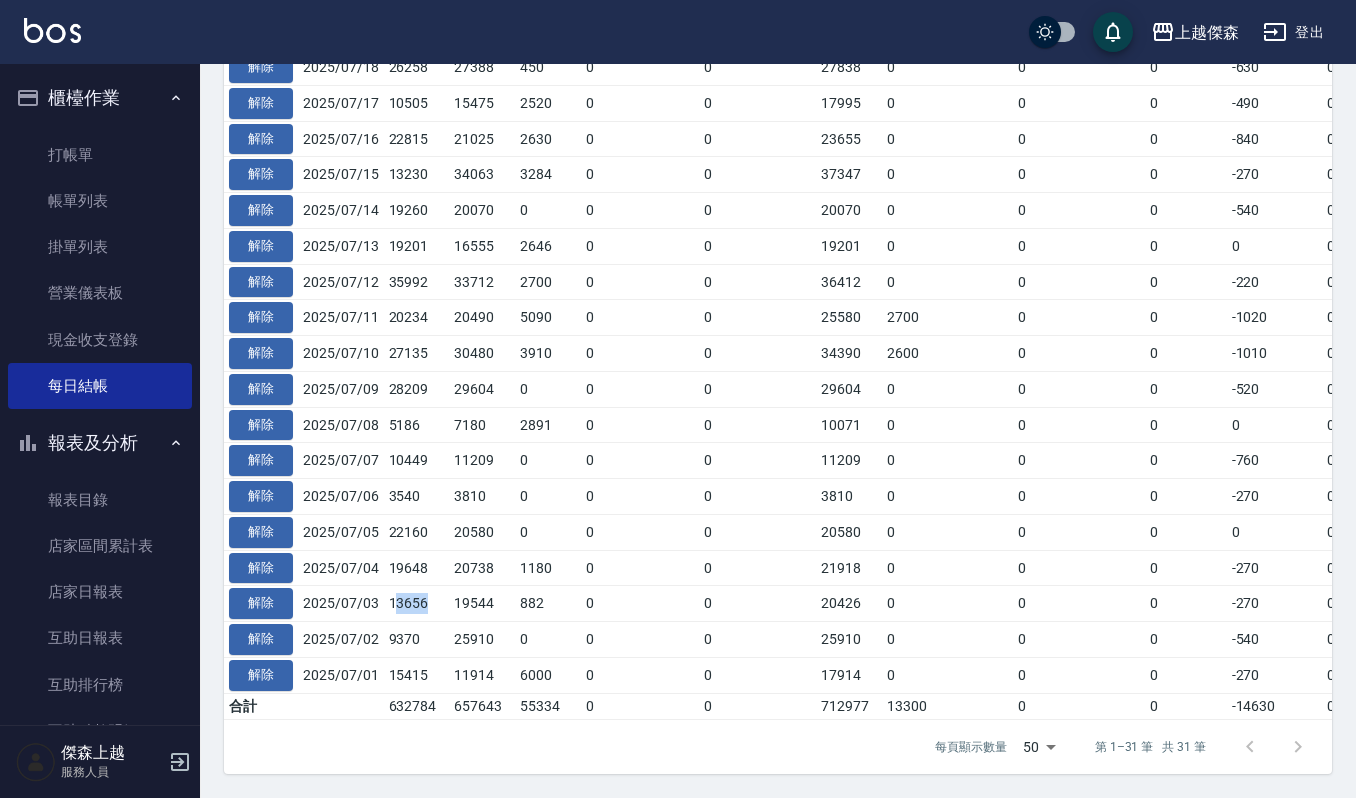 drag, startPoint x: 440, startPoint y: 576, endPoint x: 397, endPoint y: 578, distance: 43.046486 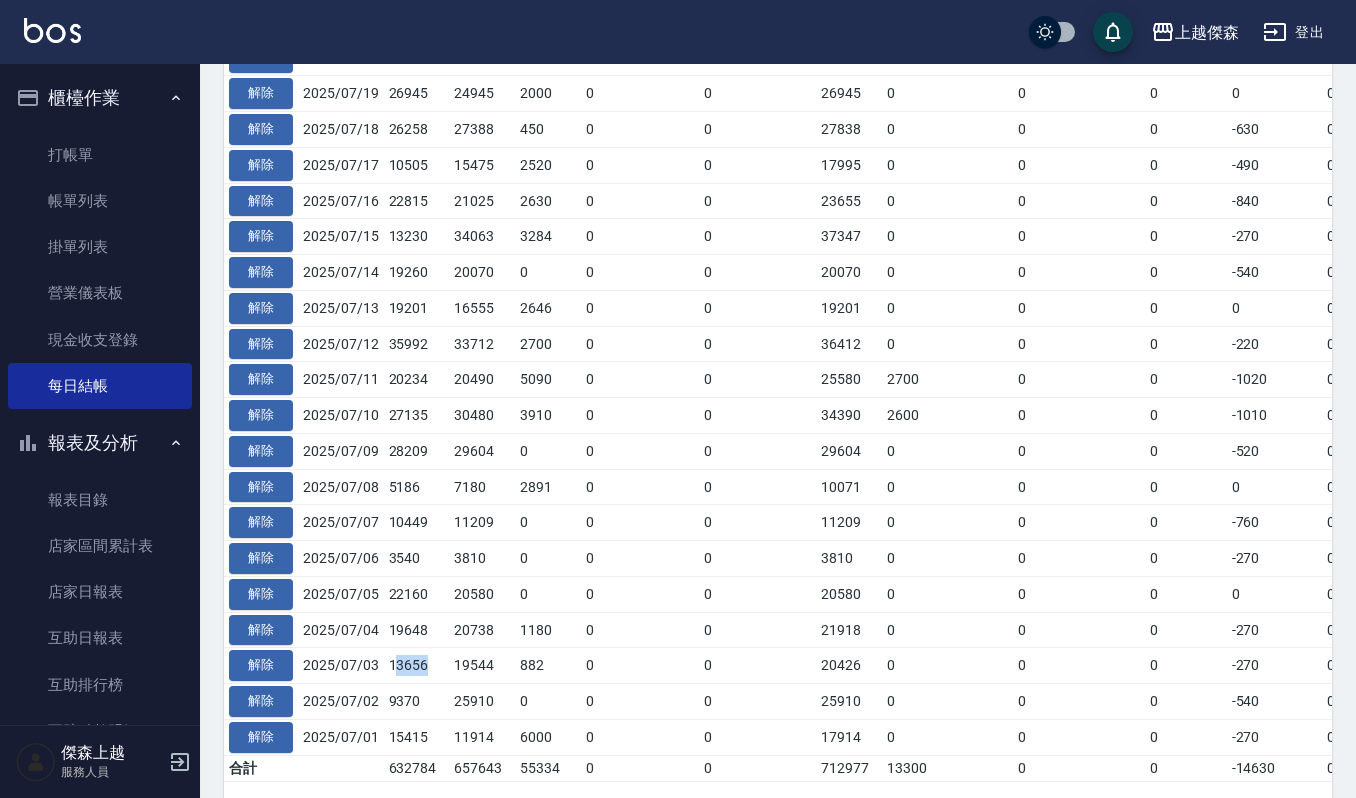 scroll, scrollTop: 845, scrollLeft: 0, axis: vertical 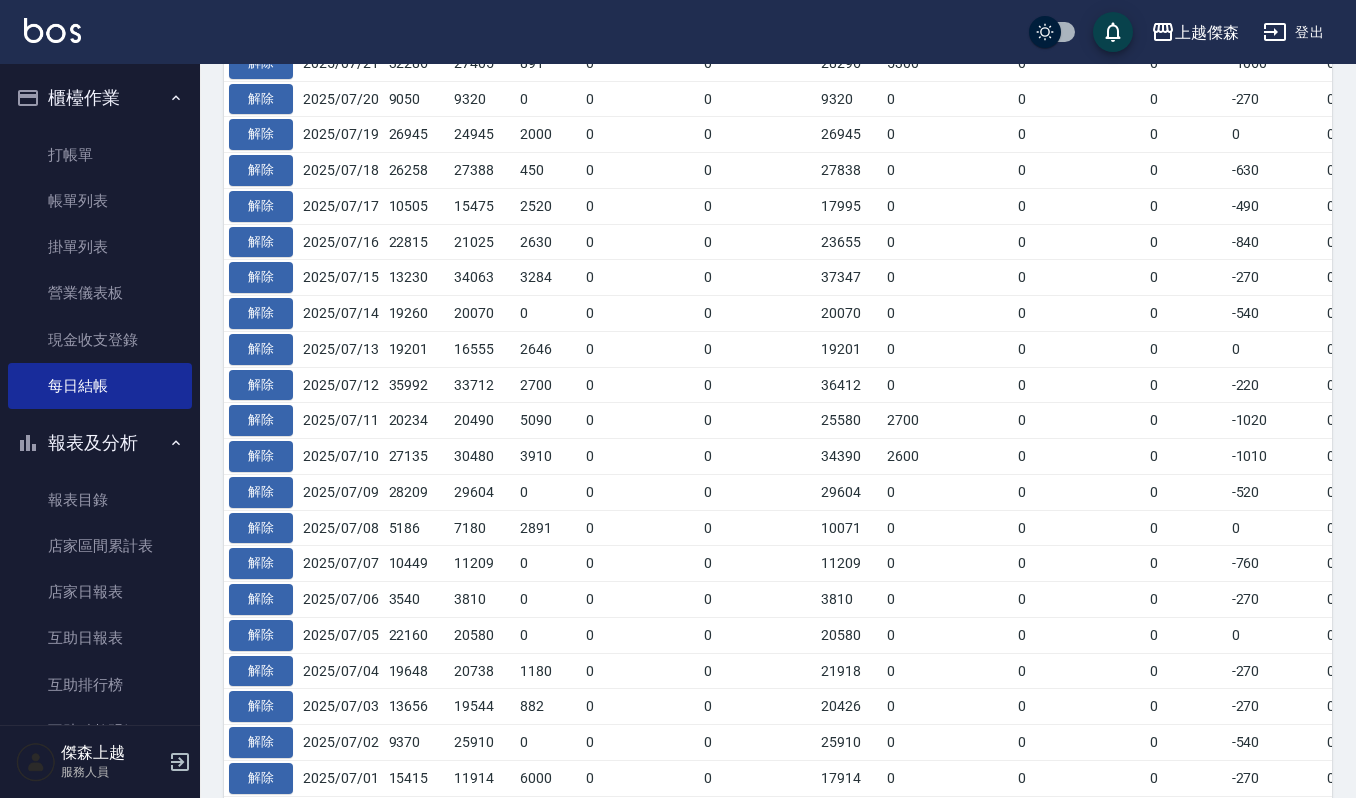 click on "22160" at bounding box center (417, 635) 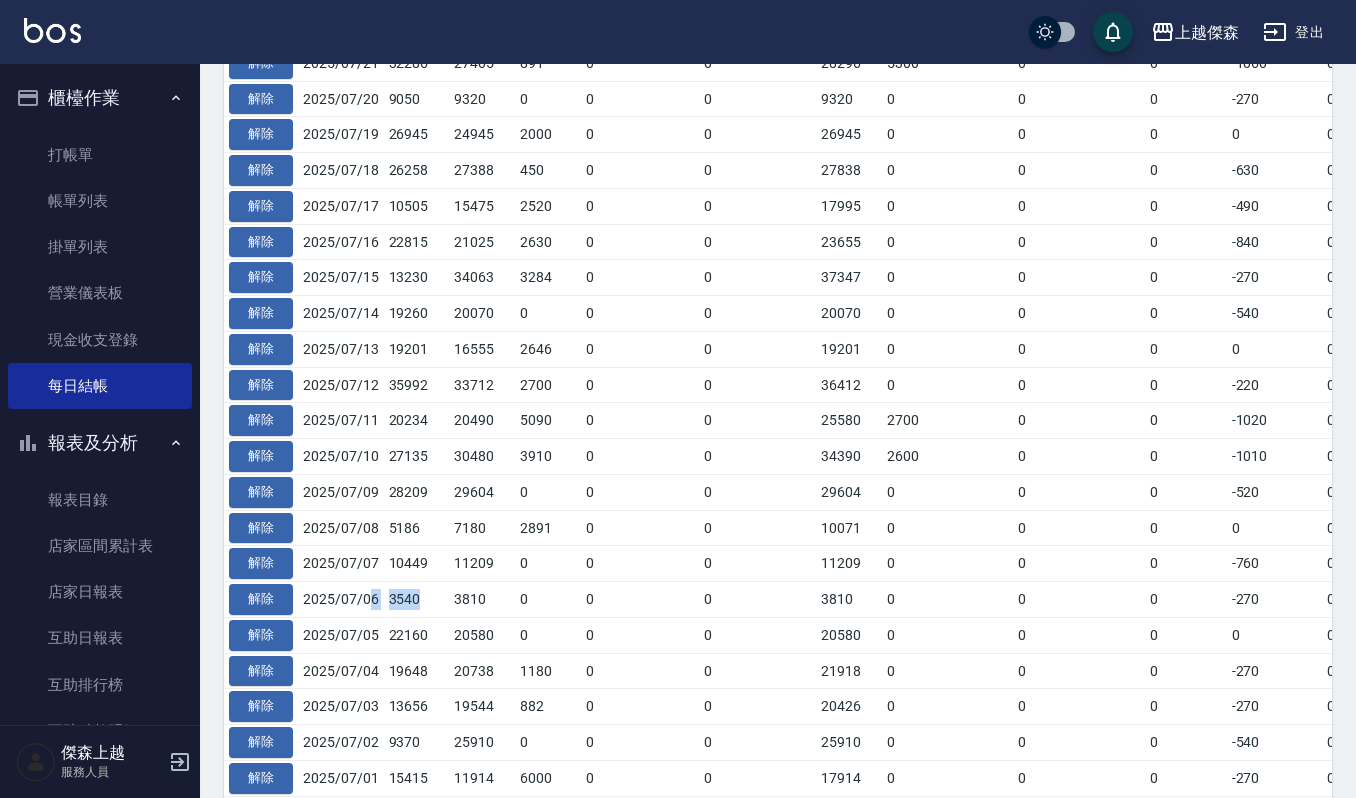drag, startPoint x: 433, startPoint y: 602, endPoint x: 370, endPoint y: 600, distance: 63.03174 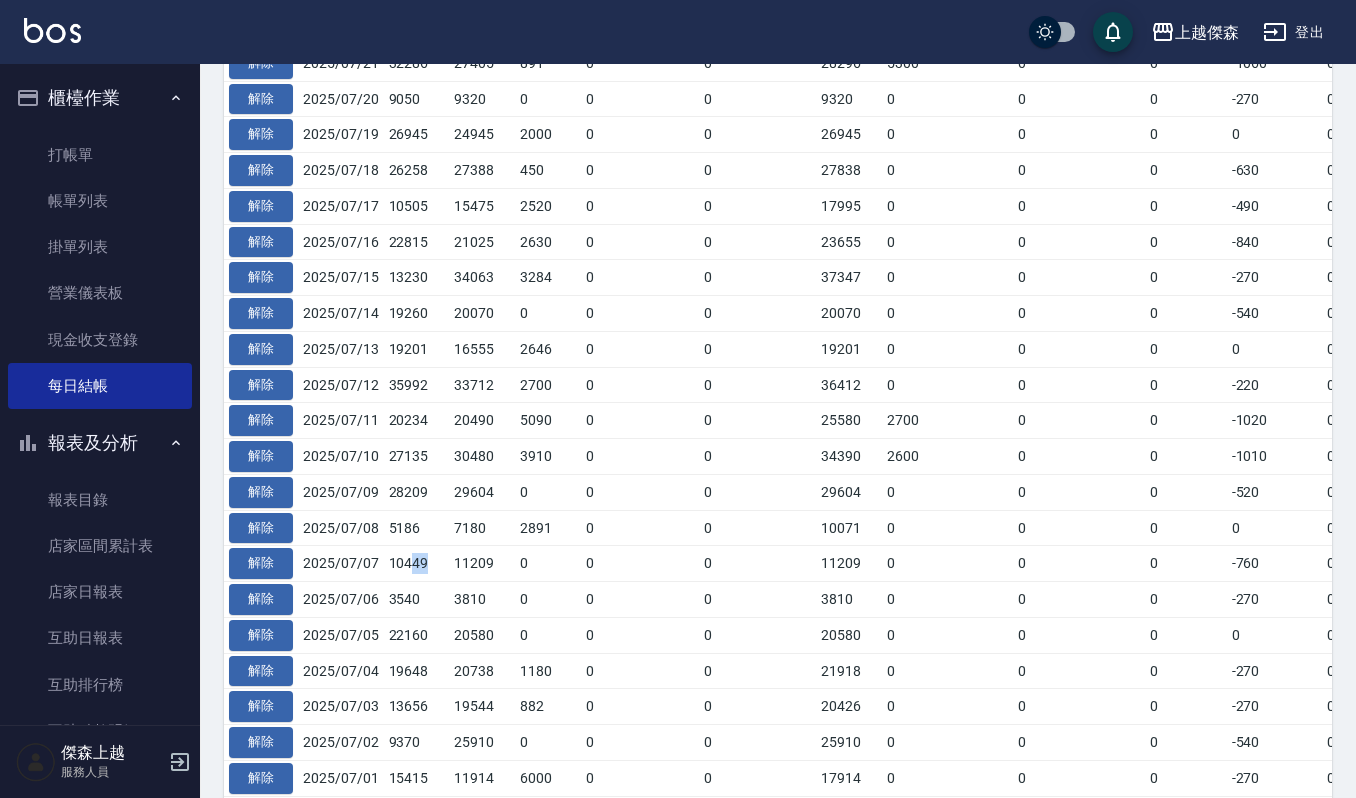 drag, startPoint x: 426, startPoint y: 574, endPoint x: 405, endPoint y: 552, distance: 30.413813 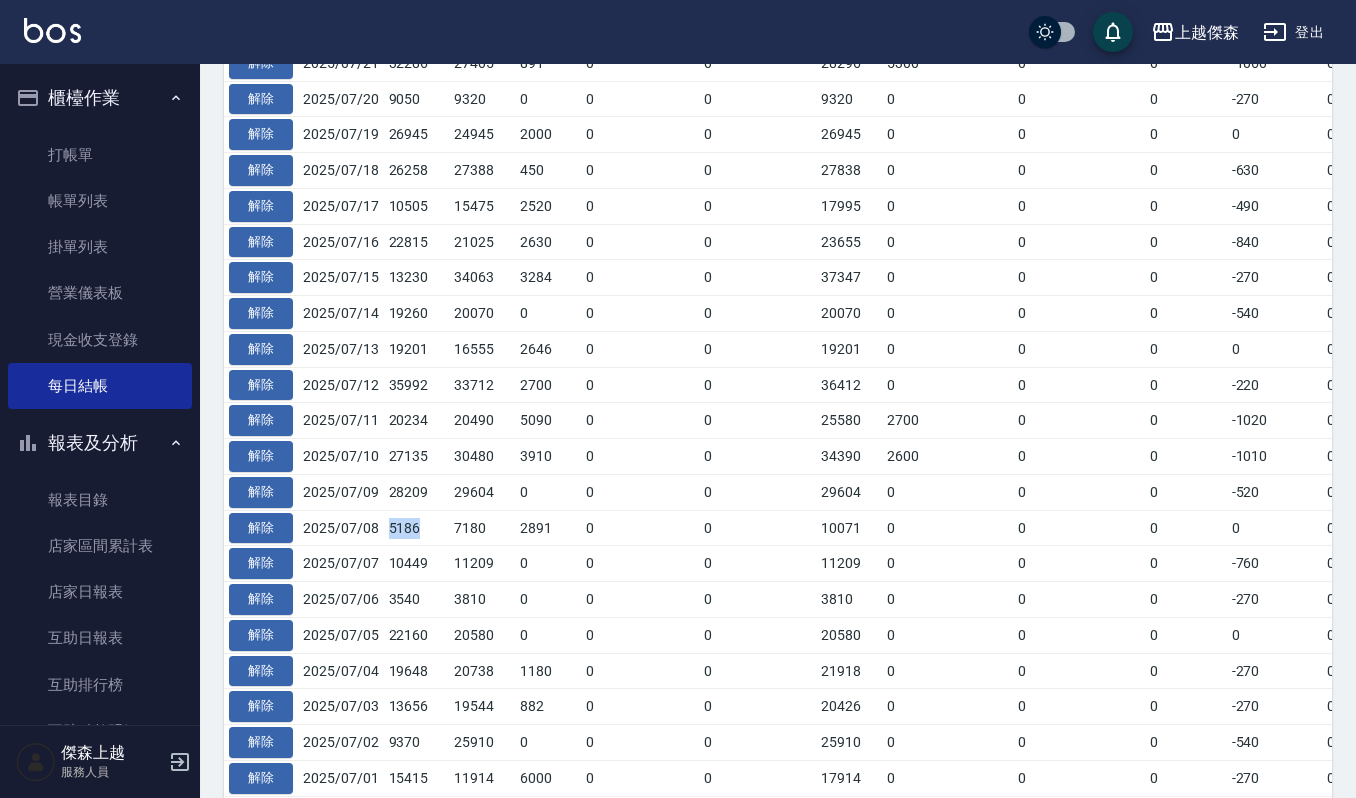 drag, startPoint x: 444, startPoint y: 525, endPoint x: 382, endPoint y: 541, distance: 64.03124 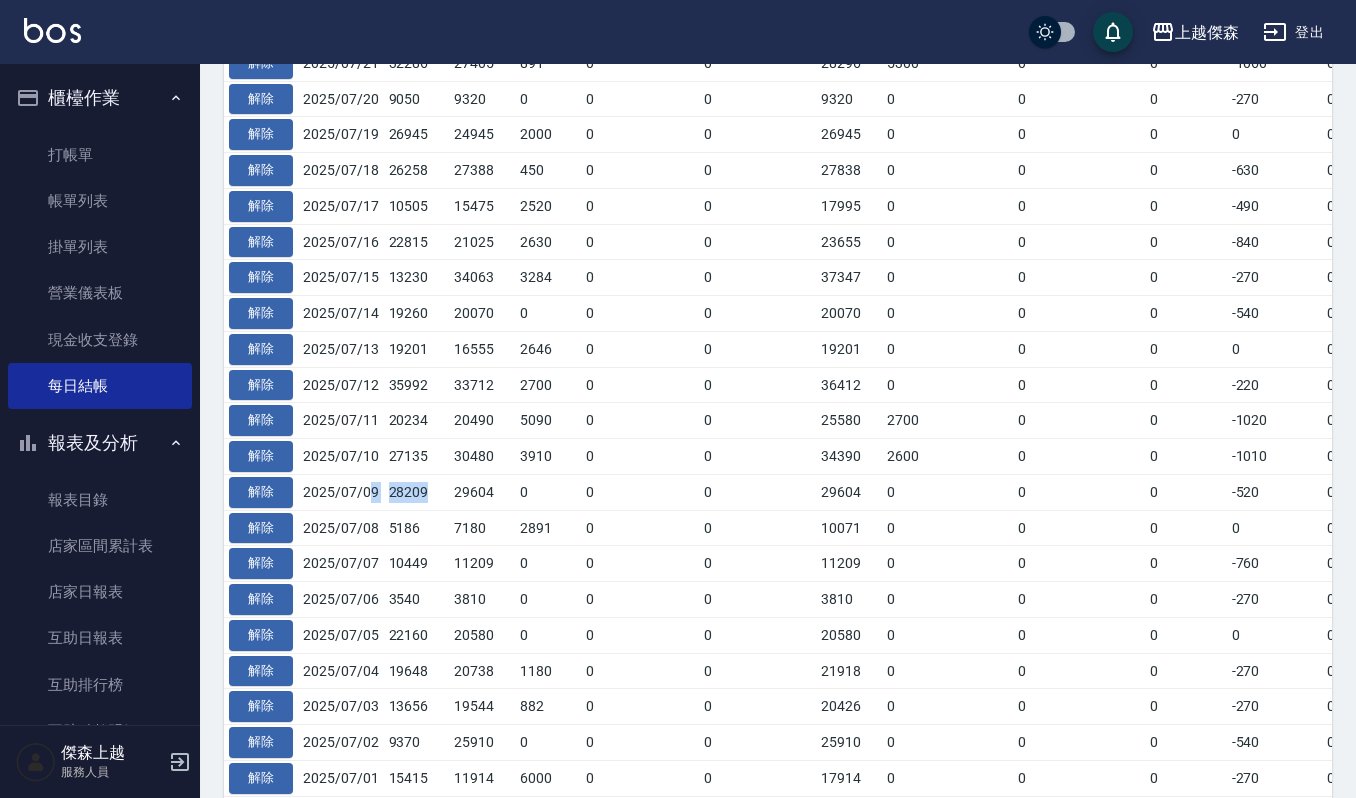 drag, startPoint x: 437, startPoint y: 501, endPoint x: 366, endPoint y: 498, distance: 71.063354 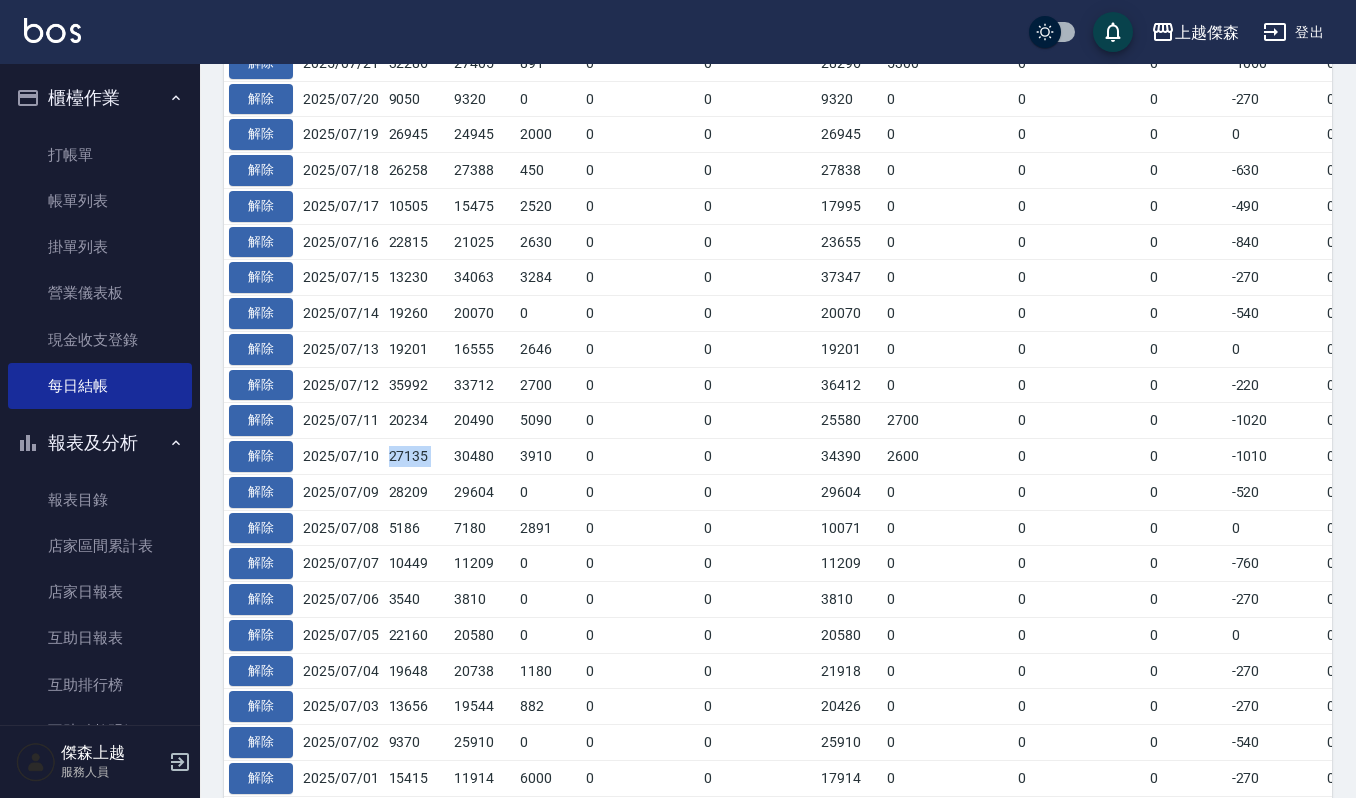 drag, startPoint x: 448, startPoint y: 458, endPoint x: 384, endPoint y: 466, distance: 64.49806 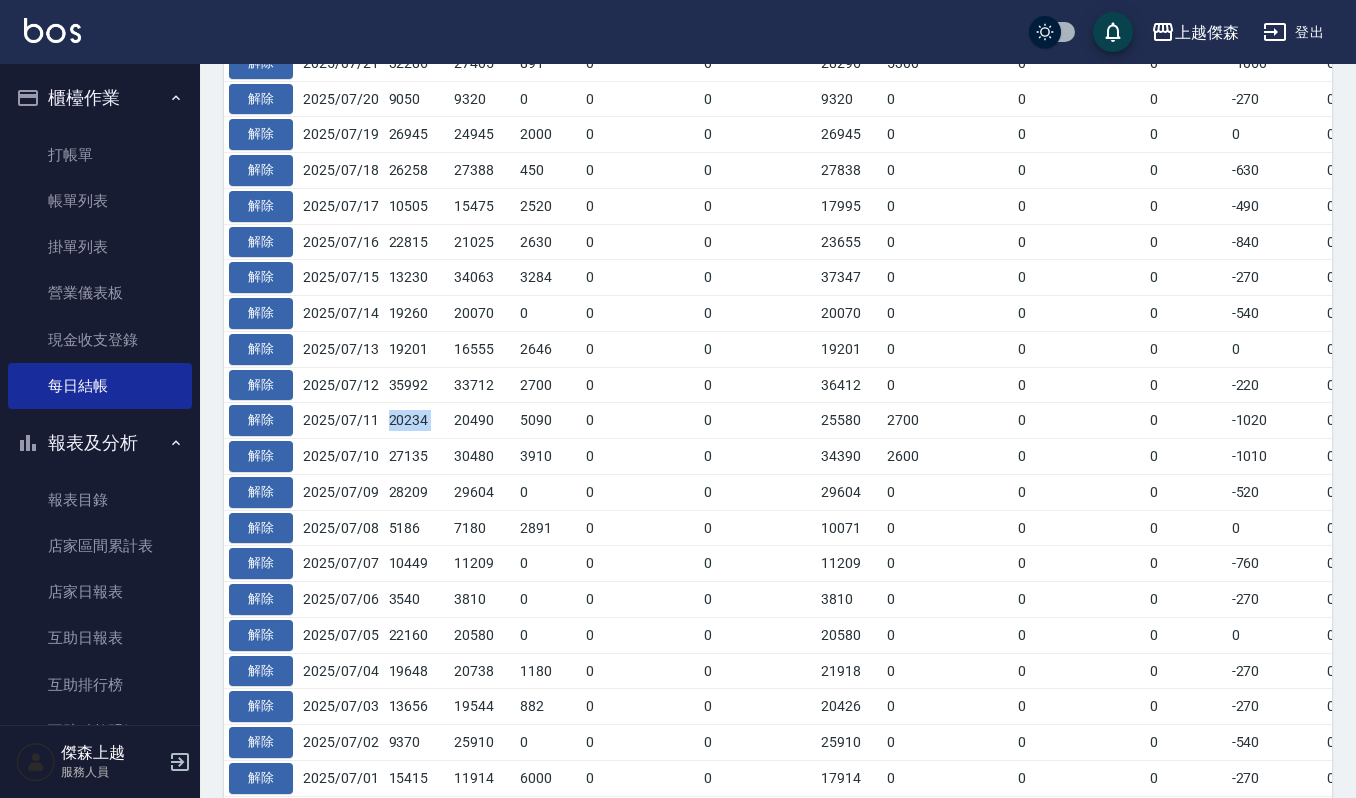 click on "解除 [YYYY]/[MM]/[DD] [NUMBER] [NUMBER] [NUMBER] [NUMBER] [NUMBER] [NUMBER] [NUMBER] [NUMBER] [NUMBER] [NUMBER] [NUMBER] [NUMBER] [NUMBER] [NUMBER] [YYYY]/[MM]/[DD]" at bounding box center [1137, 421] 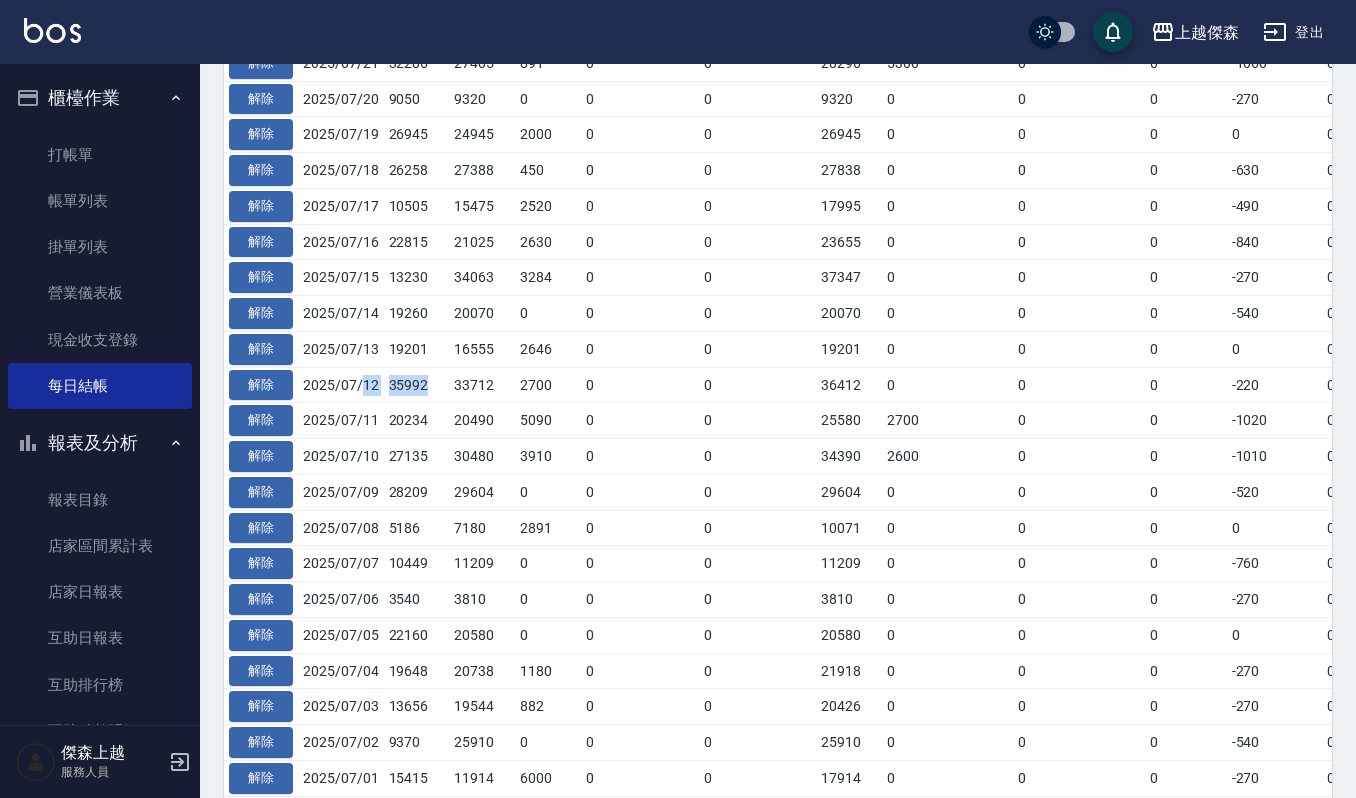 drag, startPoint x: 437, startPoint y: 388, endPoint x: 362, endPoint y: 393, distance: 75.16648 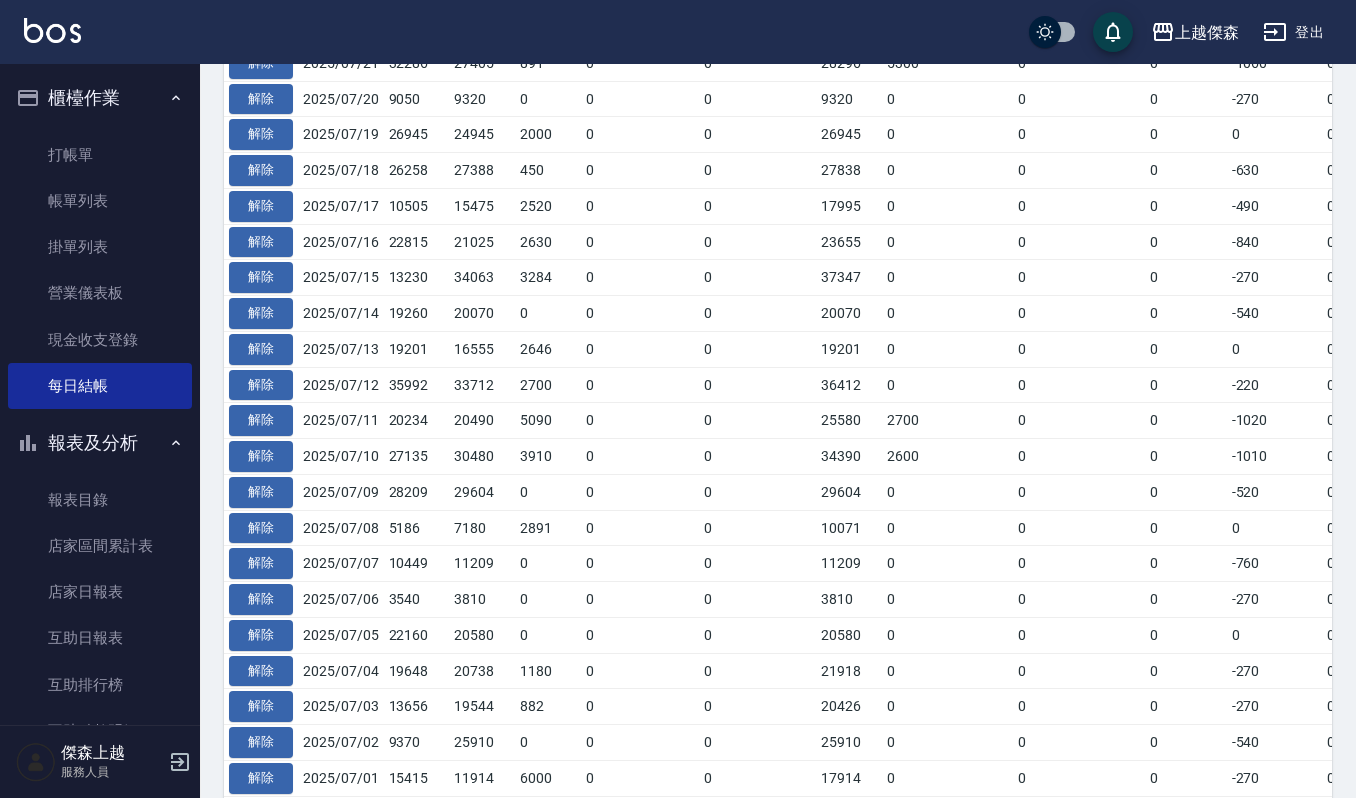 click on "19201" at bounding box center (417, 349) 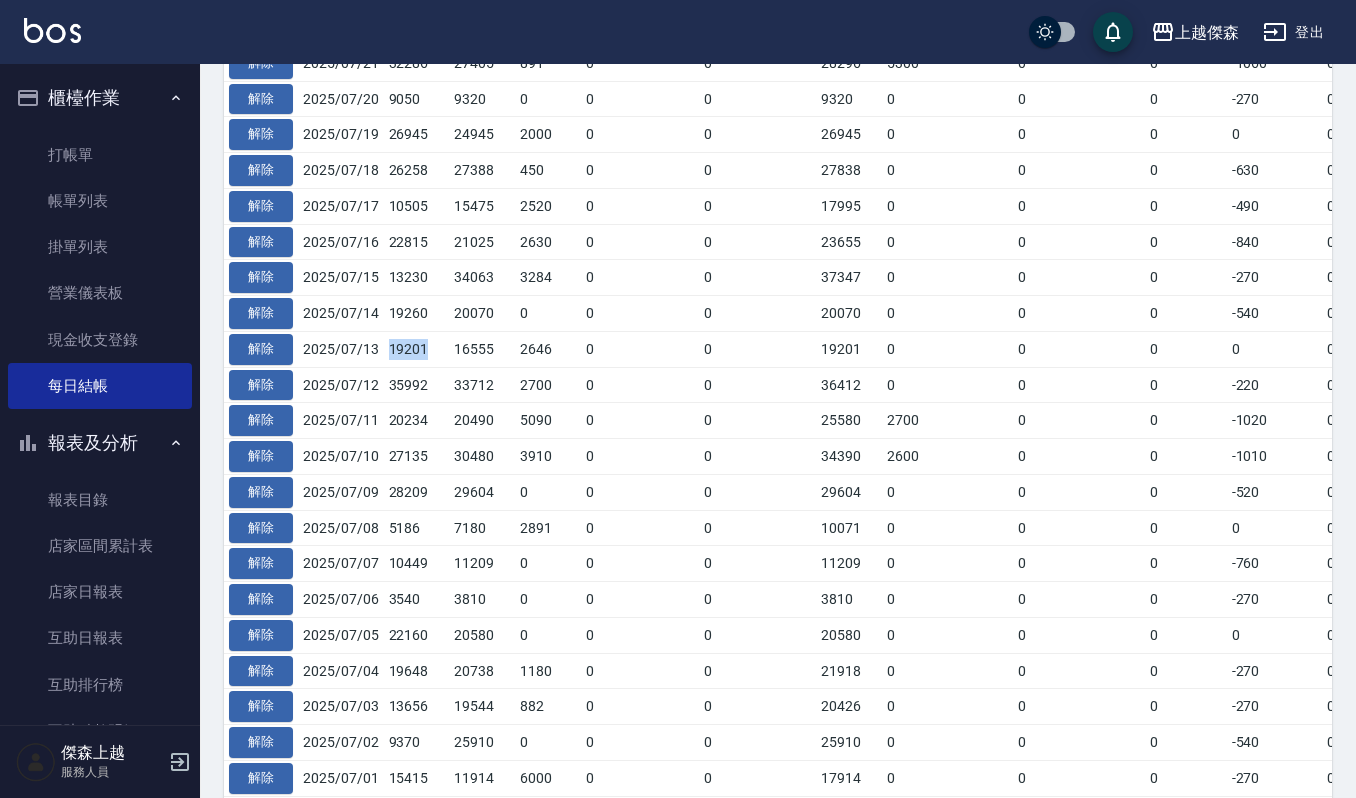 drag, startPoint x: 432, startPoint y: 353, endPoint x: 384, endPoint y: 365, distance: 49.47727 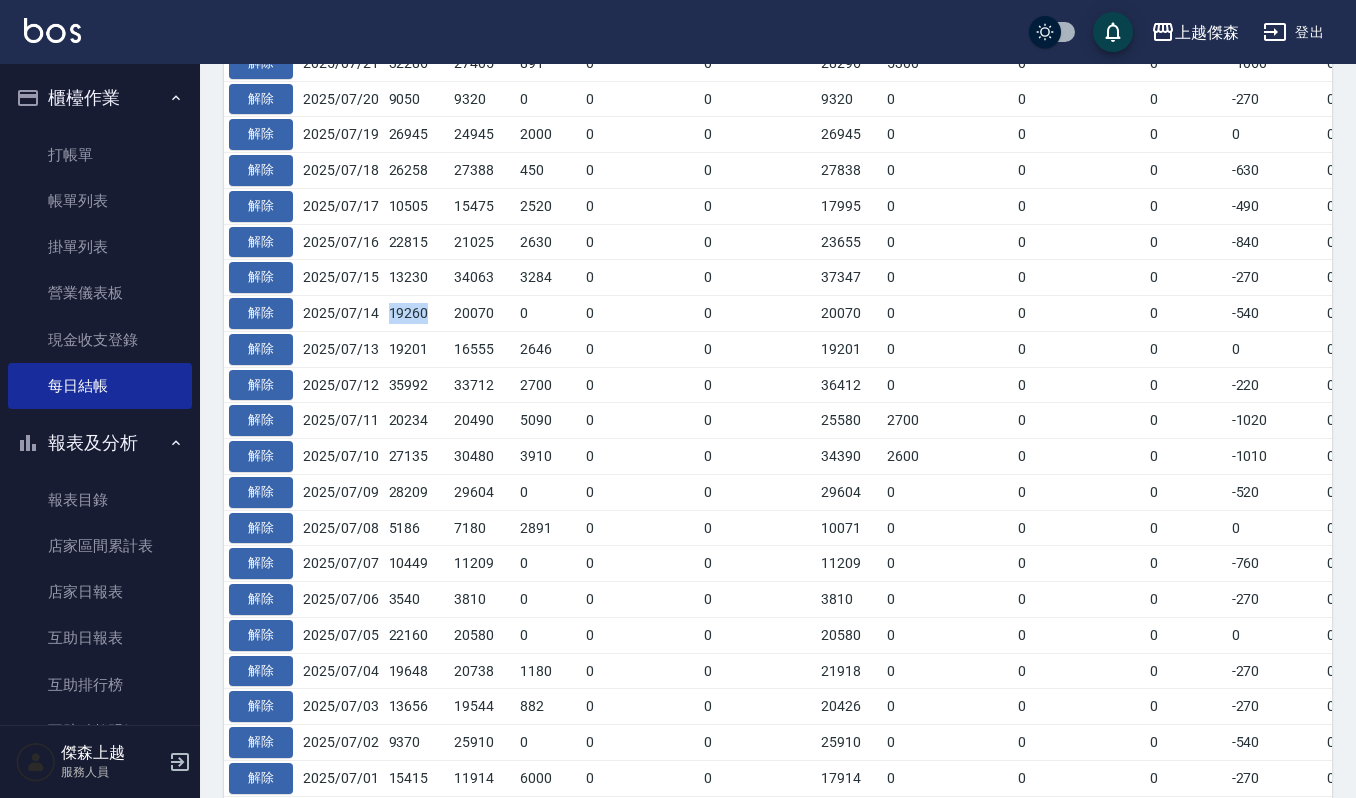 drag, startPoint x: 434, startPoint y: 326, endPoint x: 386, endPoint y: 329, distance: 48.09366 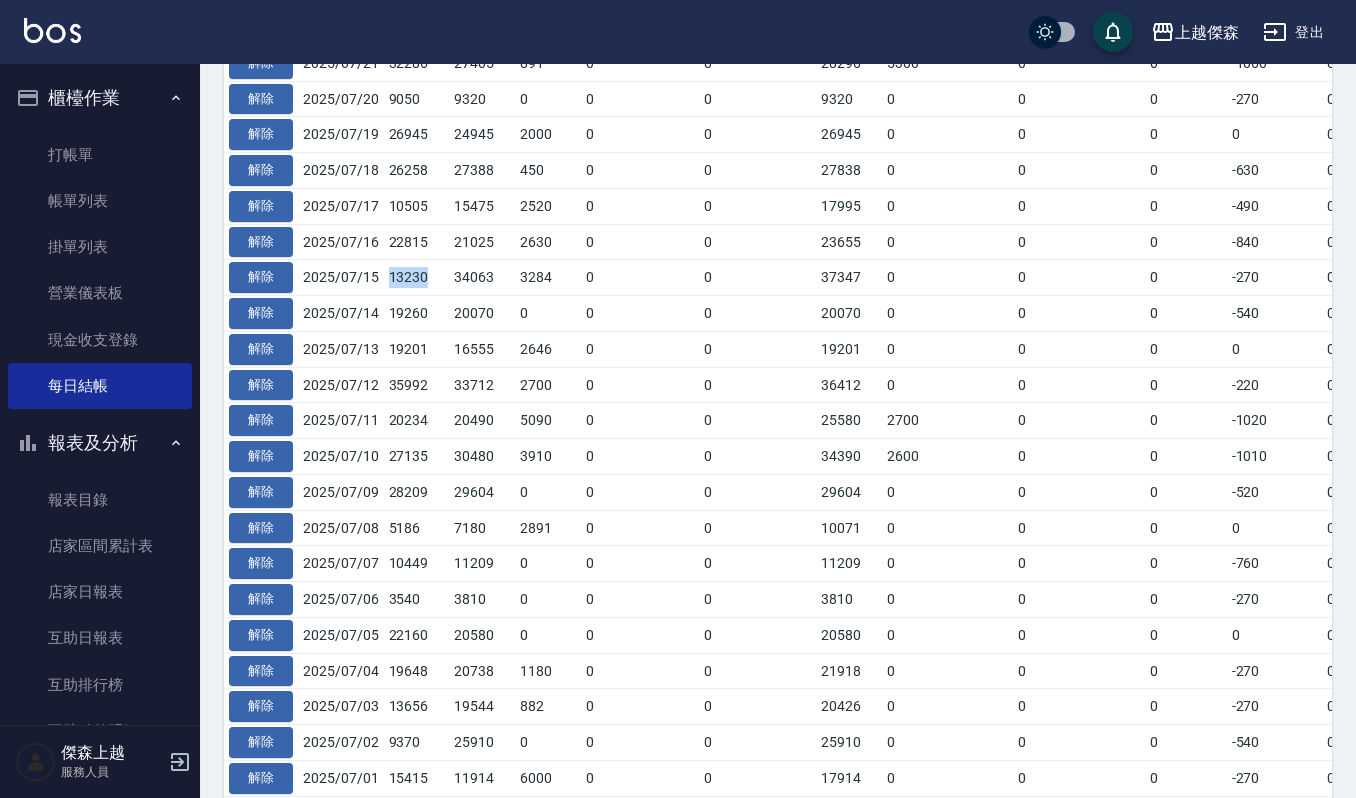 drag, startPoint x: 437, startPoint y: 288, endPoint x: 384, endPoint y: 297, distance: 53.75872 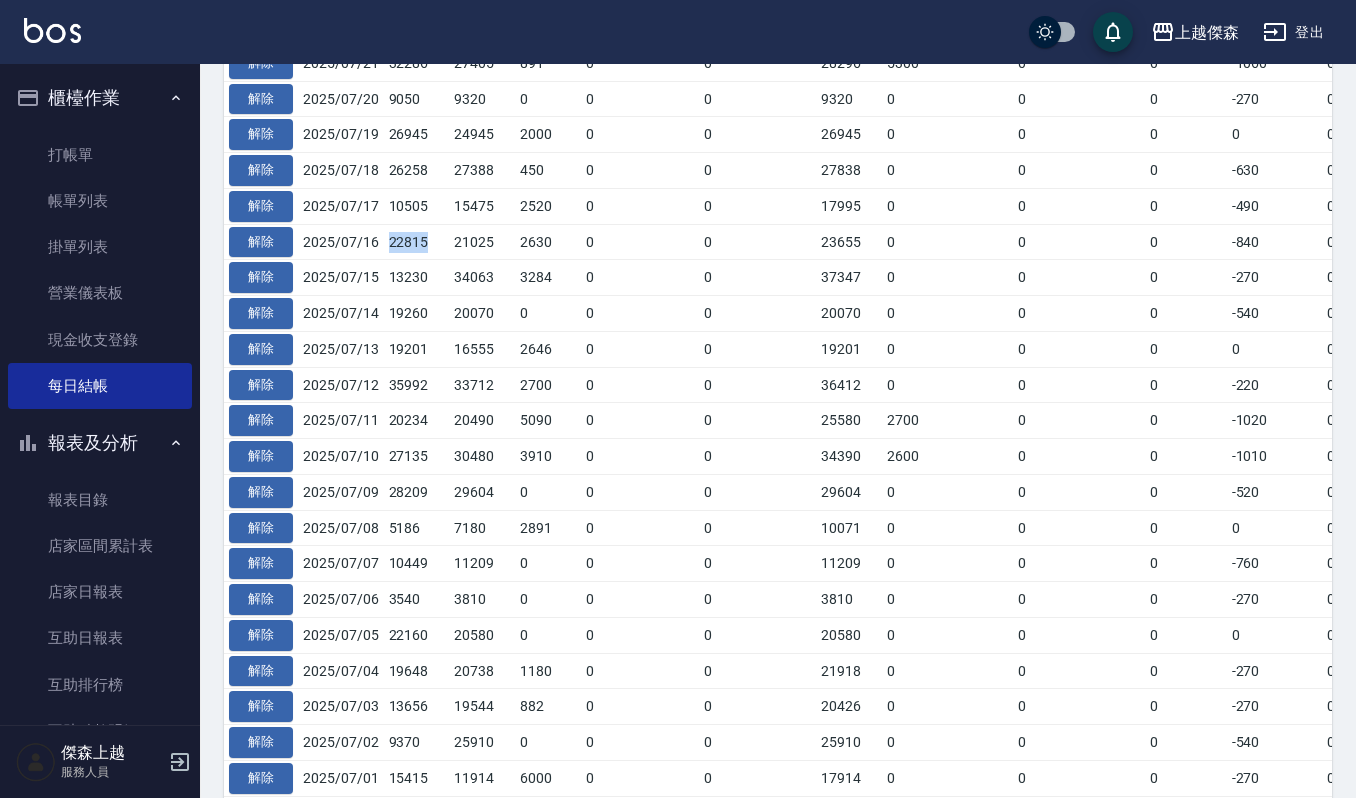 drag, startPoint x: 430, startPoint y: 240, endPoint x: 374, endPoint y: 250, distance: 56.88585 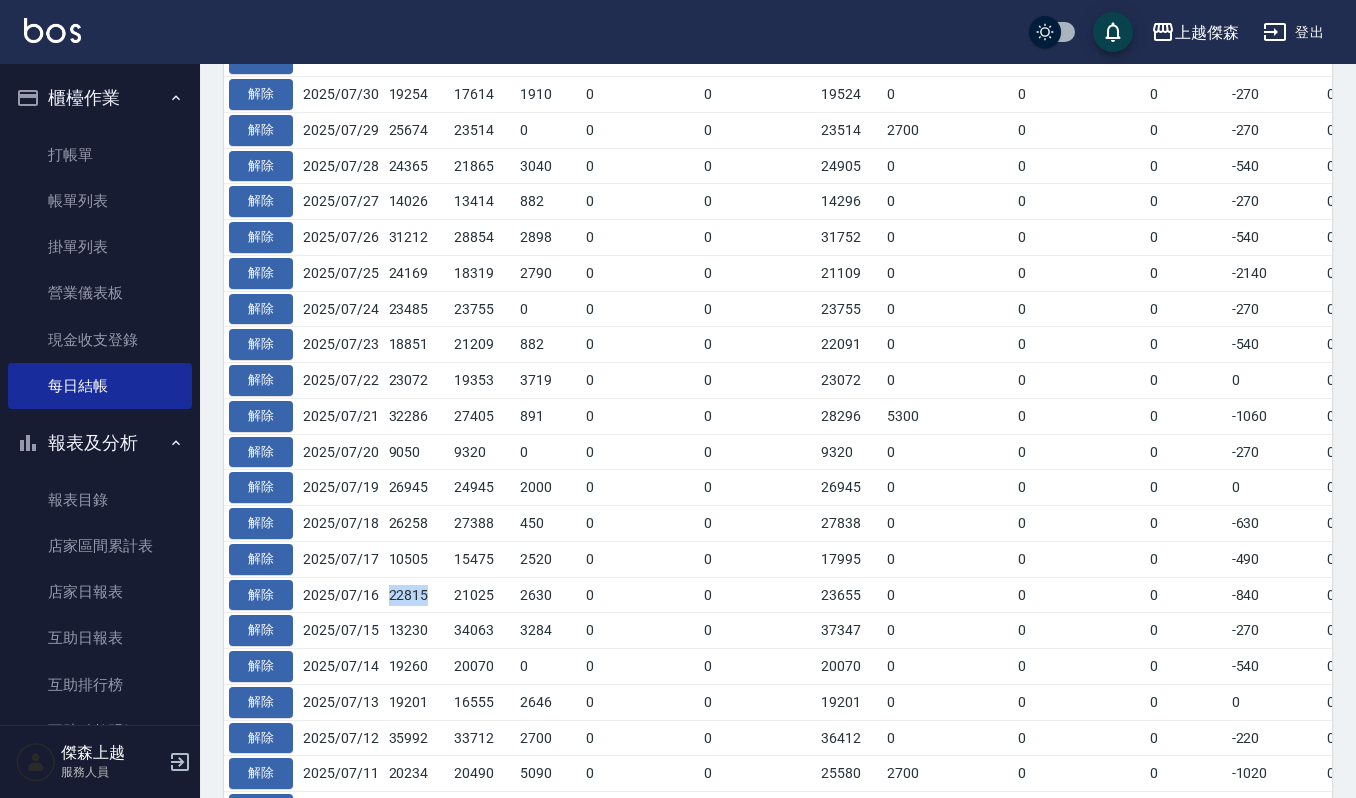scroll, scrollTop: 445, scrollLeft: 0, axis: vertical 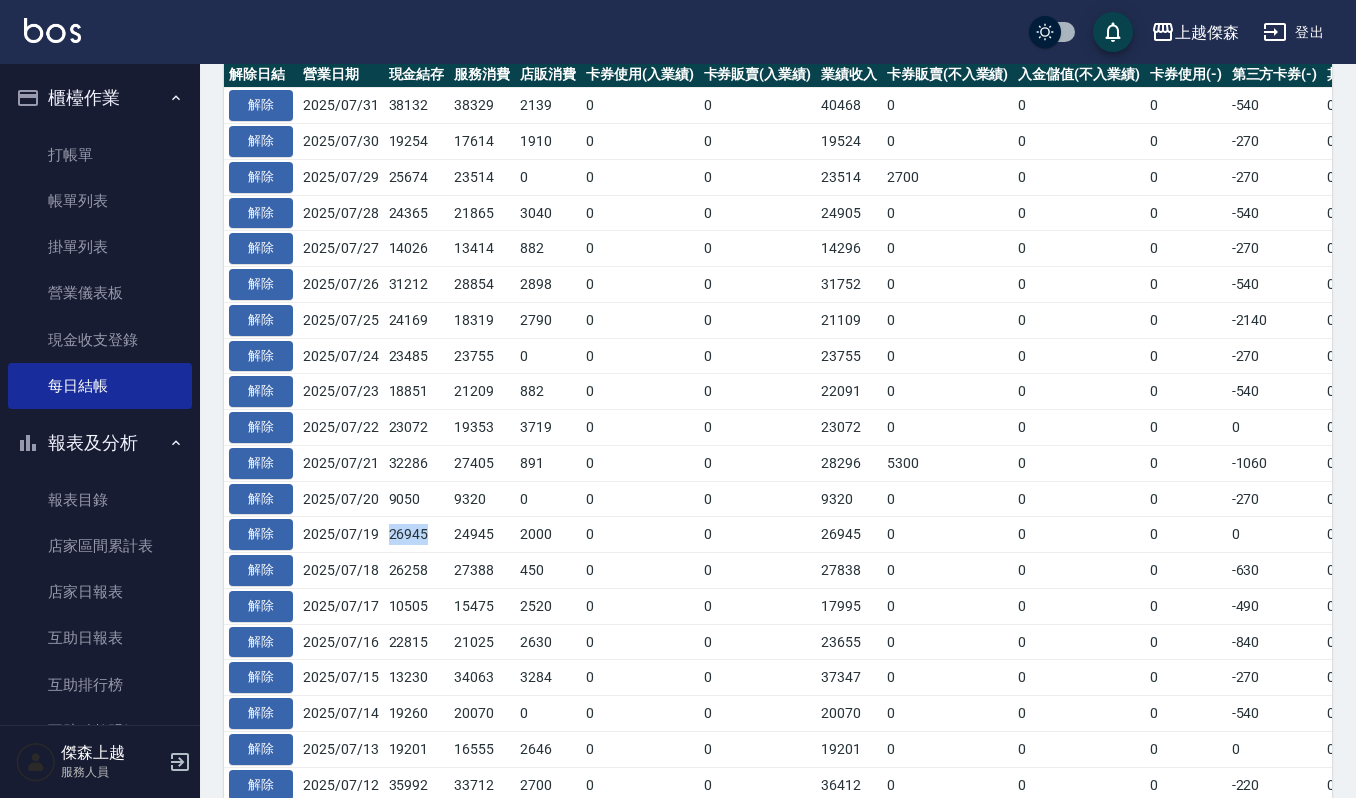 drag, startPoint x: 434, startPoint y: 537, endPoint x: 382, endPoint y: 540, distance: 52.086468 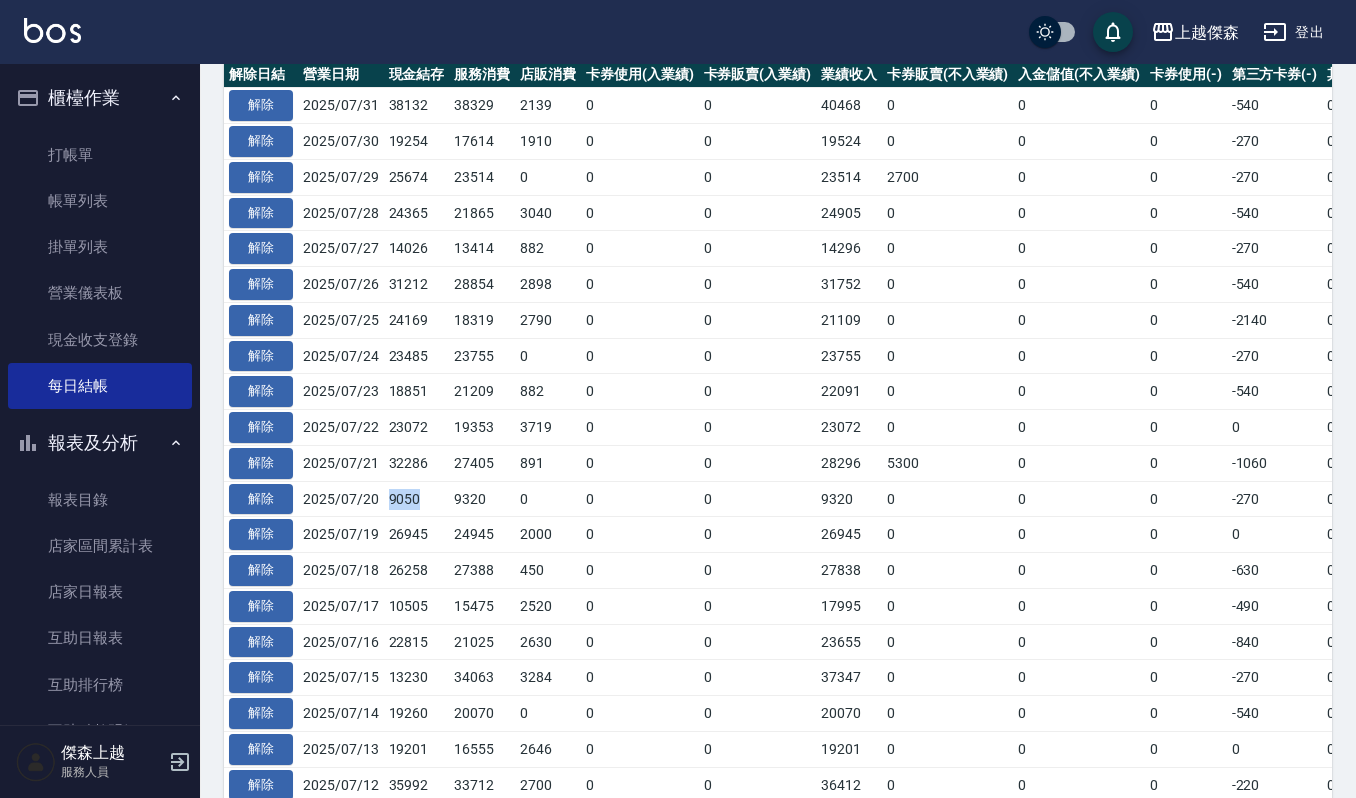 drag, startPoint x: 440, startPoint y: 505, endPoint x: 381, endPoint y: 512, distance: 59.413803 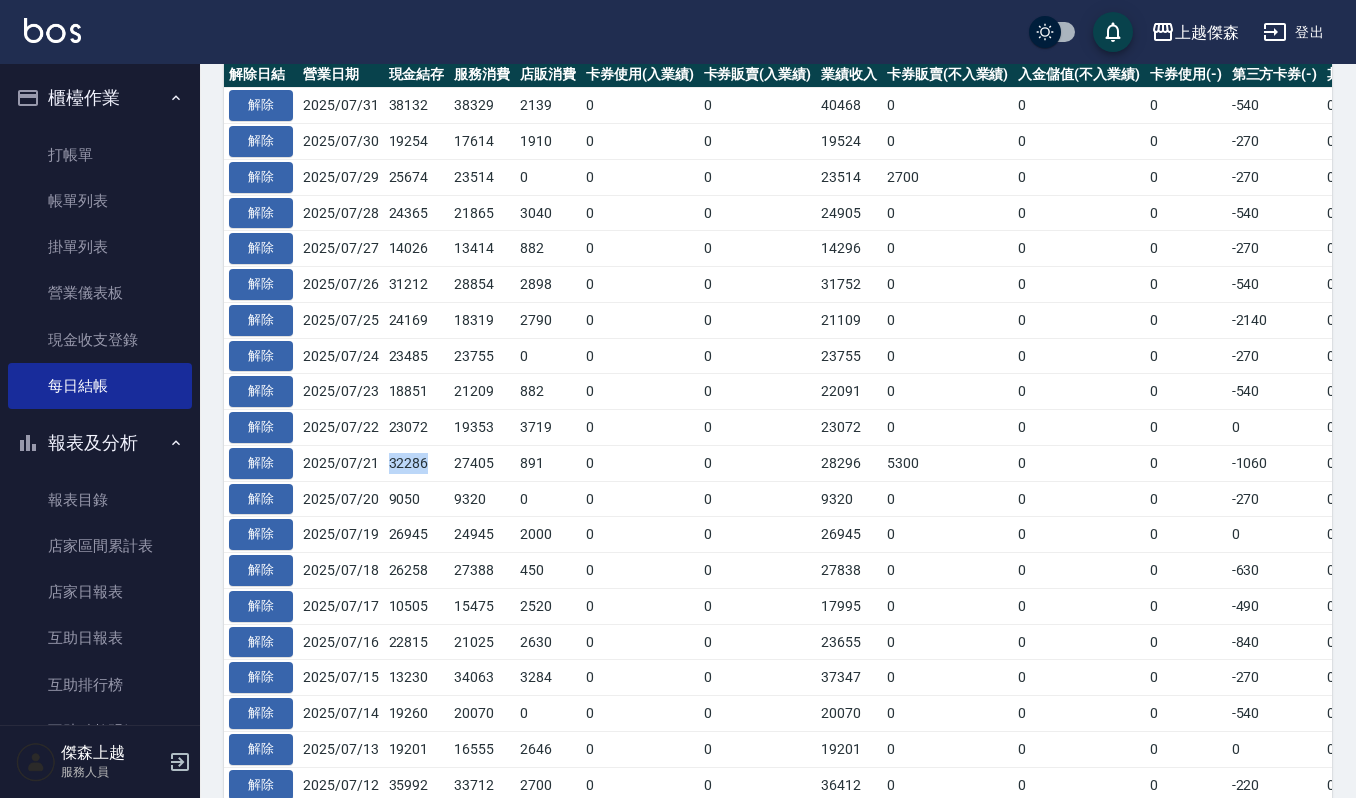 drag, startPoint x: 425, startPoint y: 472, endPoint x: 388, endPoint y: 472, distance: 37 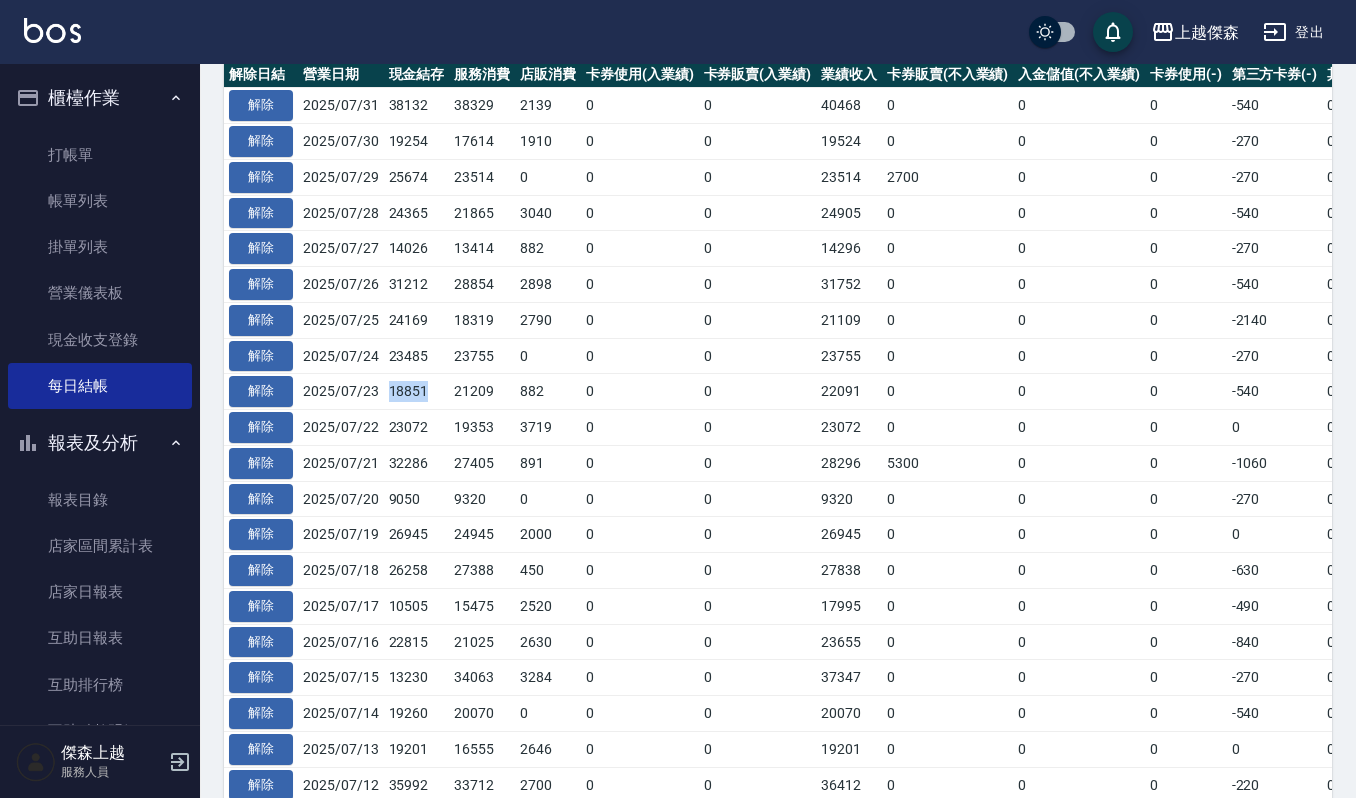 drag, startPoint x: 426, startPoint y: 393, endPoint x: 374, endPoint y: 400, distance: 52.46904 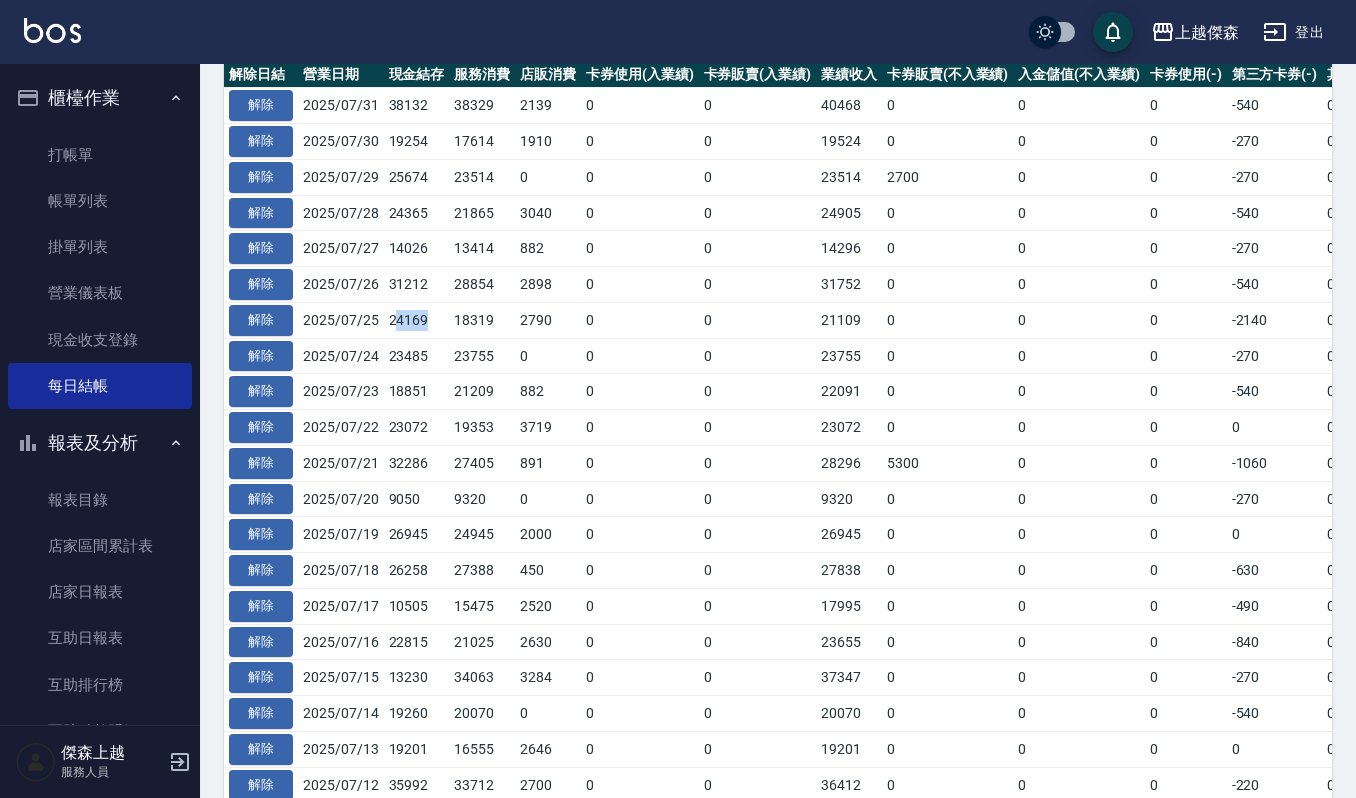 drag, startPoint x: 445, startPoint y: 317, endPoint x: 392, endPoint y: 317, distance: 53 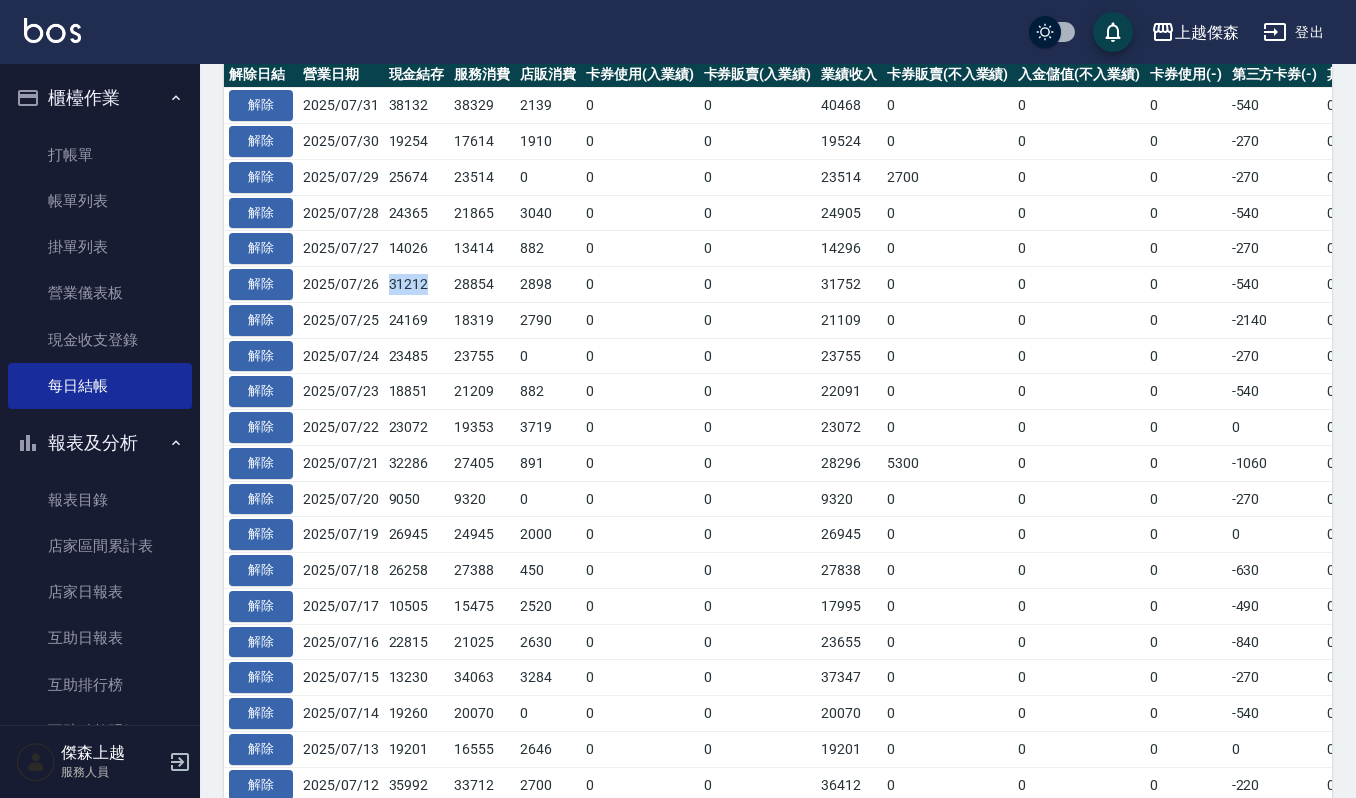 drag, startPoint x: 444, startPoint y: 294, endPoint x: 377, endPoint y: 297, distance: 67.06713 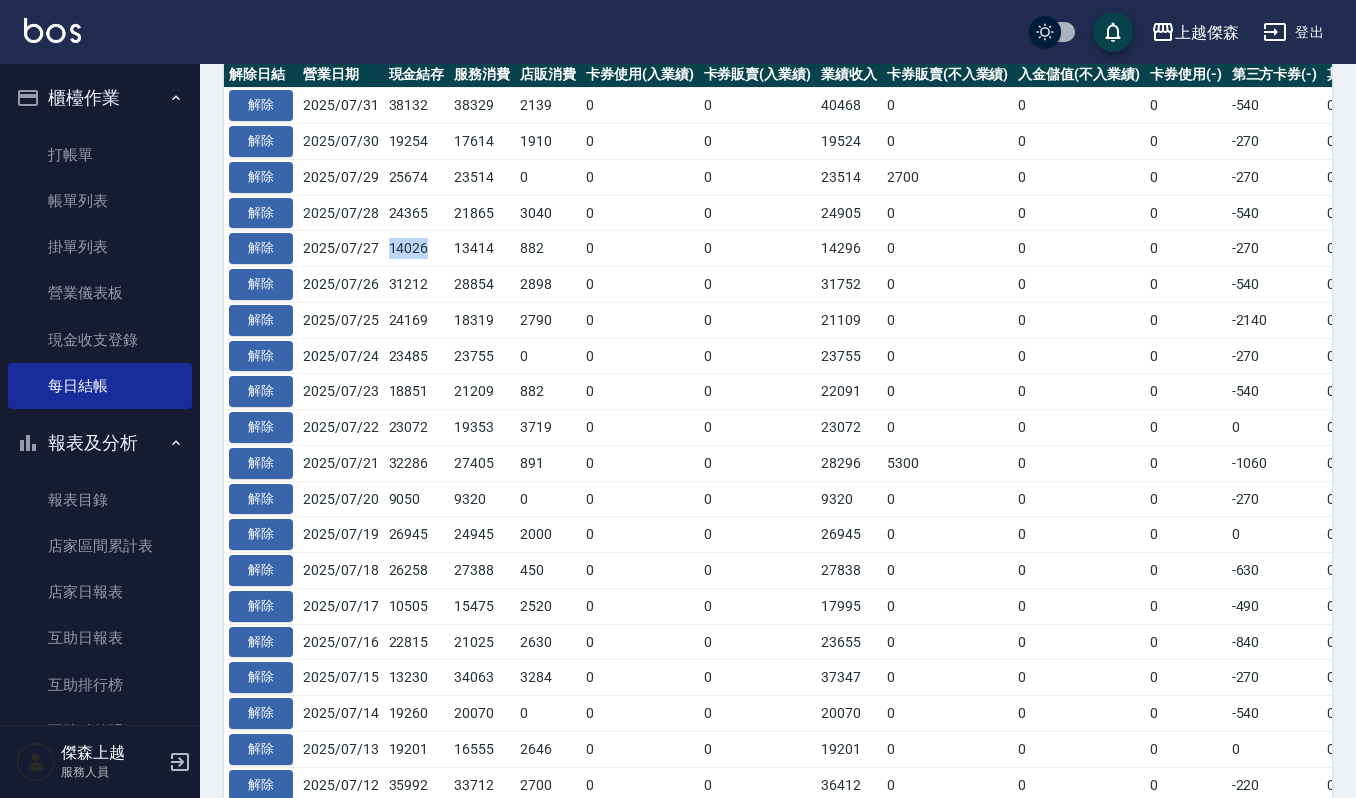 drag, startPoint x: 434, startPoint y: 254, endPoint x: 377, endPoint y: 262, distance: 57.558666 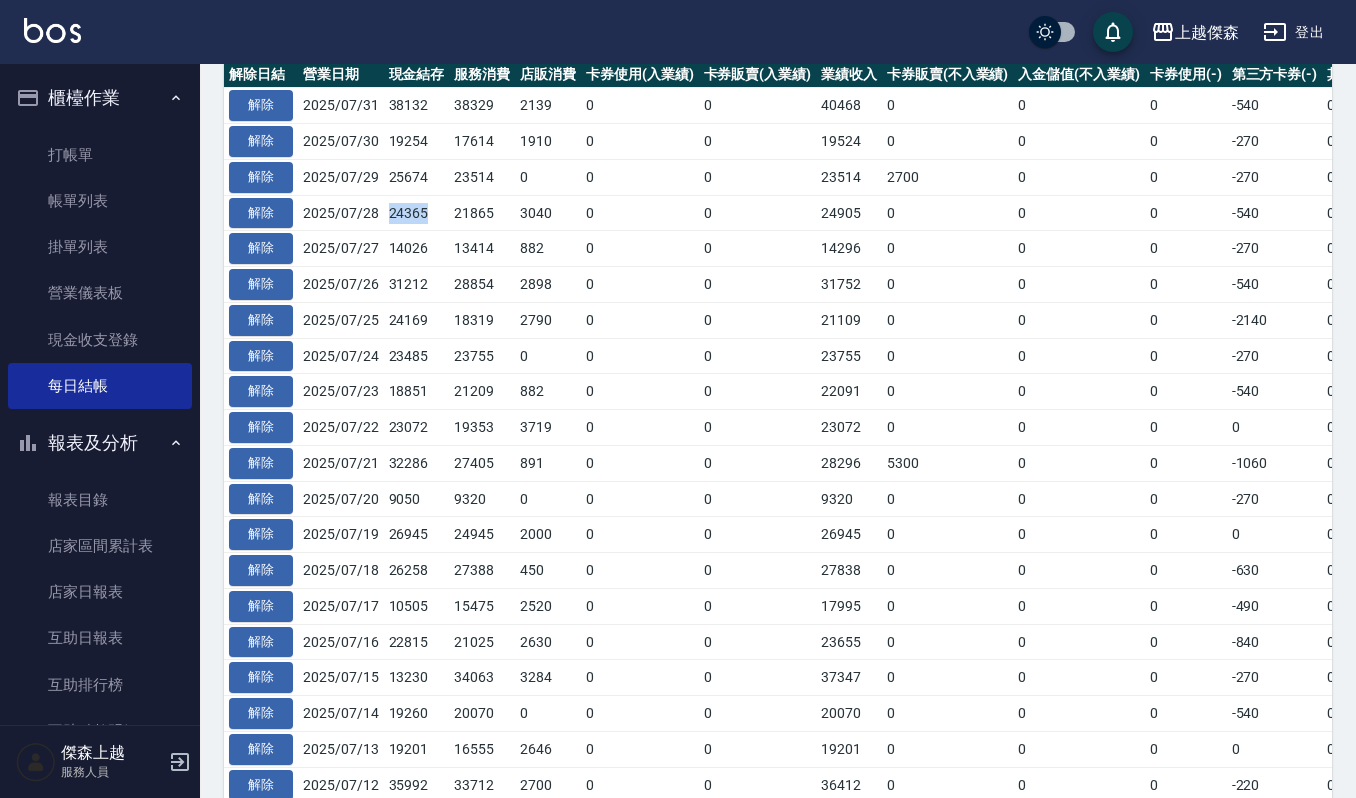 drag, startPoint x: 434, startPoint y: 221, endPoint x: 386, endPoint y: 226, distance: 48.259712 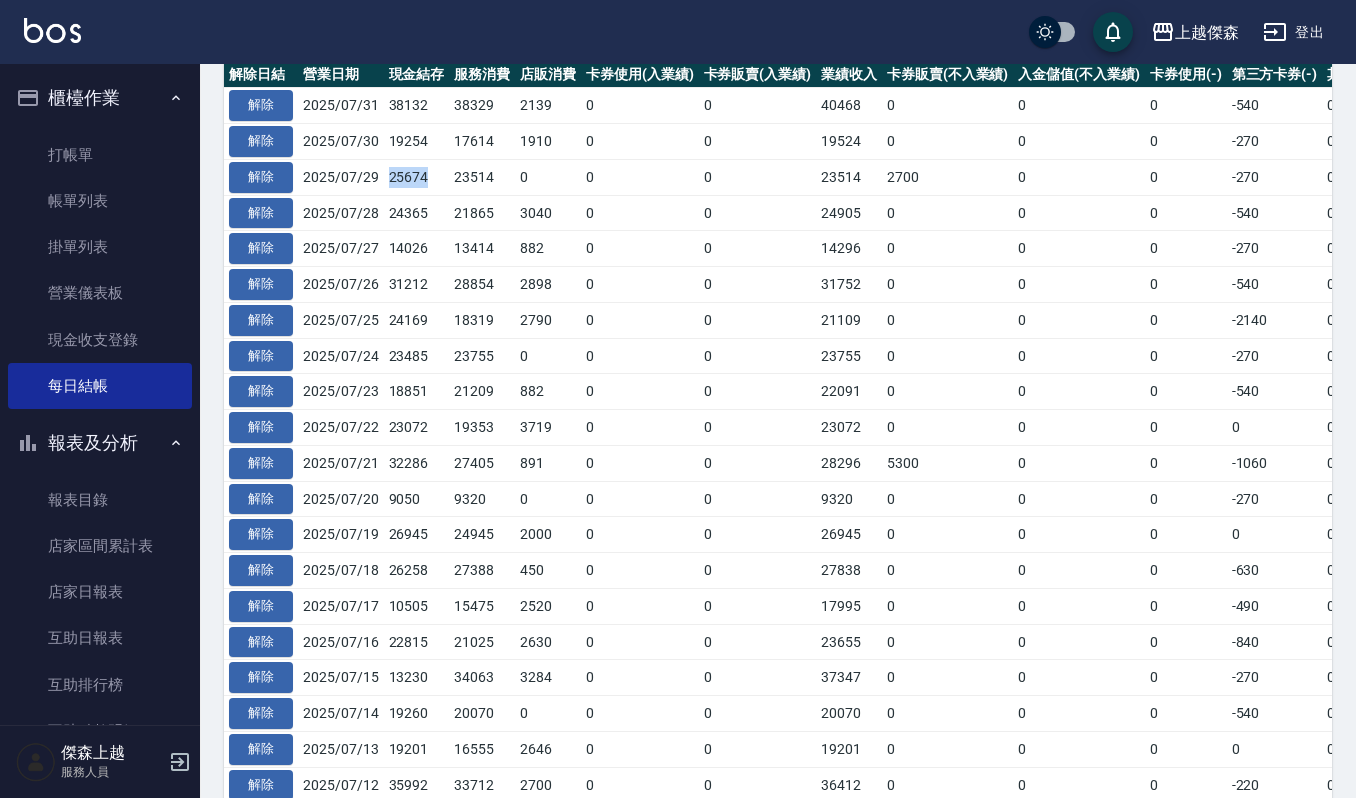 drag, startPoint x: 432, startPoint y: 180, endPoint x: 378, endPoint y: 192, distance: 55.31727 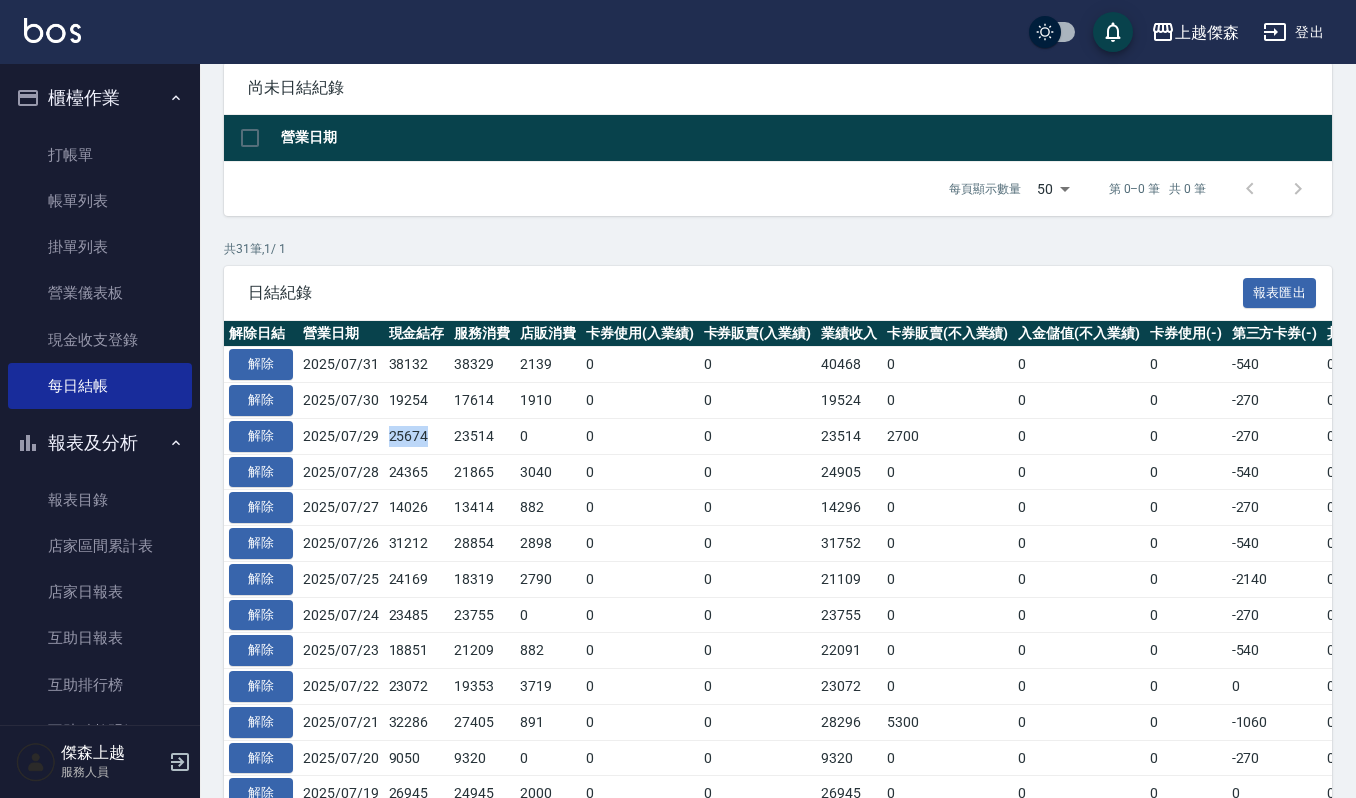scroll, scrollTop: 178, scrollLeft: 0, axis: vertical 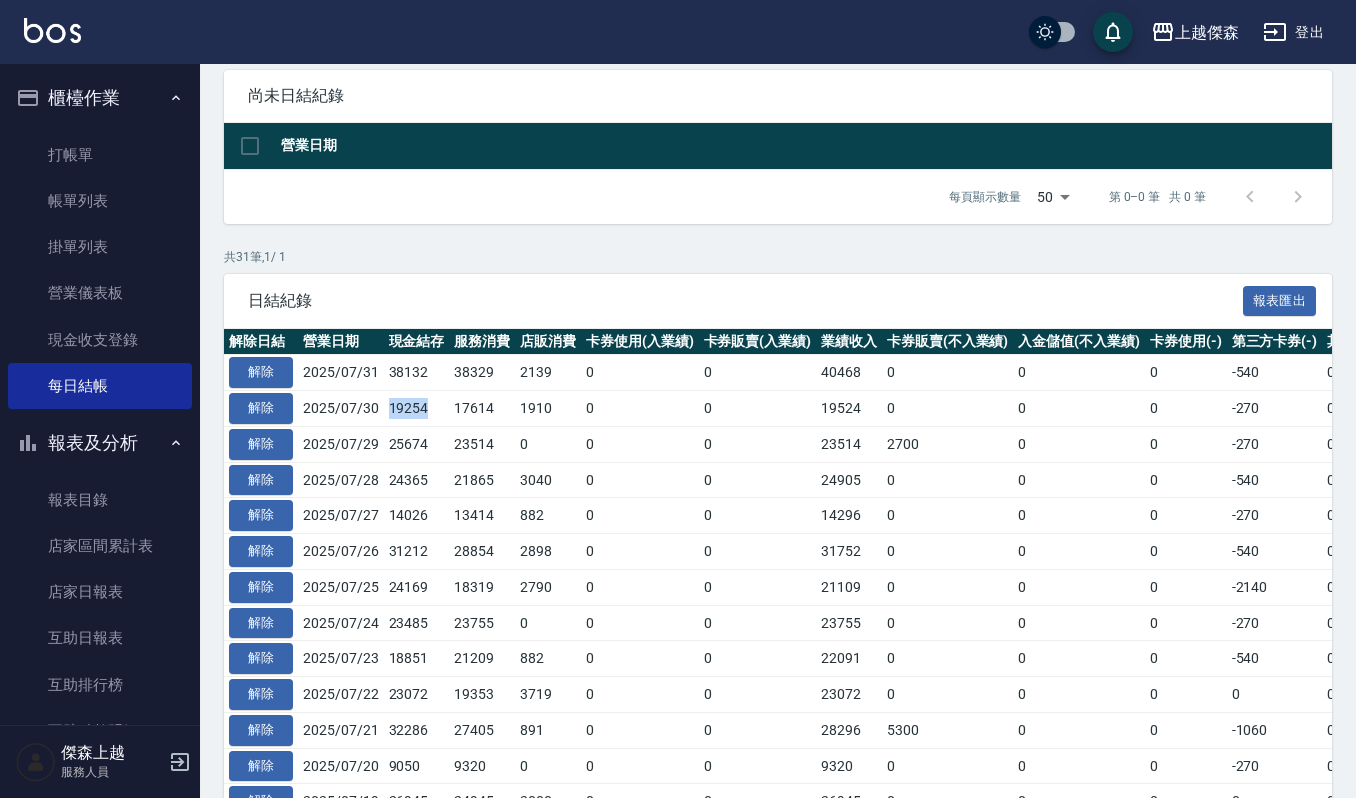 drag, startPoint x: 438, startPoint y: 400, endPoint x: 386, endPoint y: 409, distance: 52.773098 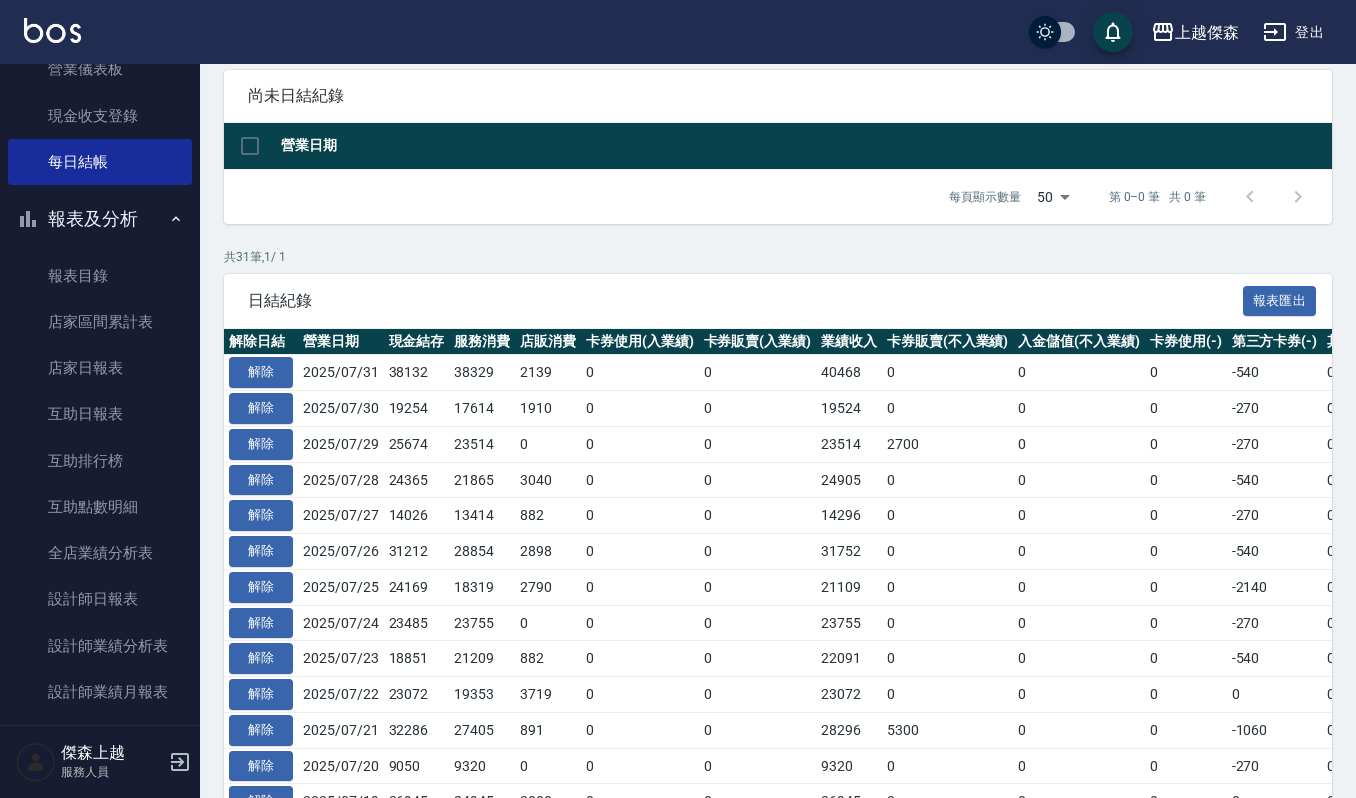 scroll, scrollTop: 482, scrollLeft: 0, axis: vertical 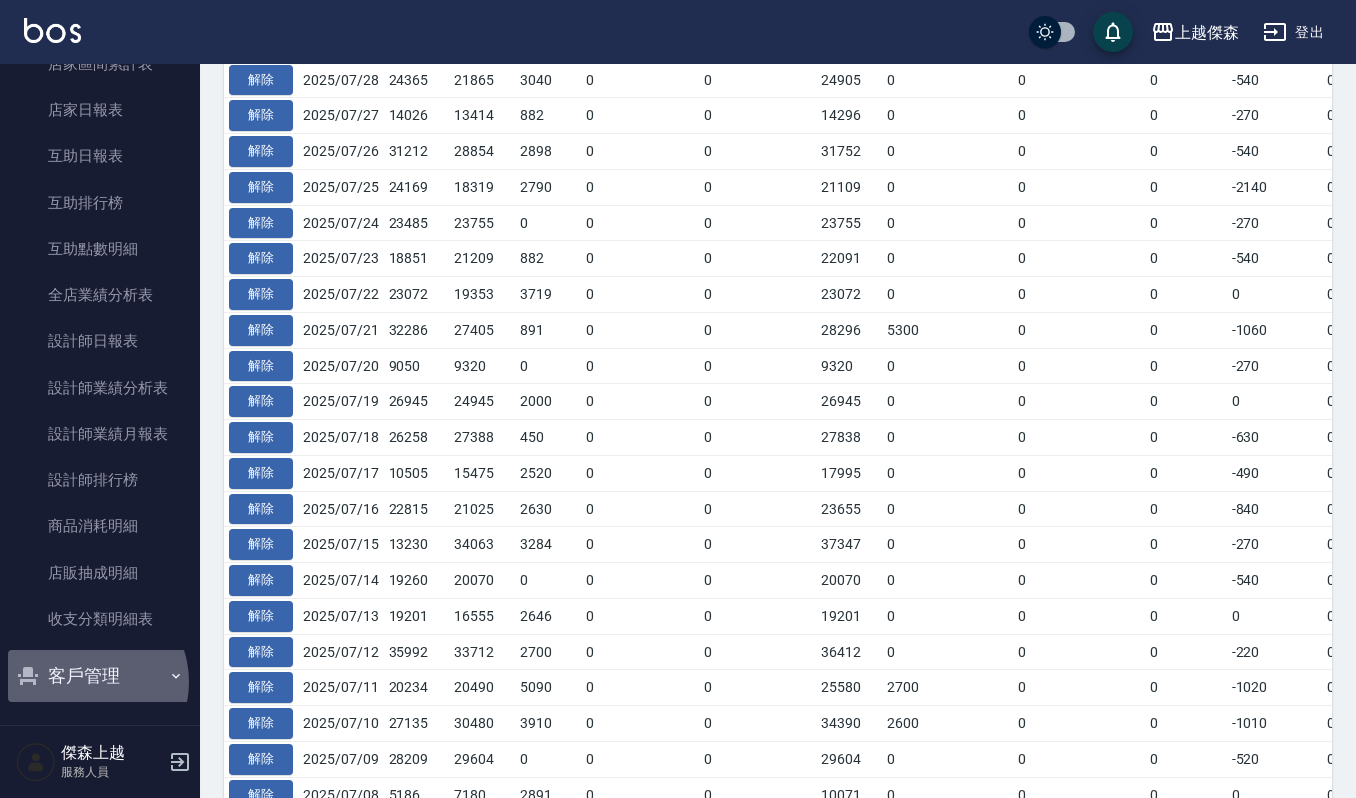 click on "客戶管理" at bounding box center (100, 676) 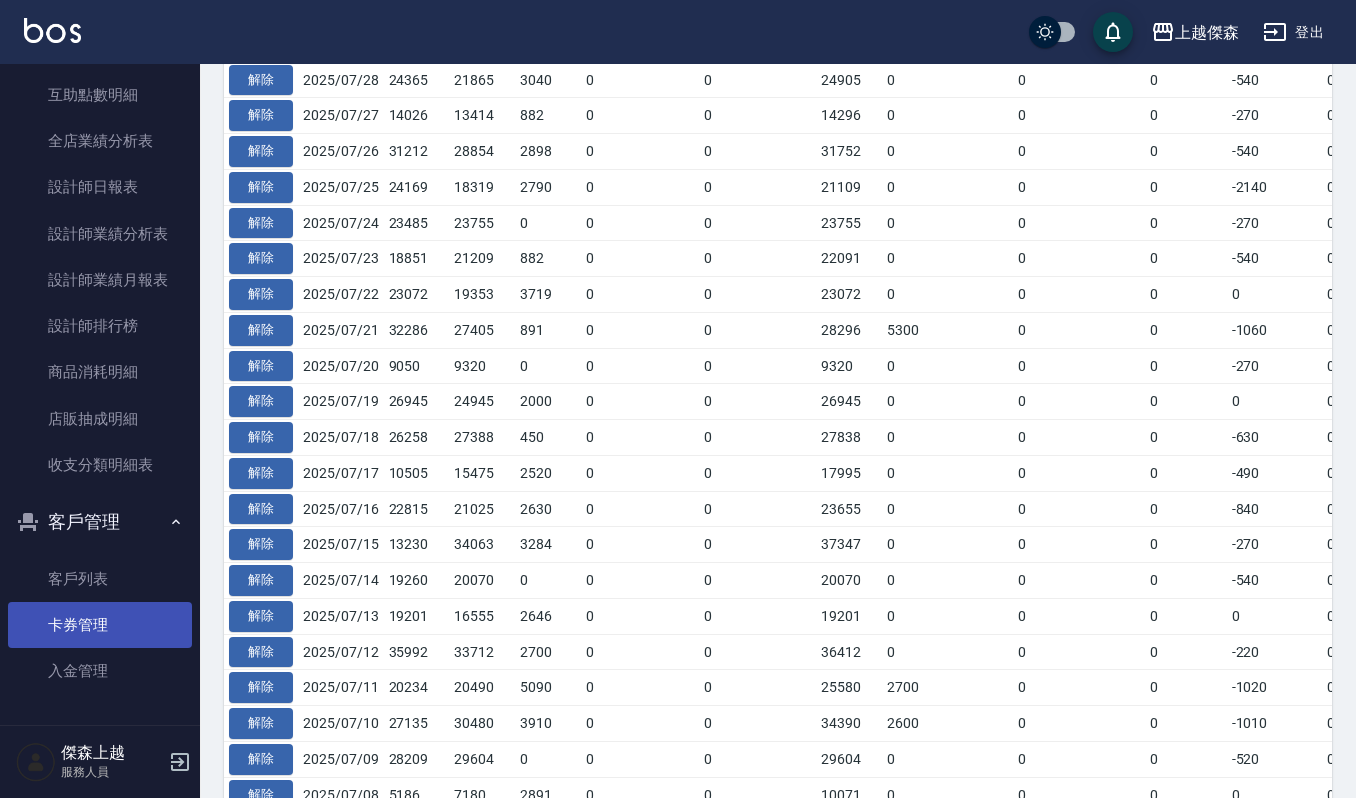 scroll, scrollTop: 637, scrollLeft: 0, axis: vertical 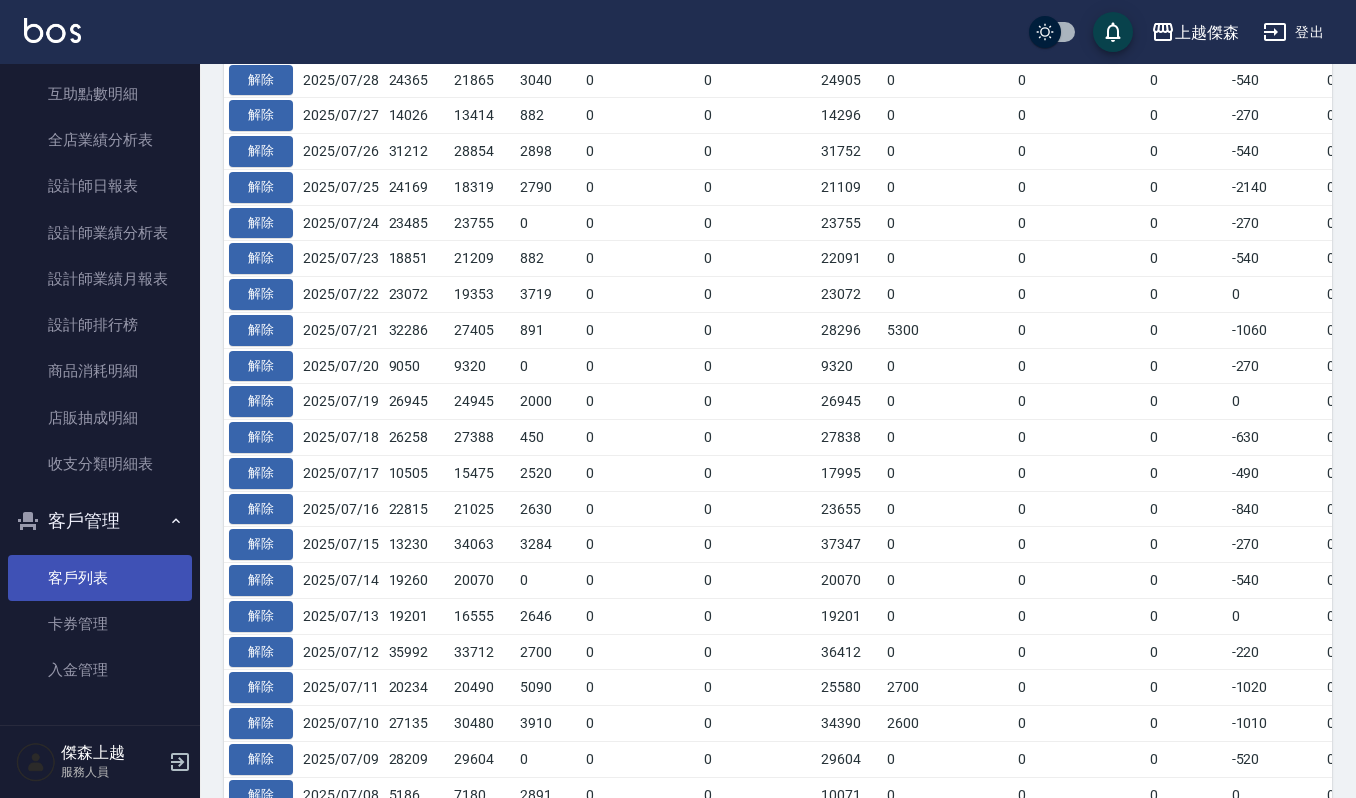 click on "客戶列表" at bounding box center (100, 578) 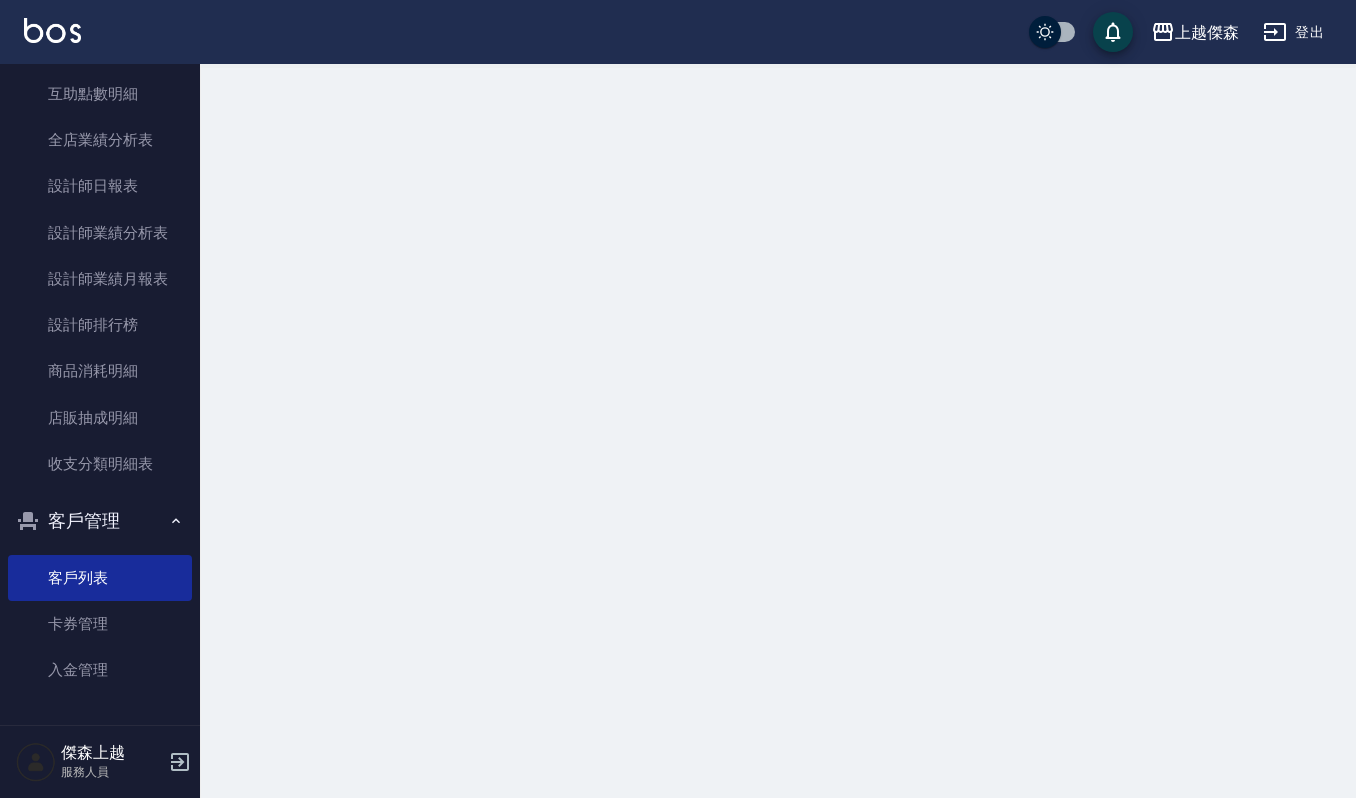 scroll, scrollTop: 0, scrollLeft: 0, axis: both 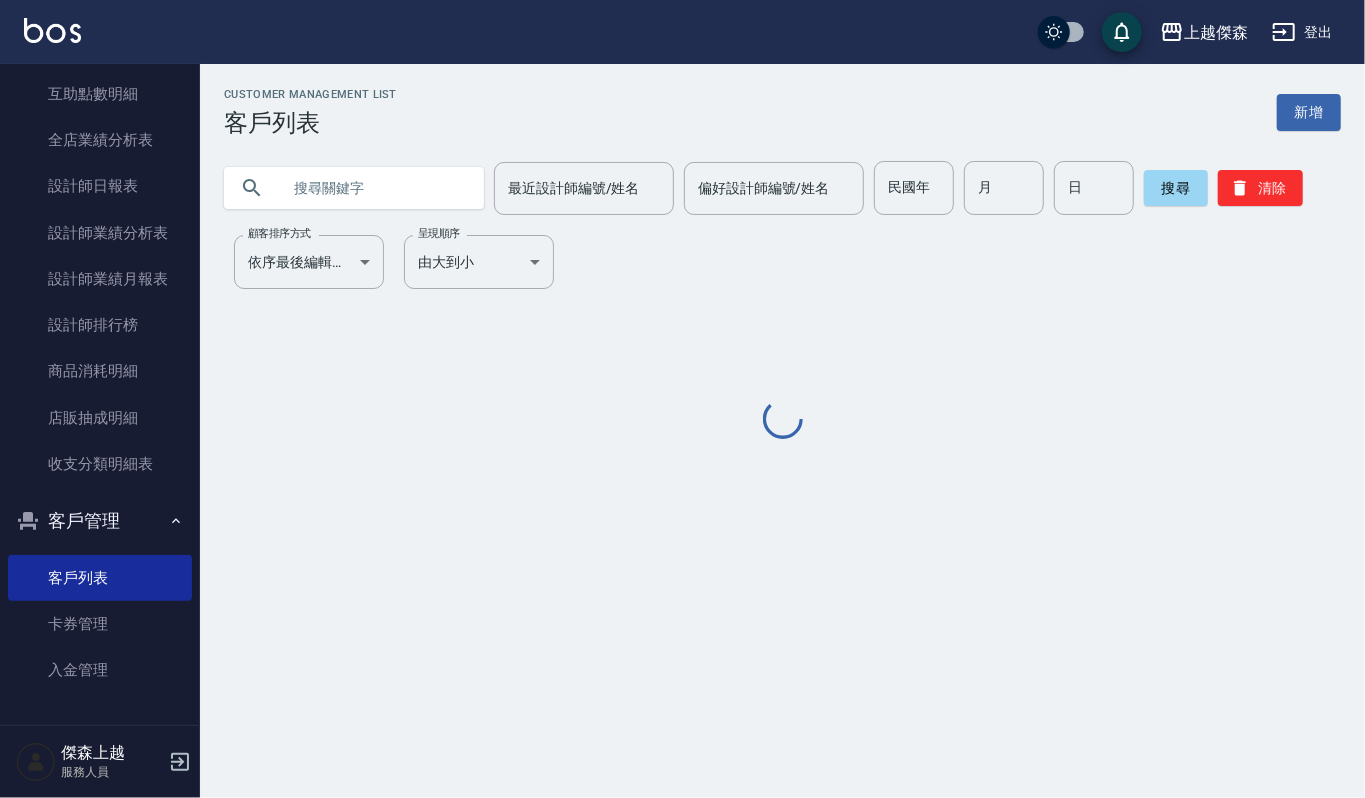 click at bounding box center (374, 188) 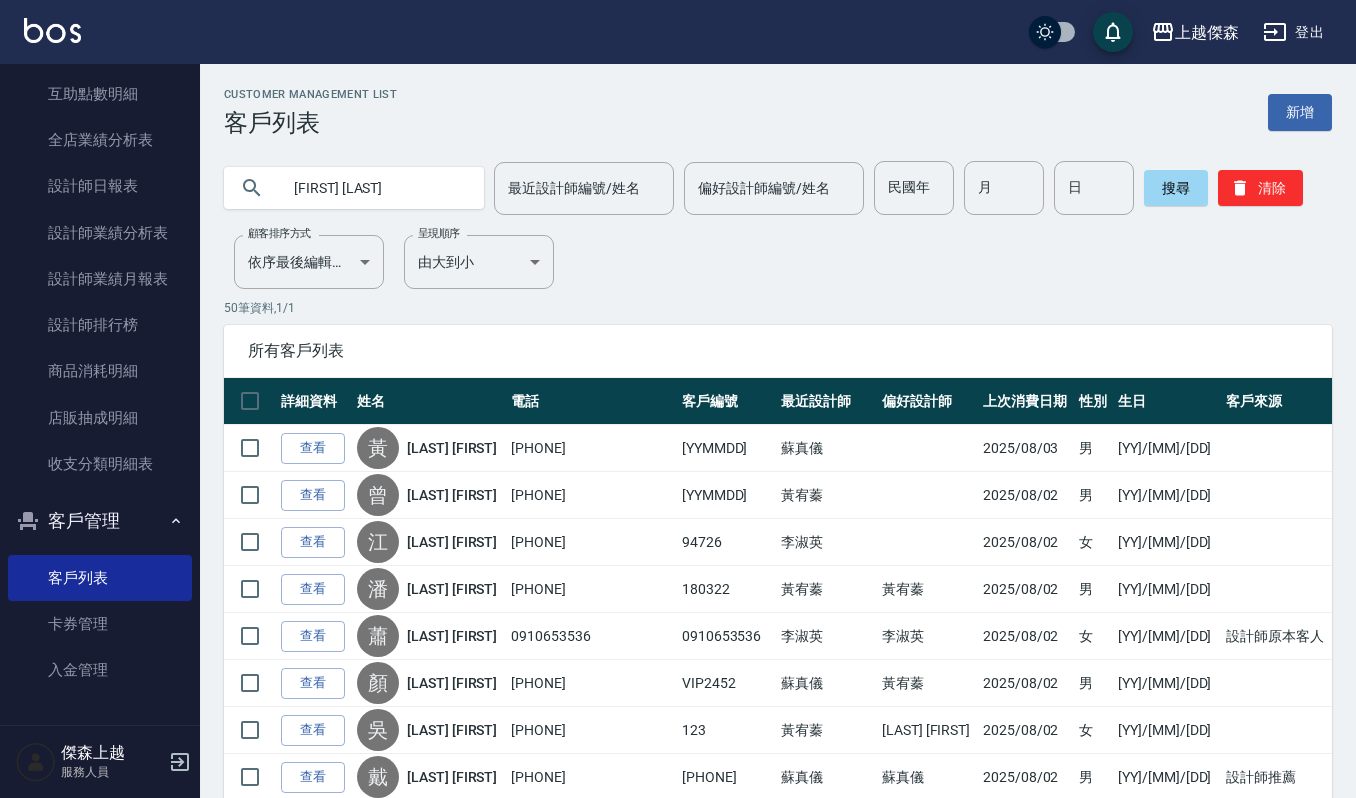 type on "[FIRST] [LAST]" 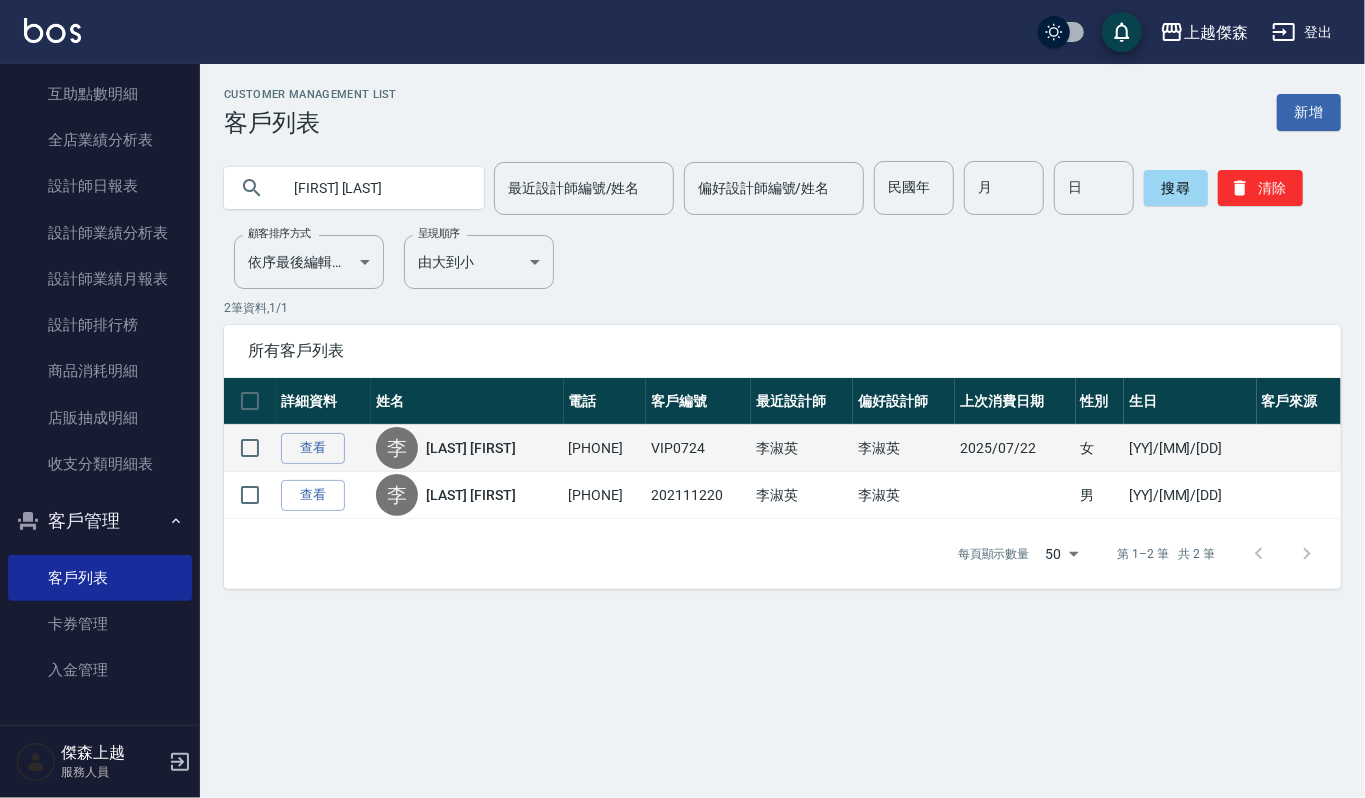 click on "查看" at bounding box center [323, 448] 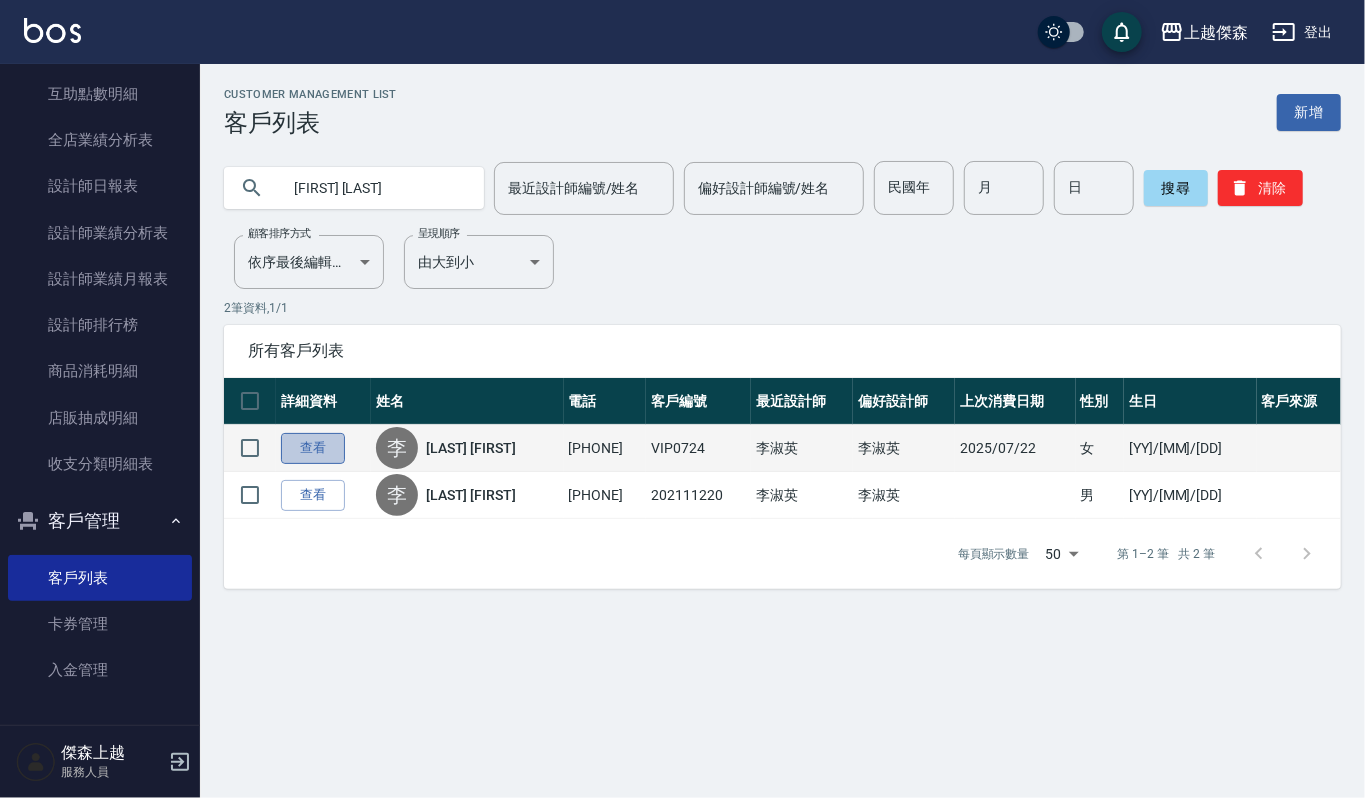 click on "查看" at bounding box center (313, 448) 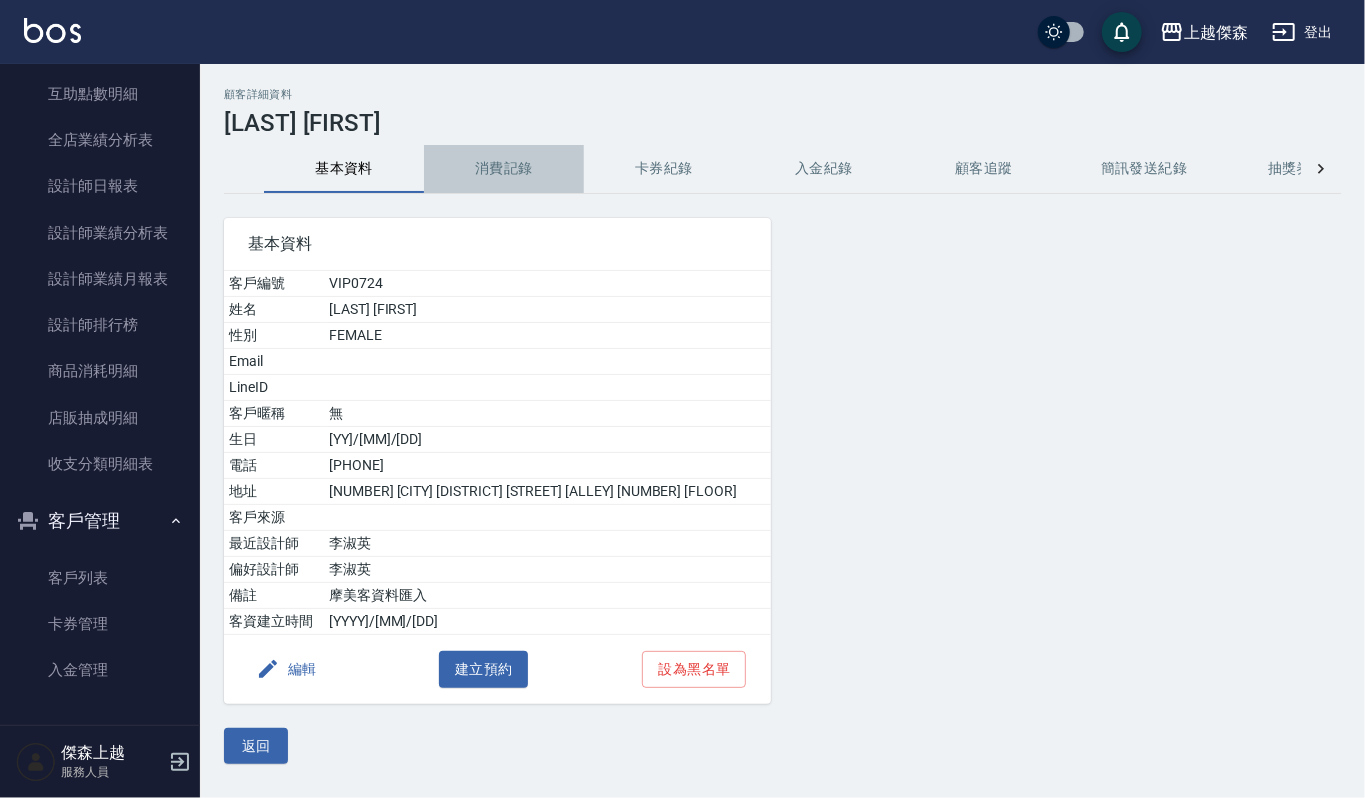 click on "消費記錄" at bounding box center [504, 169] 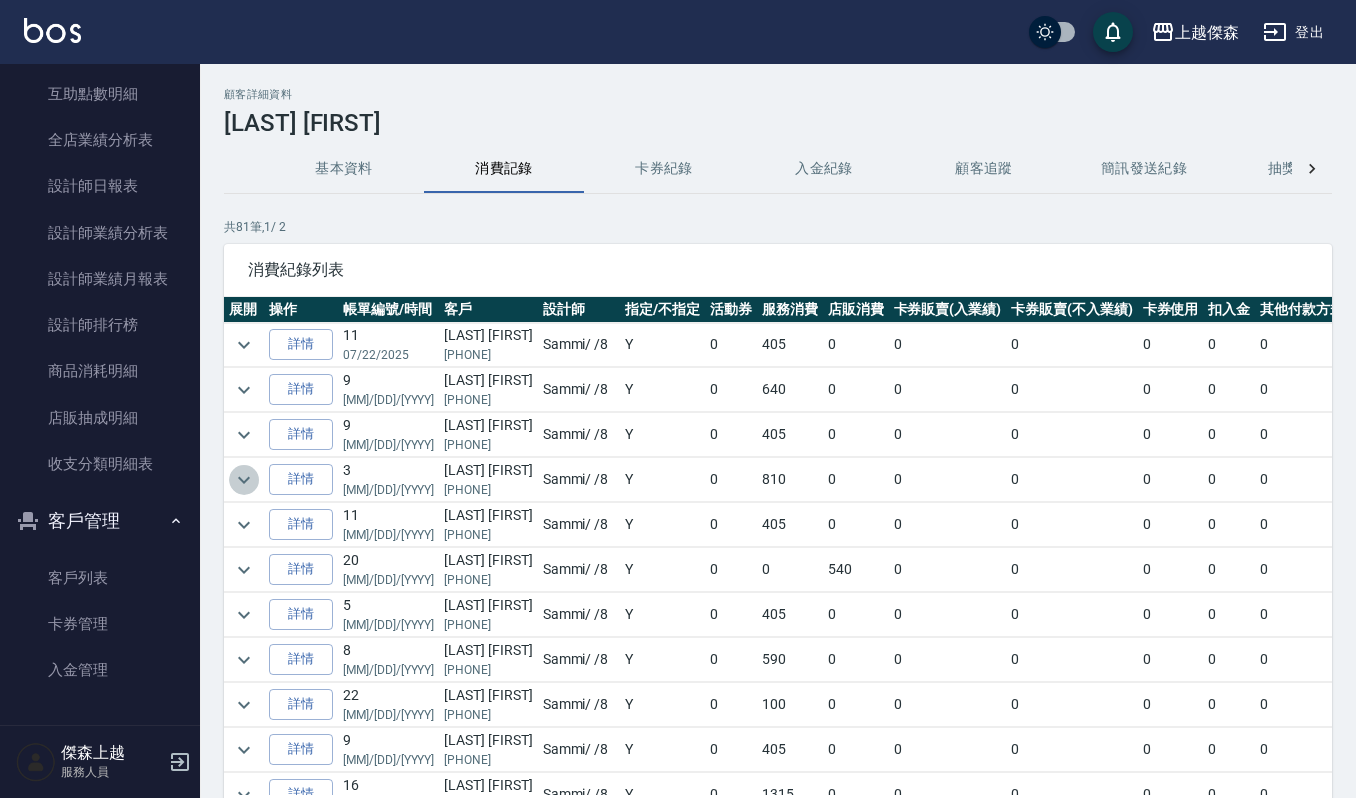 click 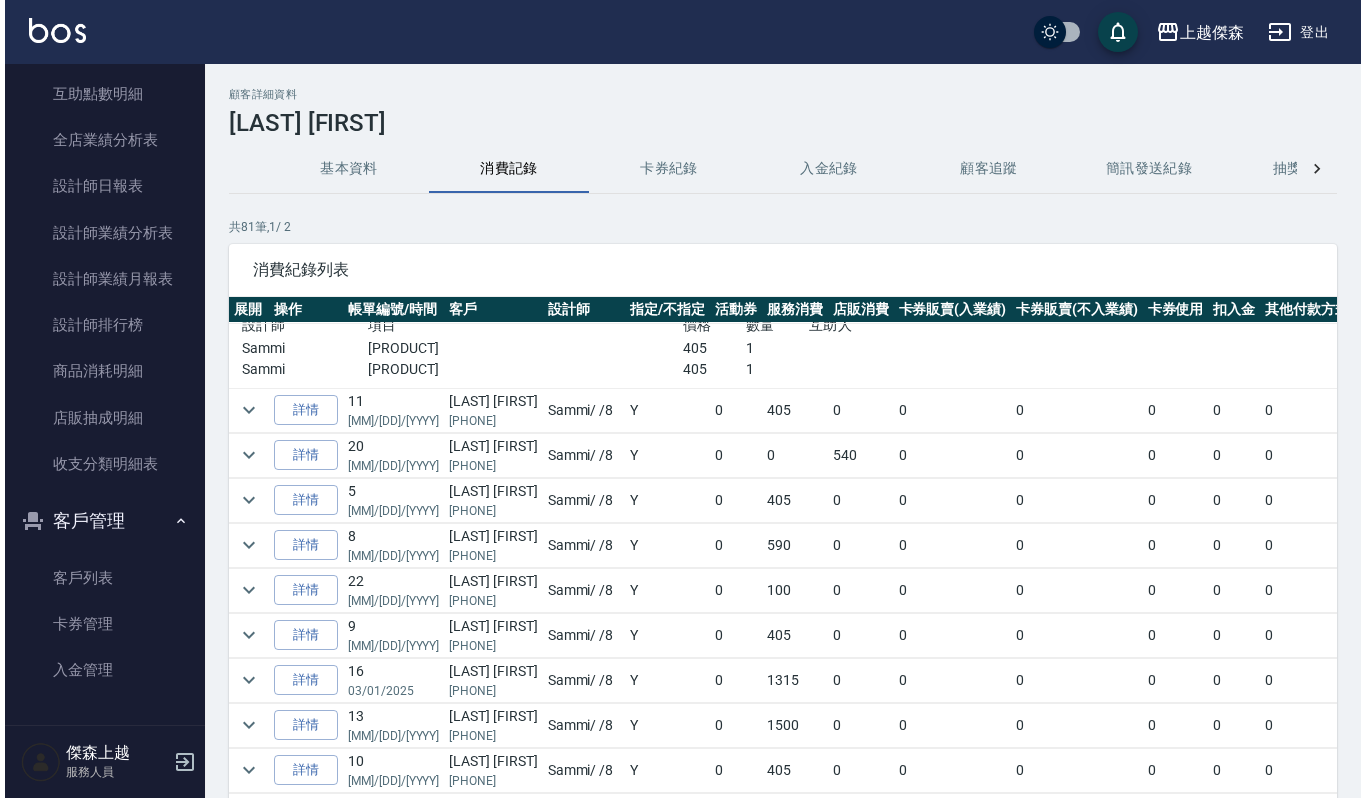 scroll, scrollTop: 133, scrollLeft: 0, axis: vertical 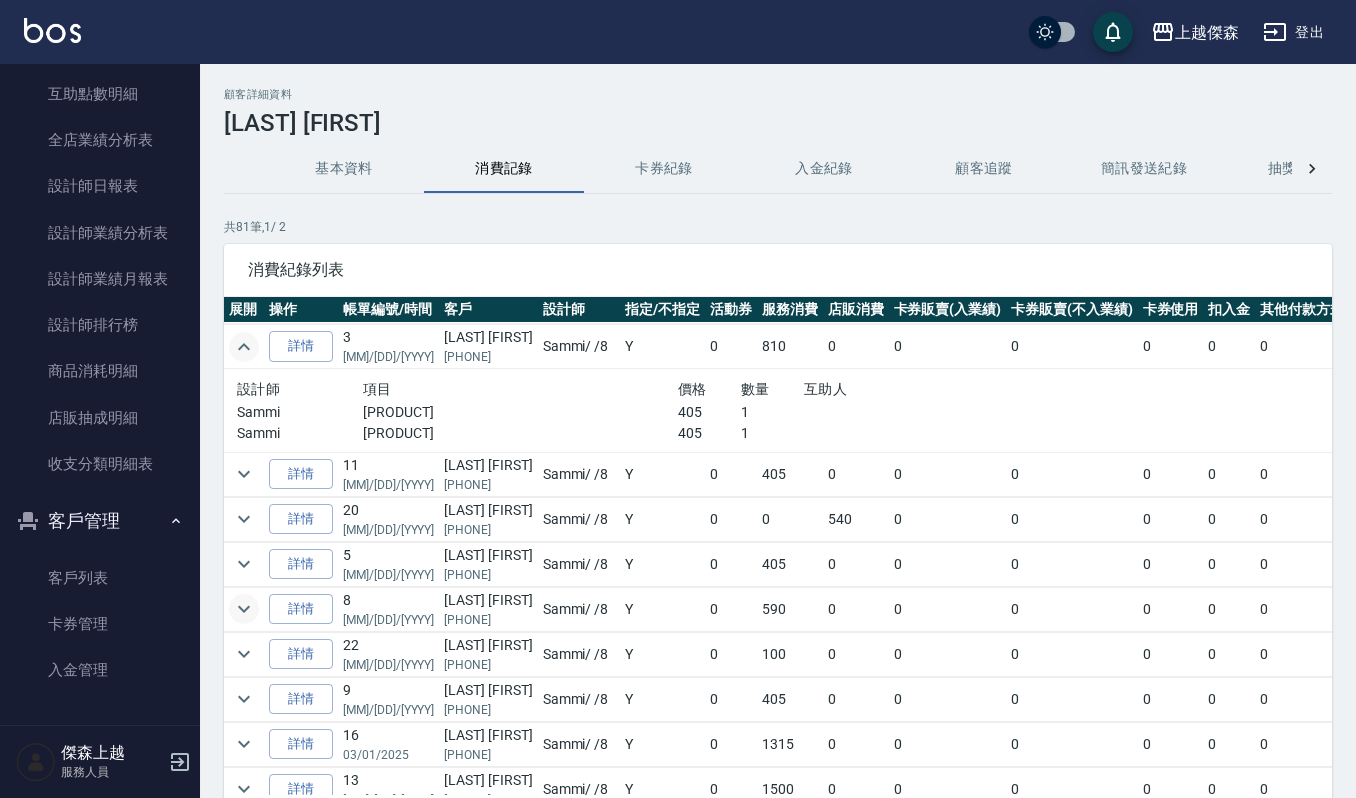 click 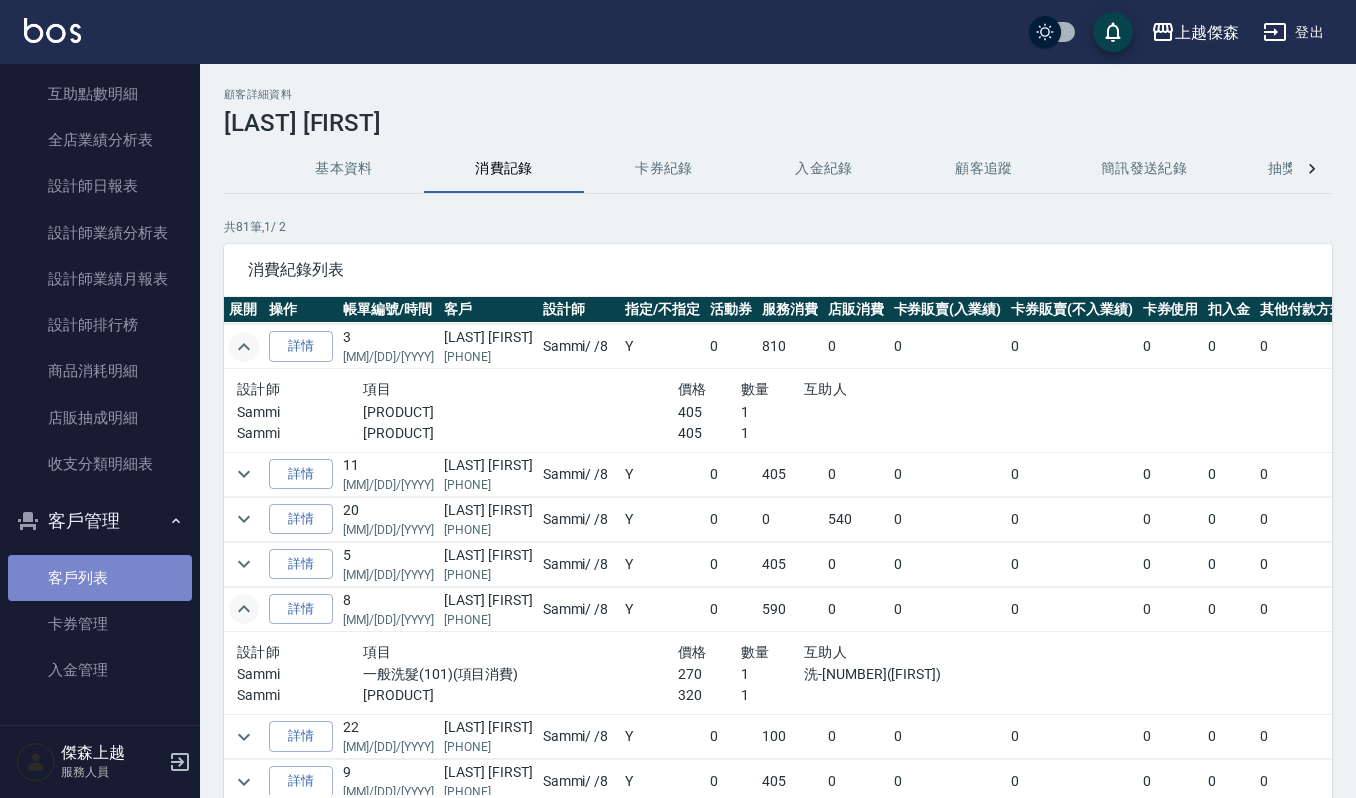 click on "客戶列表" at bounding box center [100, 578] 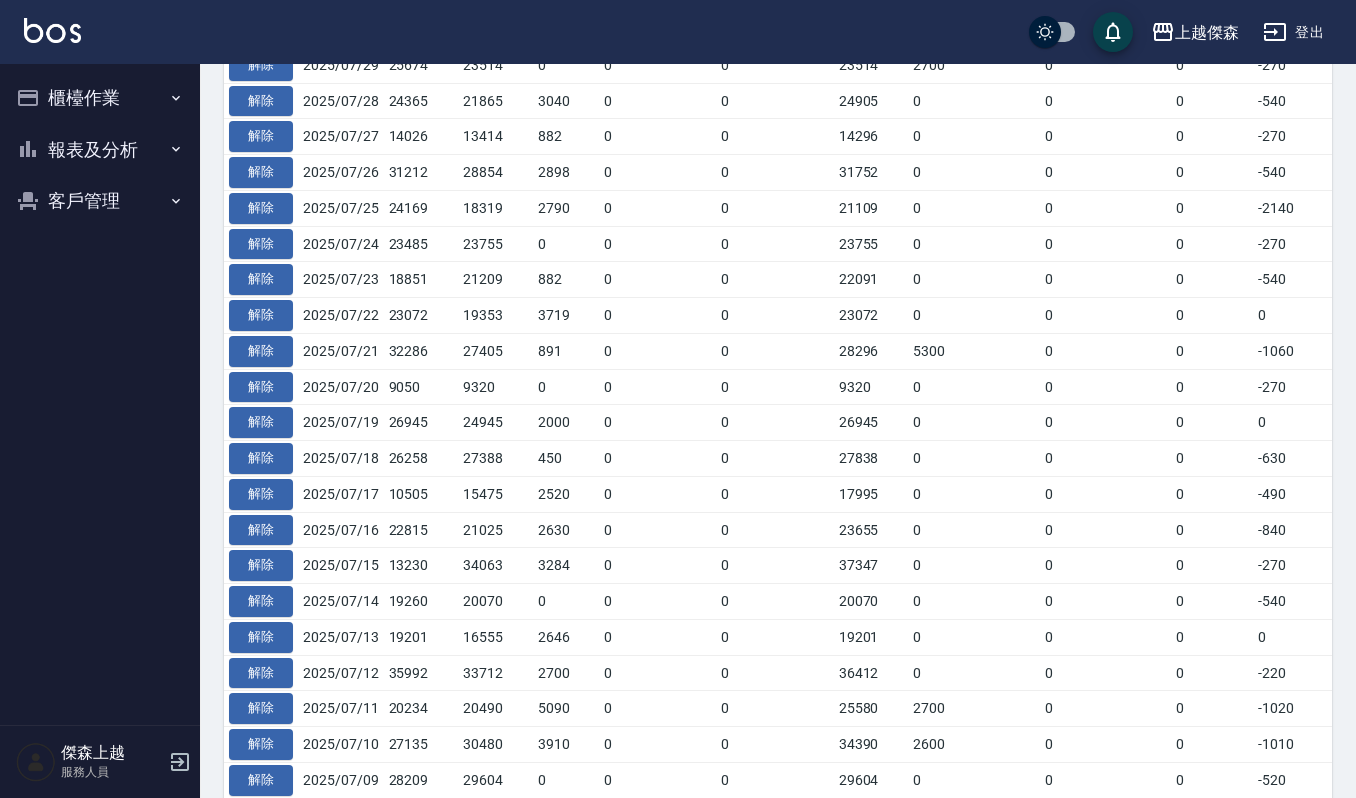 scroll, scrollTop: 400, scrollLeft: 0, axis: vertical 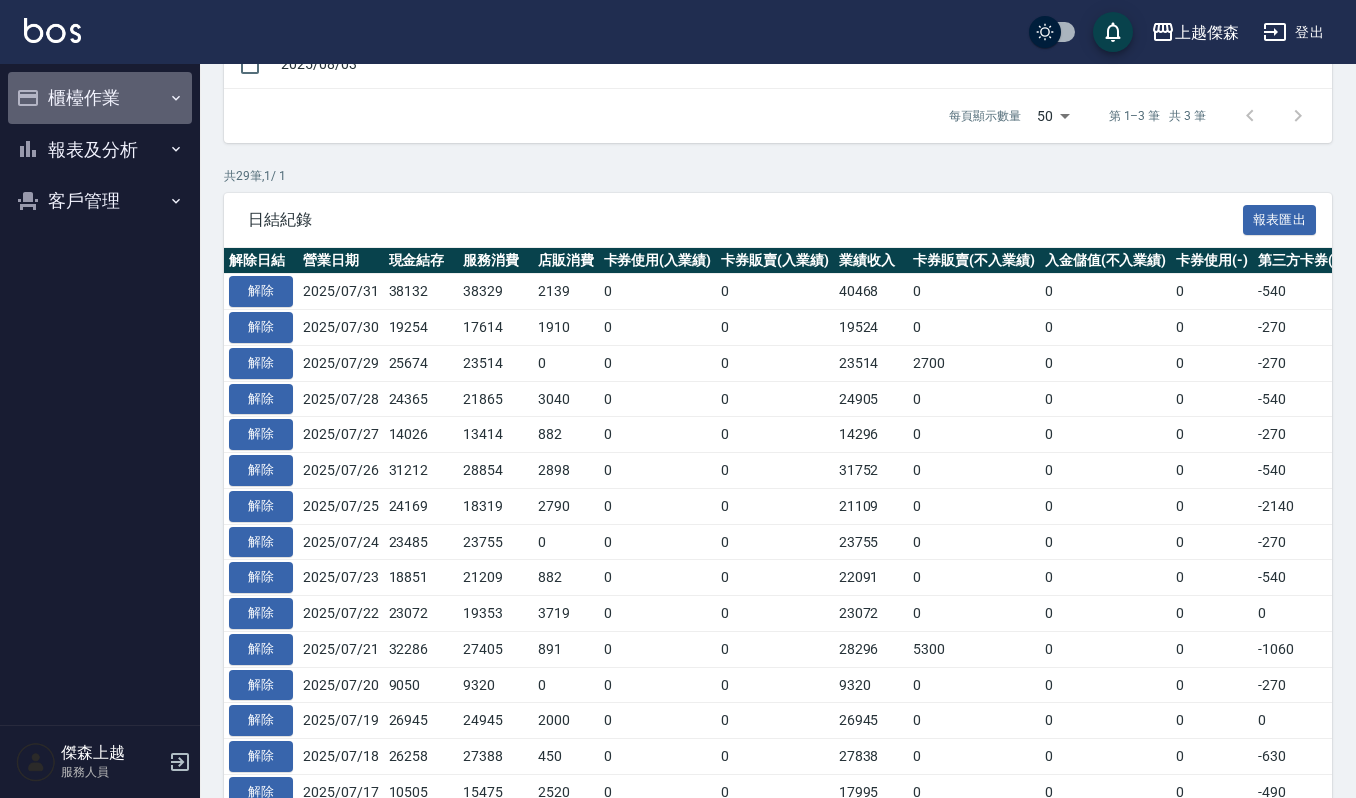 click on "櫃檯作業" at bounding box center (100, 98) 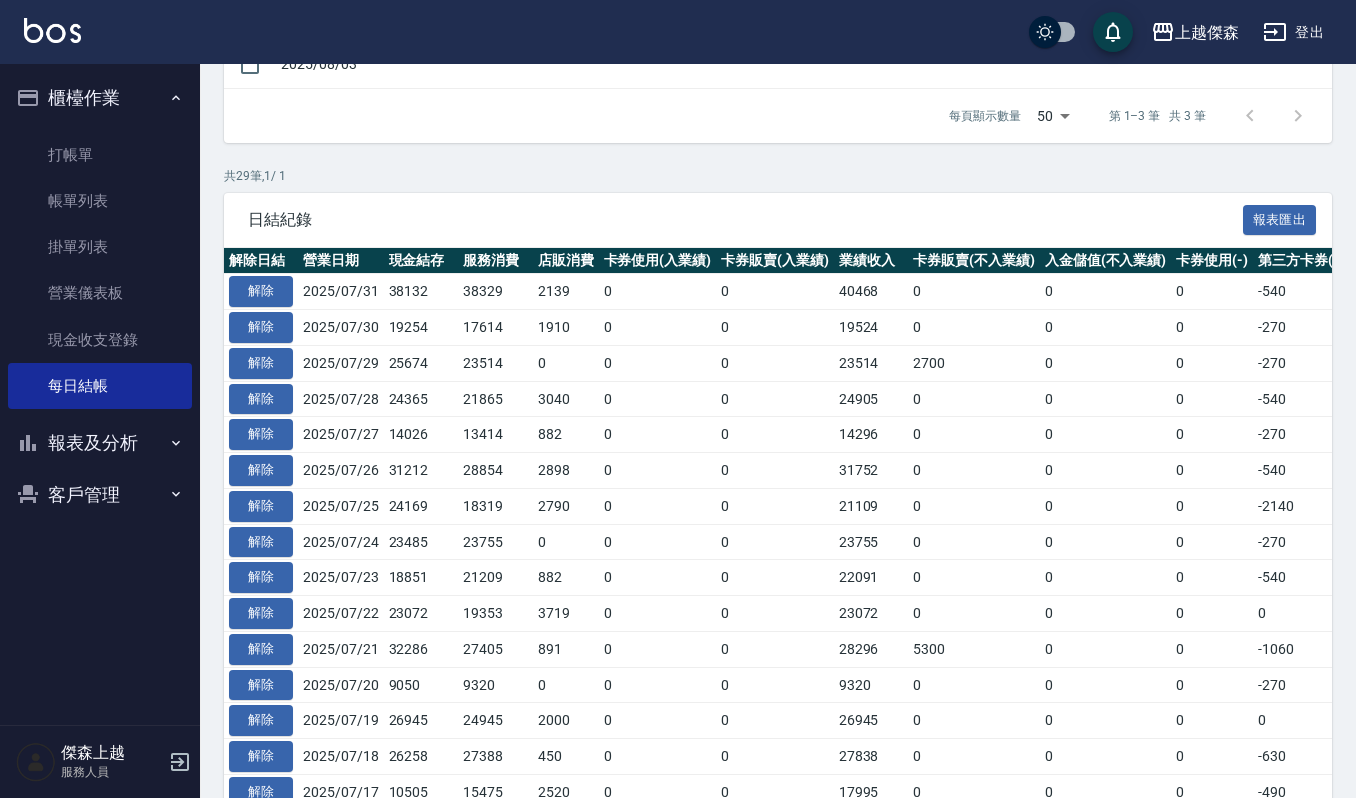 click on "櫃檯作業" at bounding box center [100, 98] 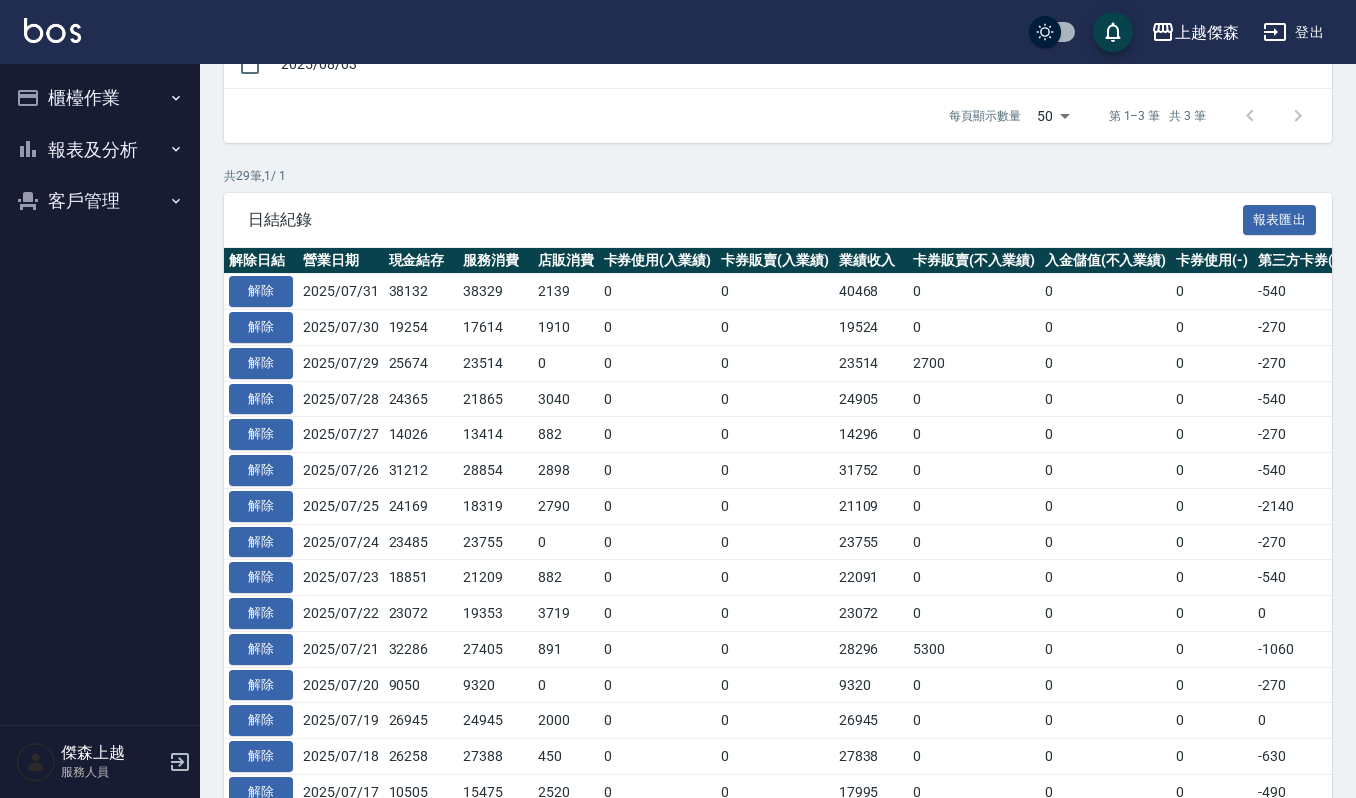 click on "報表及分析" at bounding box center (100, 150) 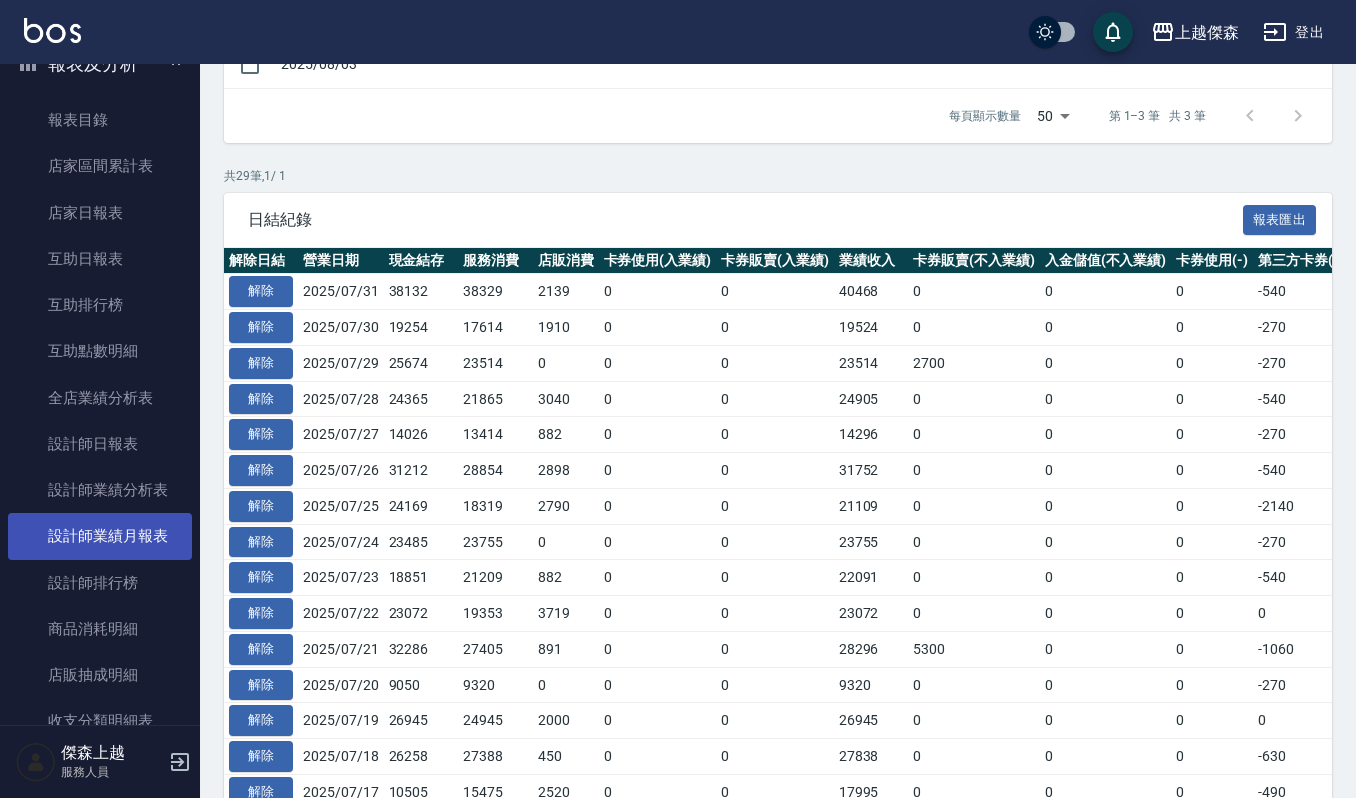 scroll, scrollTop: 189, scrollLeft: 0, axis: vertical 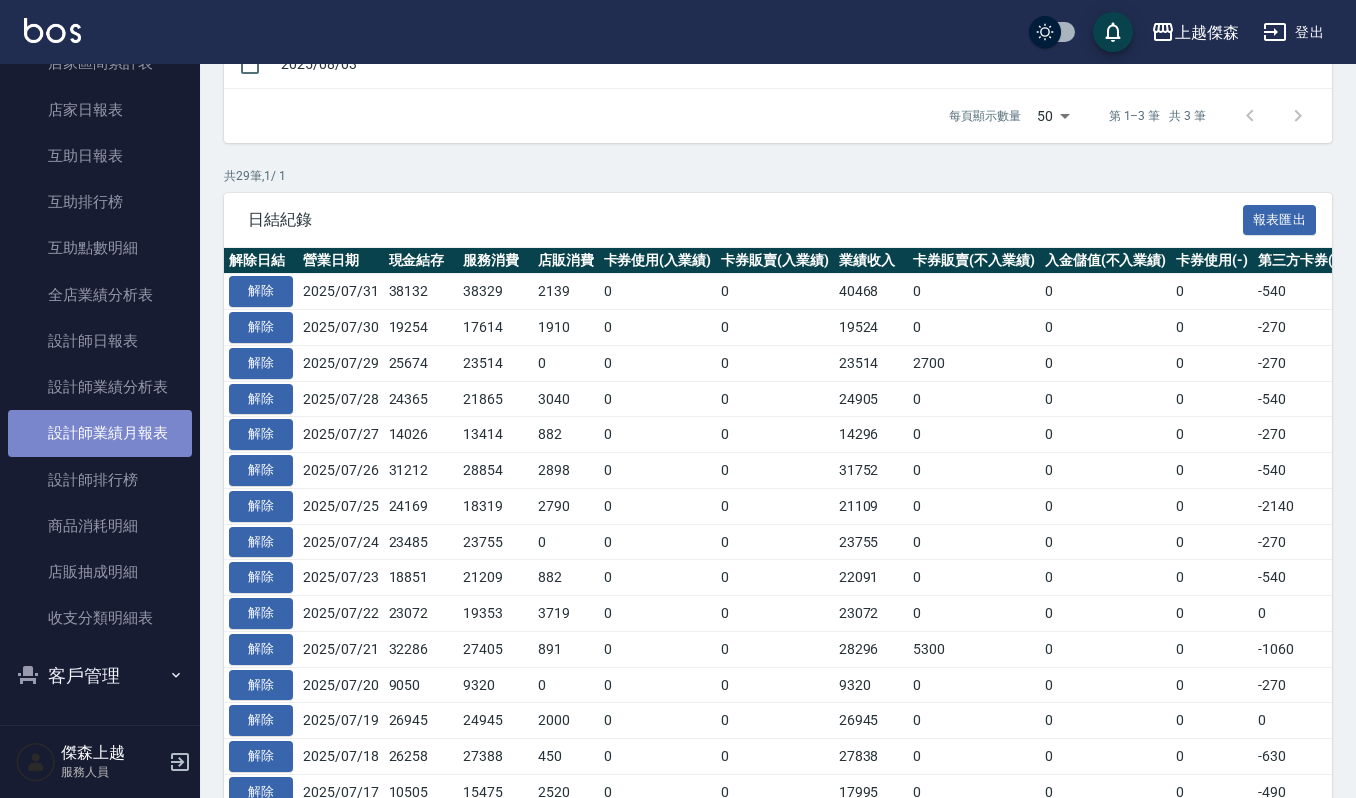 click on "設計師業績月報表" at bounding box center (100, 433) 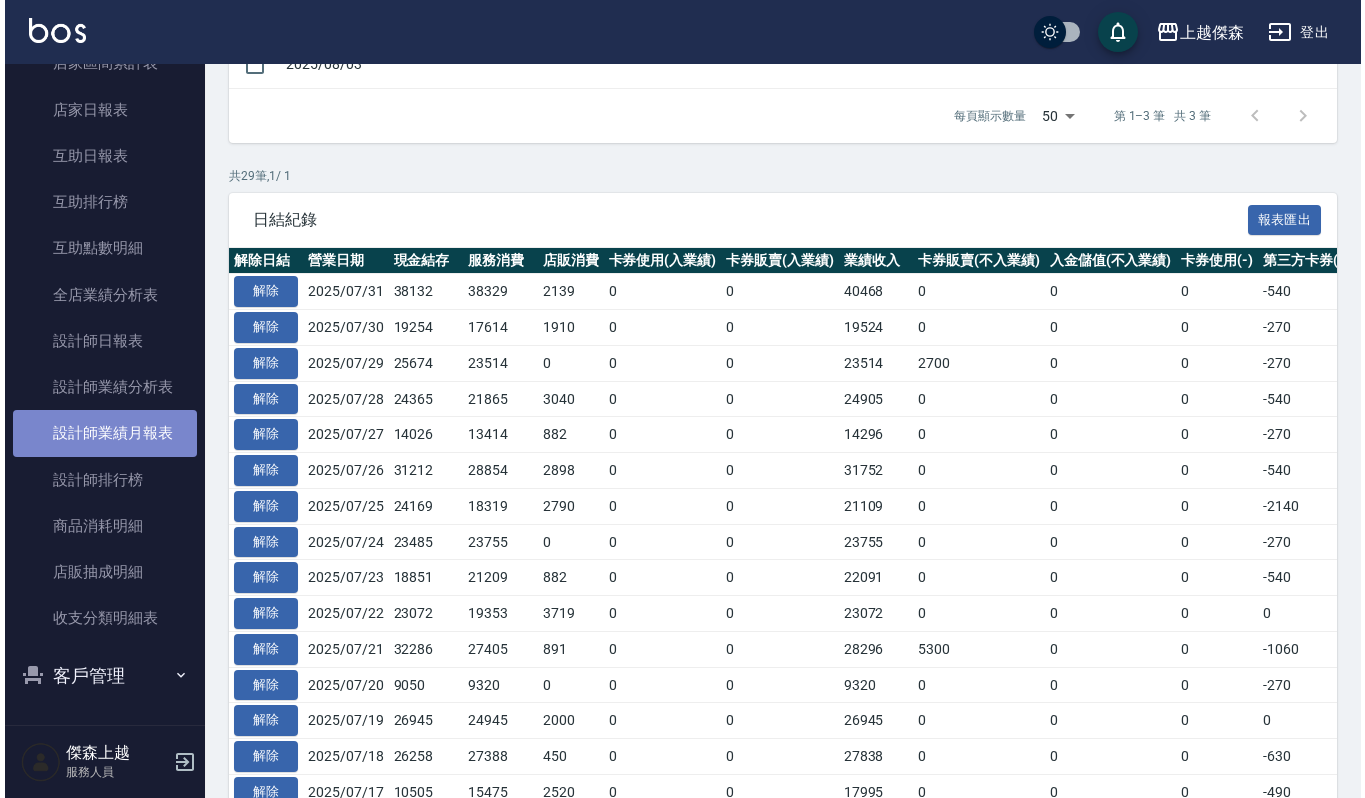 scroll, scrollTop: 0, scrollLeft: 0, axis: both 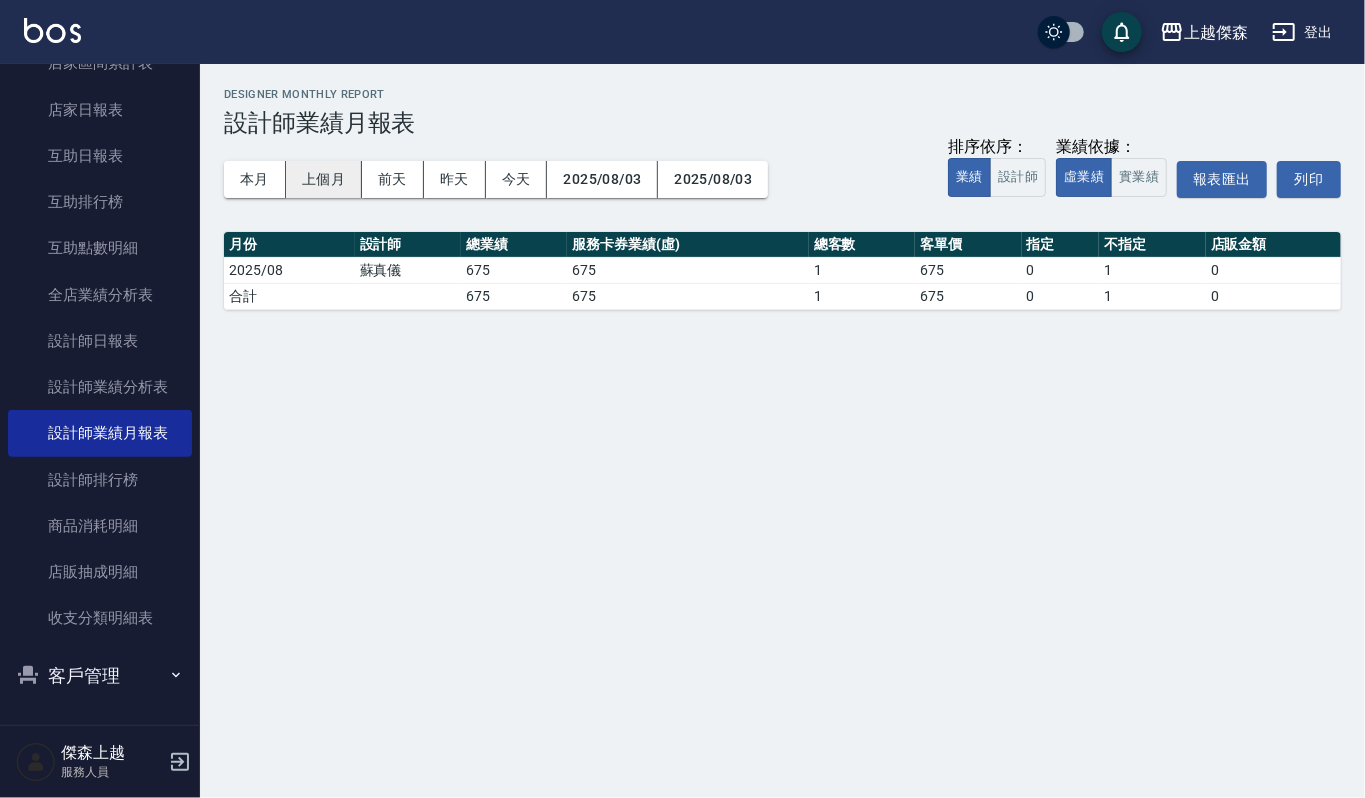 click on "上個月" at bounding box center [324, 179] 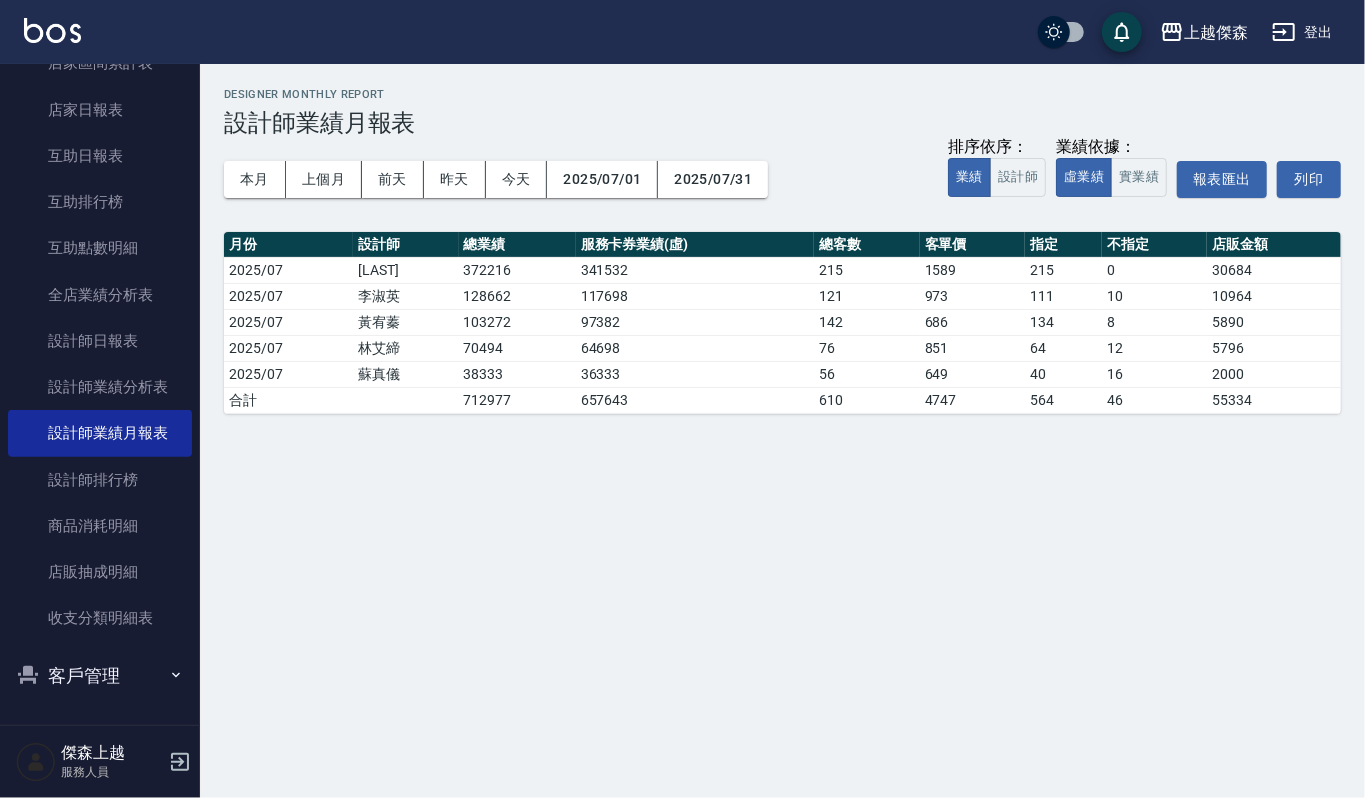 click on "本月 上個月 前天 昨天 今天 2025/07/01 2025/07/31 排序依序： 業績 設計師 業績依據： 虛業績 實業績 報表匯出 列印" at bounding box center (782, 179) 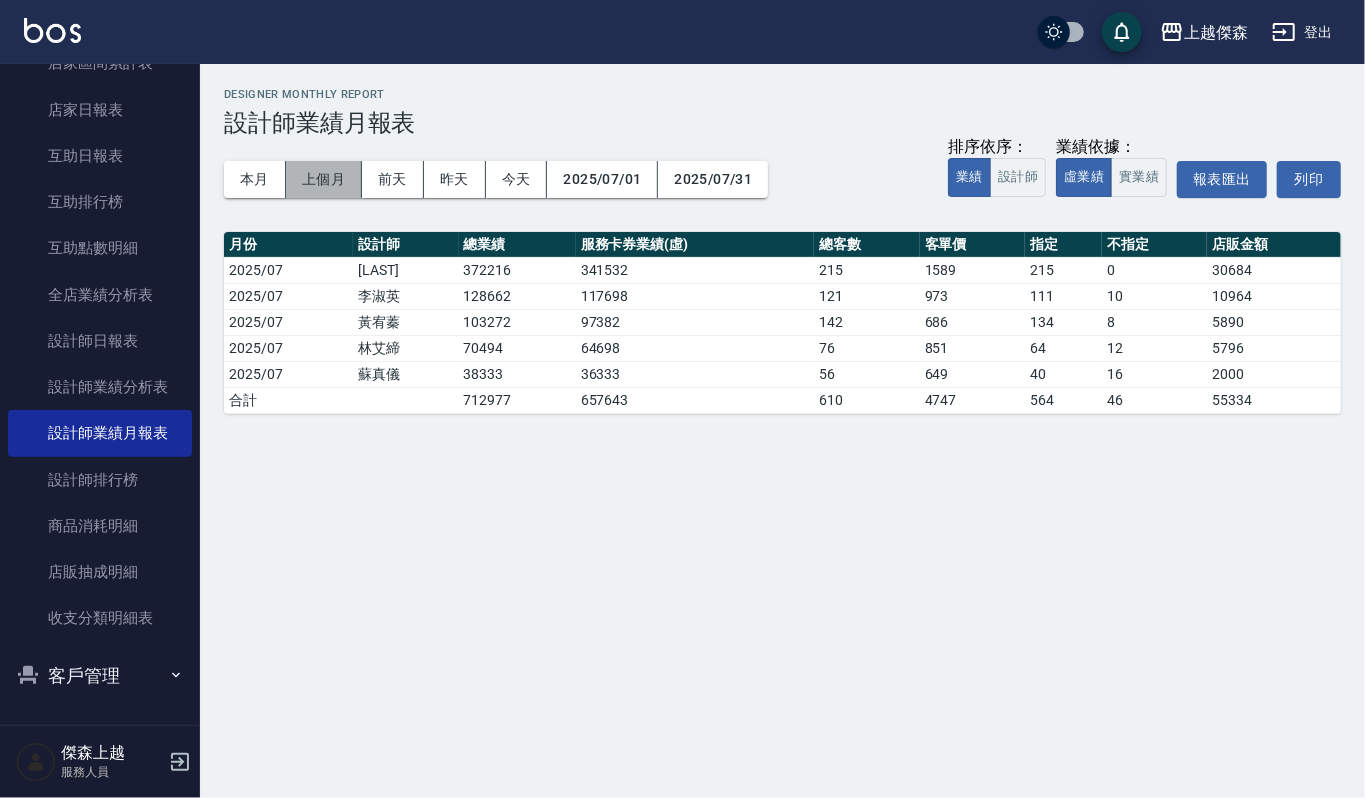 click on "上個月" at bounding box center [324, 179] 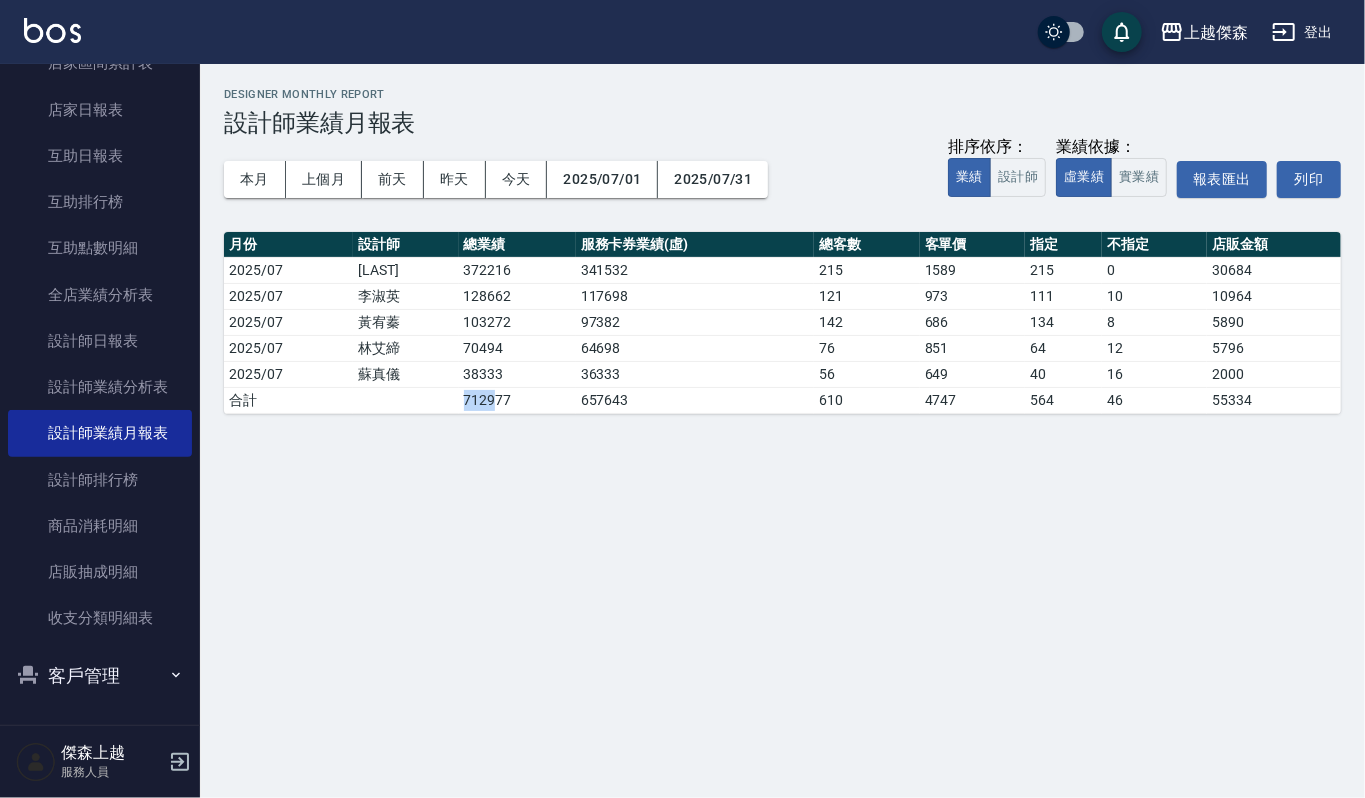 drag, startPoint x: 426, startPoint y: 409, endPoint x: 572, endPoint y: 404, distance: 146.08559 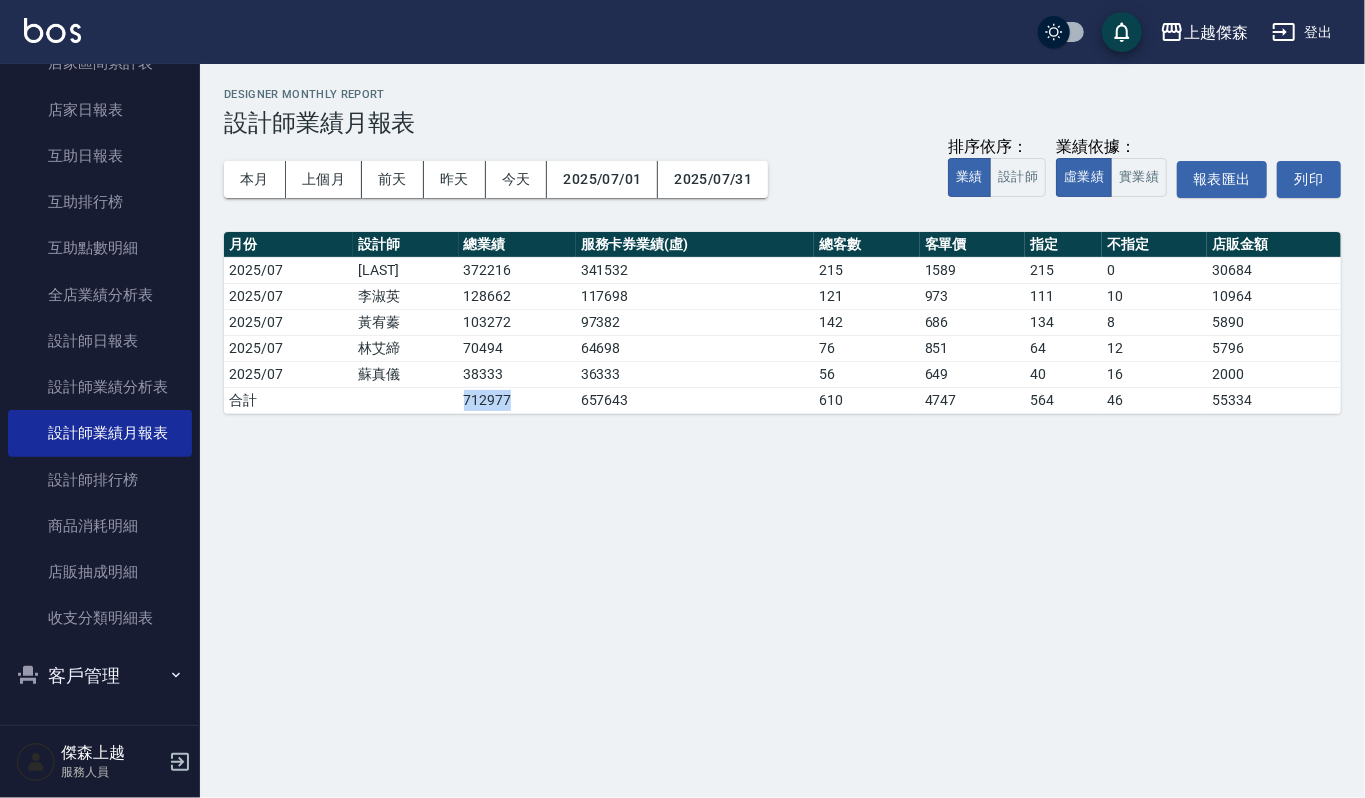 click on "712977" at bounding box center (517, 400) 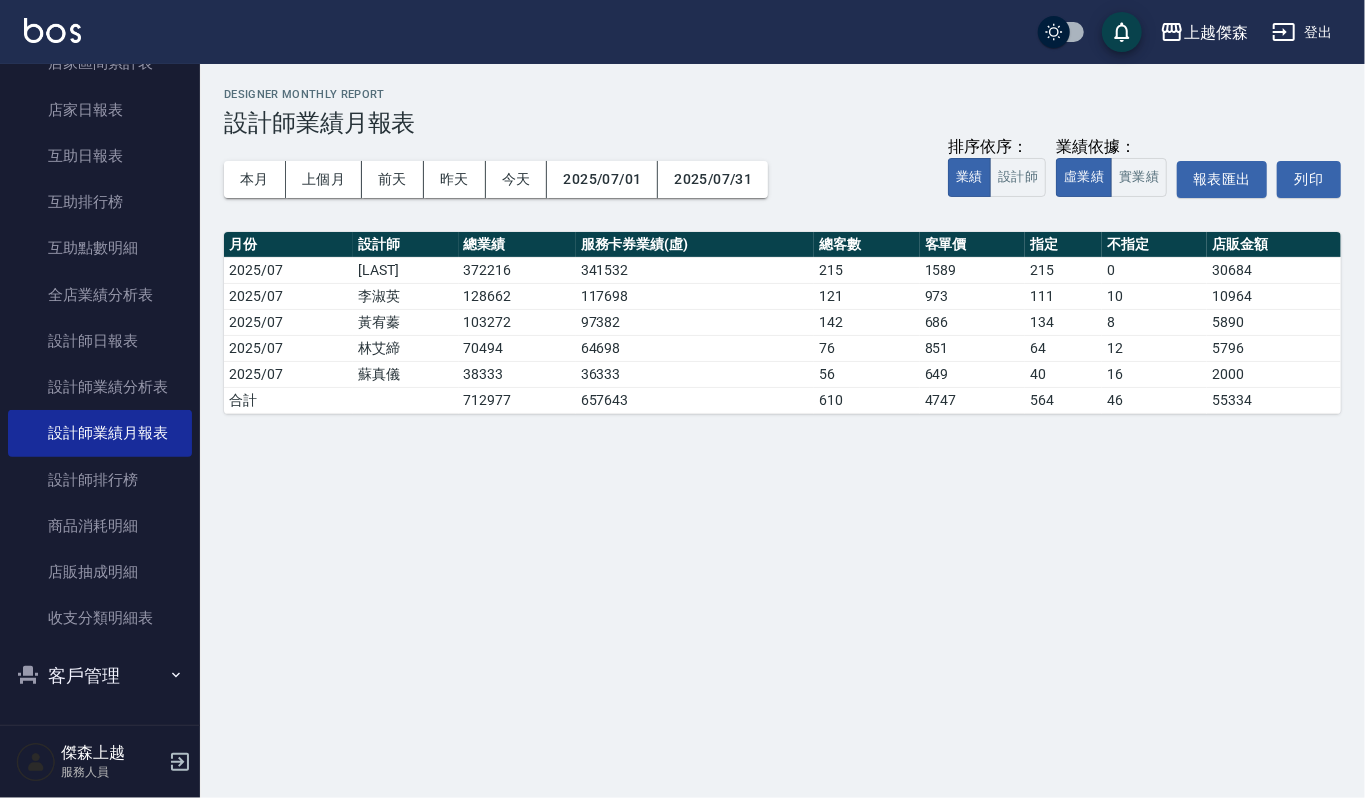 click on "上越傑森   2025-07-01  - 2025-07-31   設計師業績月報表 列印時間： 2025-08-03-12:17 Designer Monthly Report 設計師業績月報表 本月 上個月 前天 昨天 今天 2025/07/01 2025/07/31 排序依序： 業績 設計師 業績依據： 虛業績 實業績 報表匯出 列印 月份 設計師 總業績 服務卡券業績(虛) 總客數 客單價 指定 不指定 店販金額 2025/07 陳芊瑜 372216 341532 215 1589 215 0 30684 2025/07 李淑英 128662 117698 121 973 111 10 10964 2025/07 黃宥蓁 103272 97382 142 686 134 8 5890 2025/07 林艾締 70494 64698 76 851 64 12 5796 2025/07 蘇真儀 38333 36333 56 649 40 16 2000 合計 712977 657643 610 4747 564 46 55334" at bounding box center (682, 399) 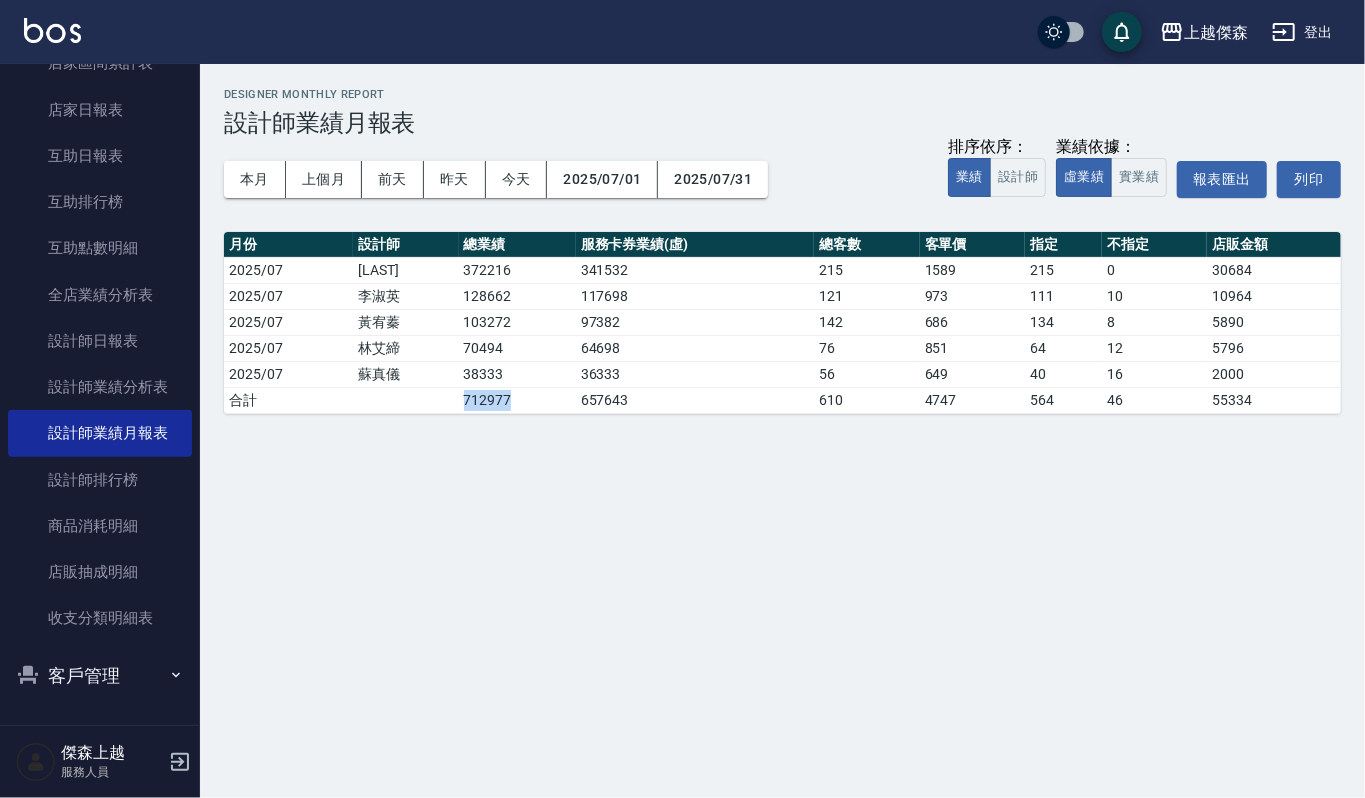 drag, startPoint x: 453, startPoint y: 409, endPoint x: 538, endPoint y: 401, distance: 85.37564 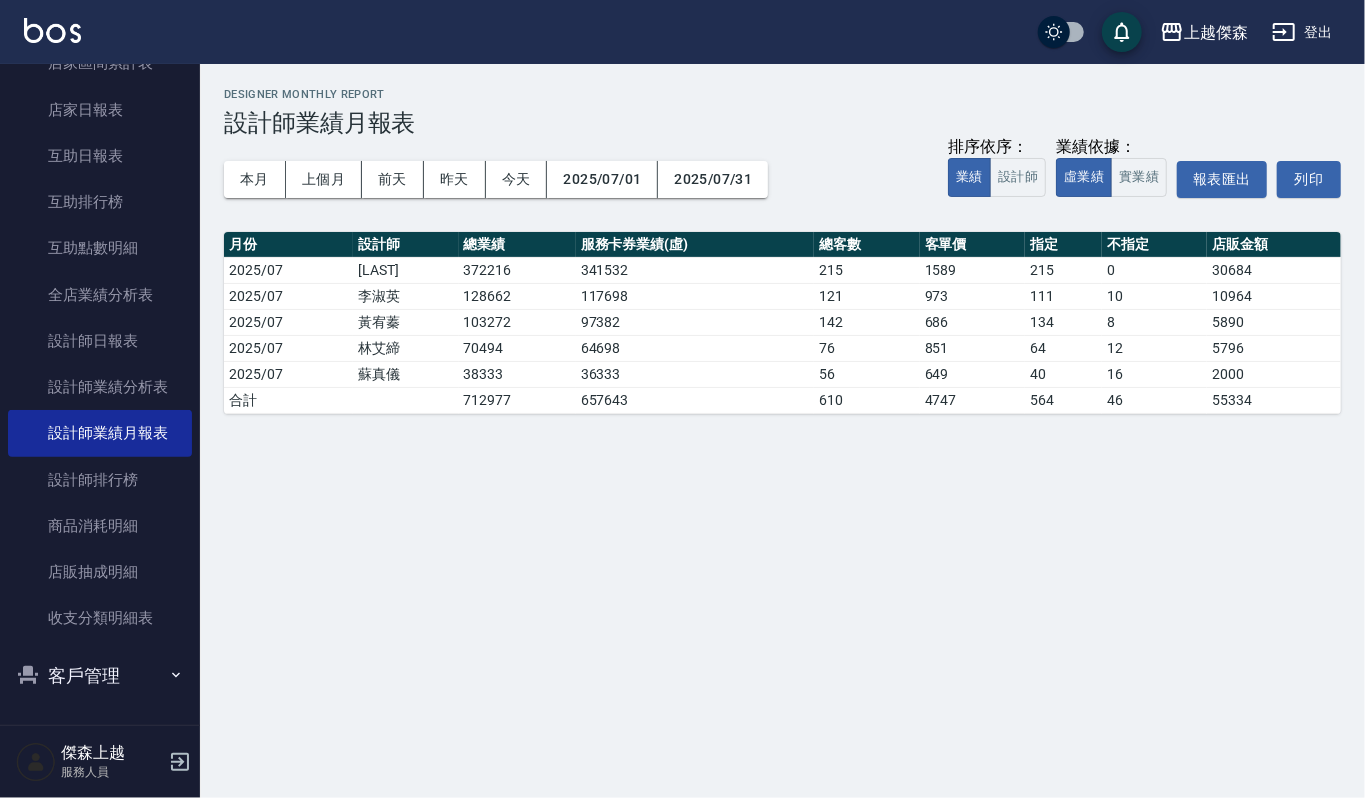drag, startPoint x: 450, startPoint y: 421, endPoint x: 481, endPoint y: 420, distance: 31.016125 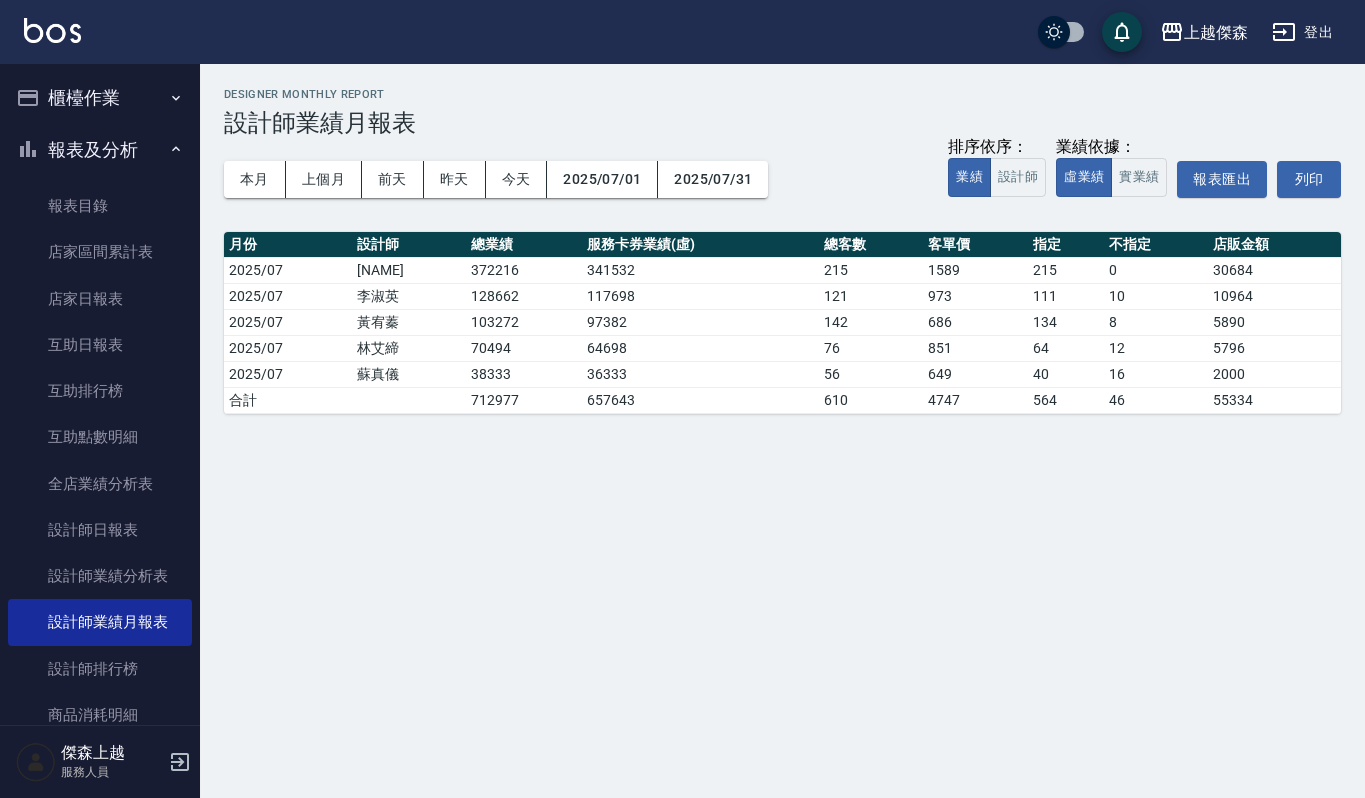 scroll, scrollTop: 0, scrollLeft: 0, axis: both 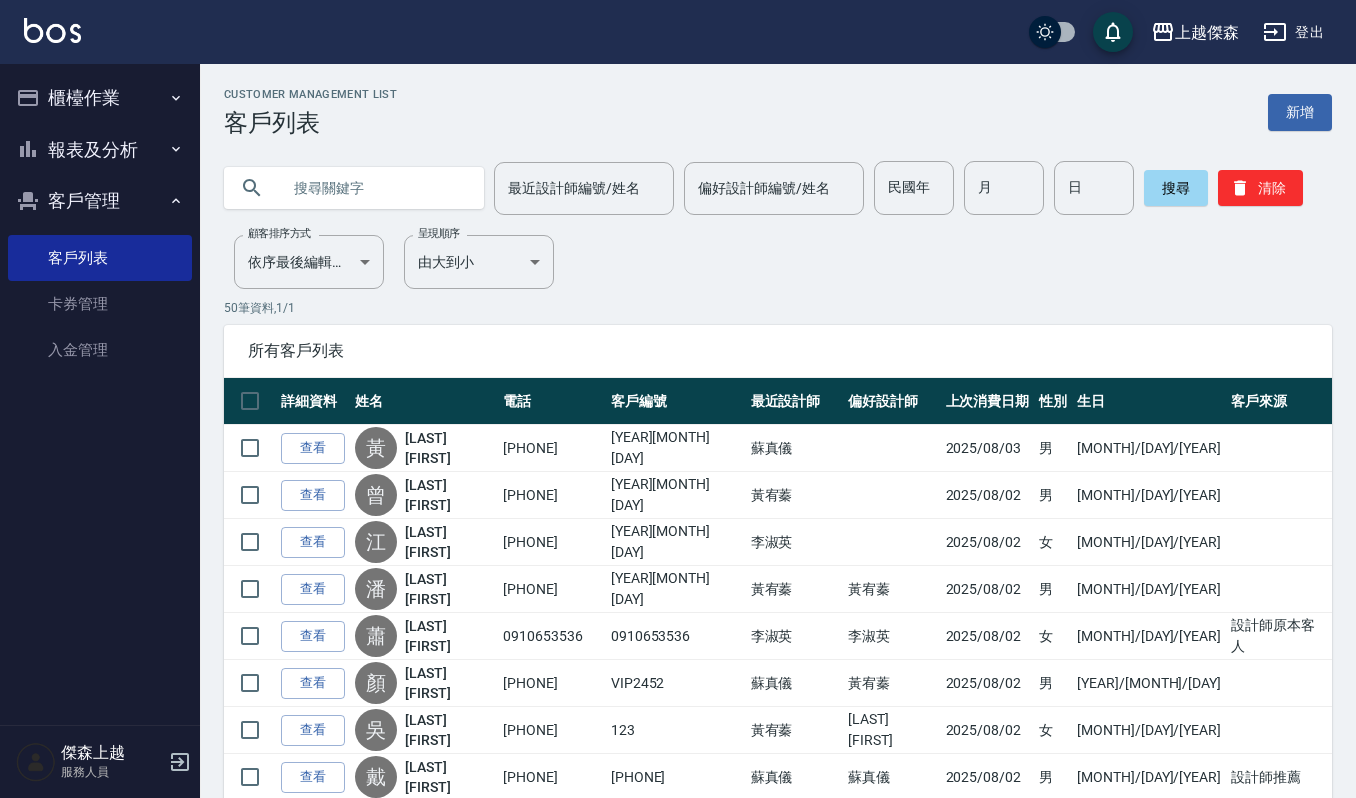 click on "[LAST] [FIRST]" at bounding box center [678, 32] 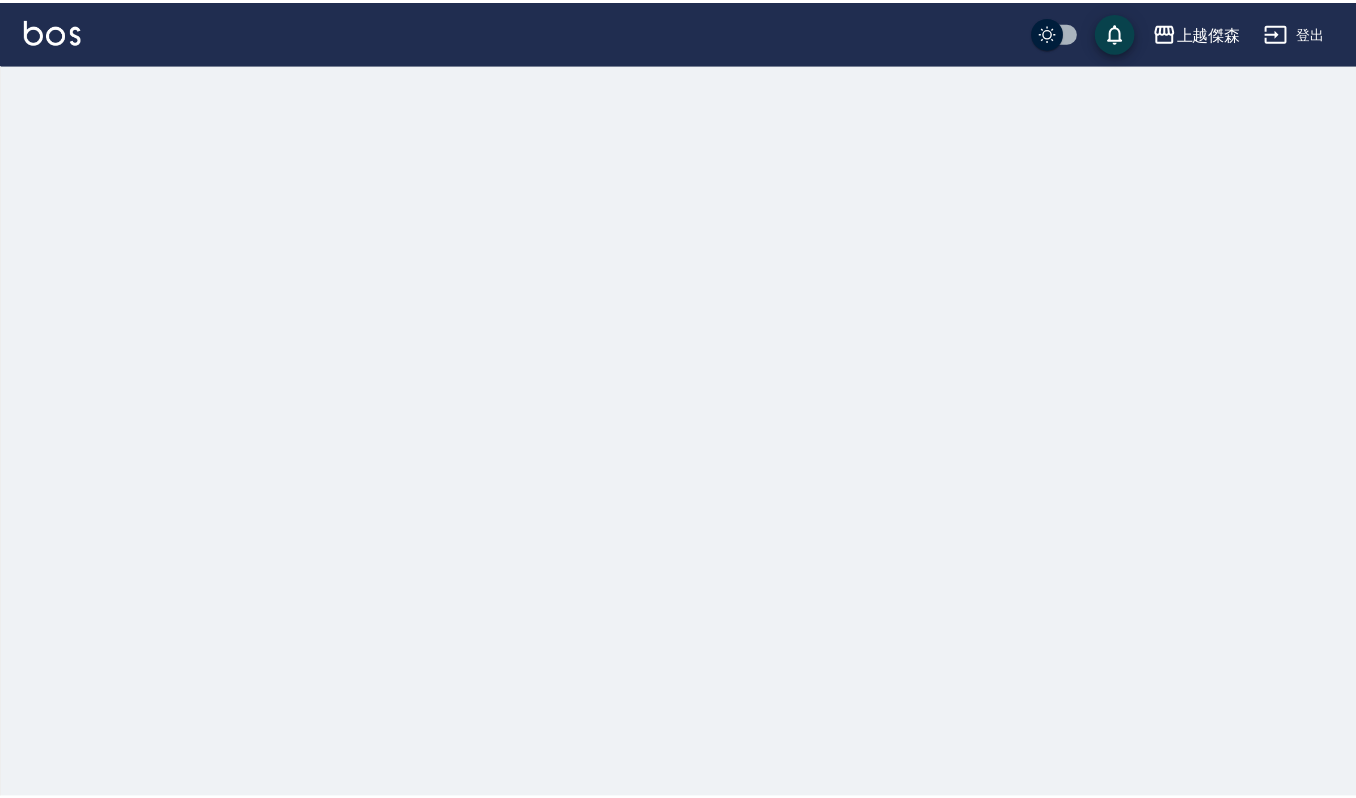 scroll, scrollTop: 0, scrollLeft: 0, axis: both 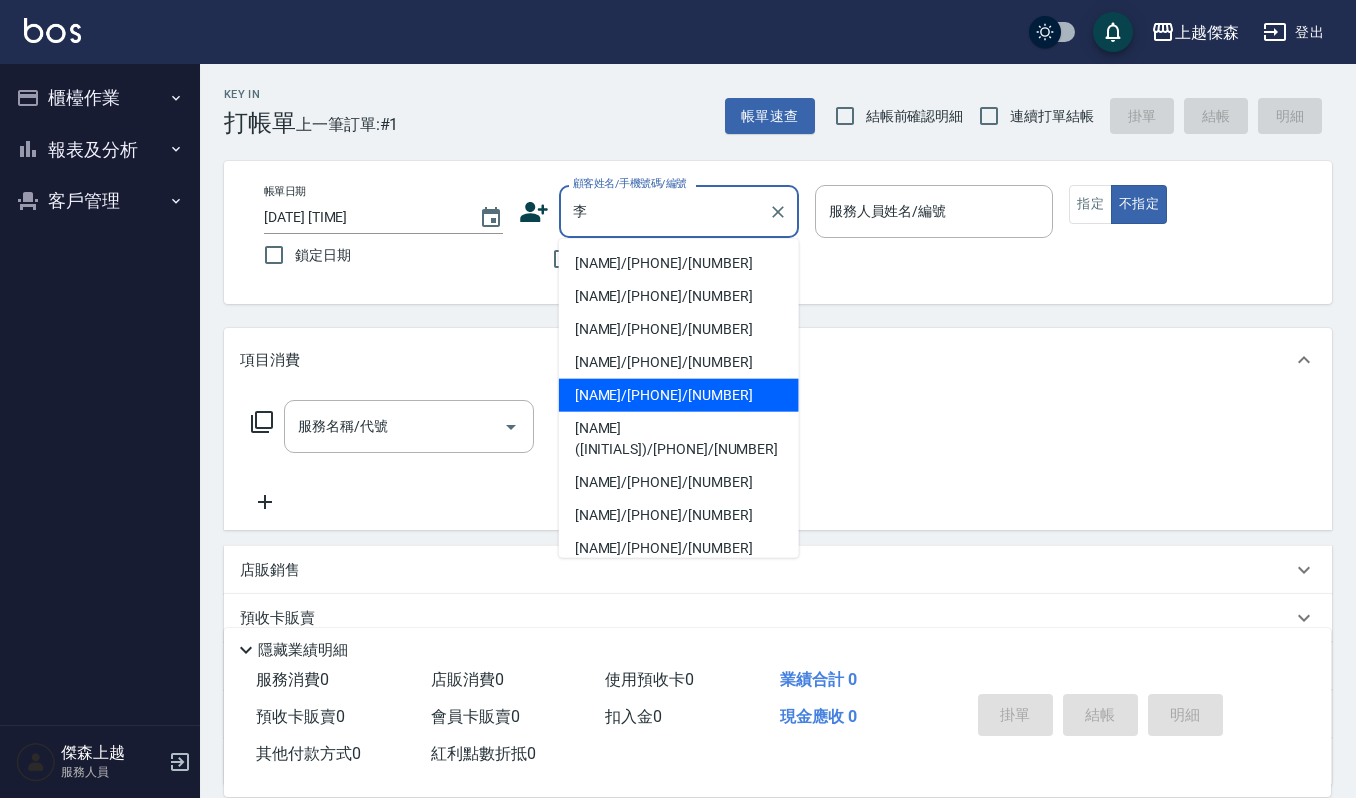click on "李筱婷/0931366198/1979" at bounding box center [679, 395] 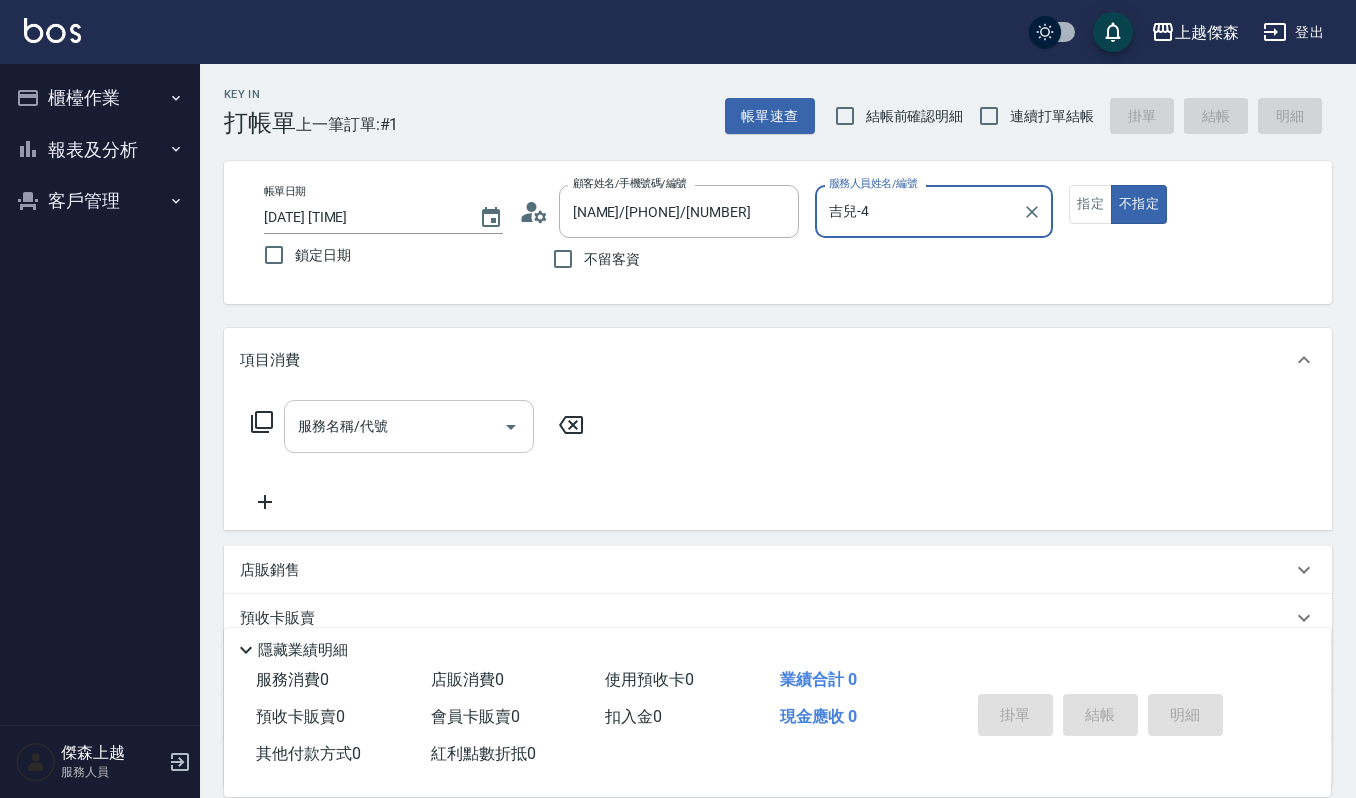 click on "服務名稱/代號" at bounding box center [409, 426] 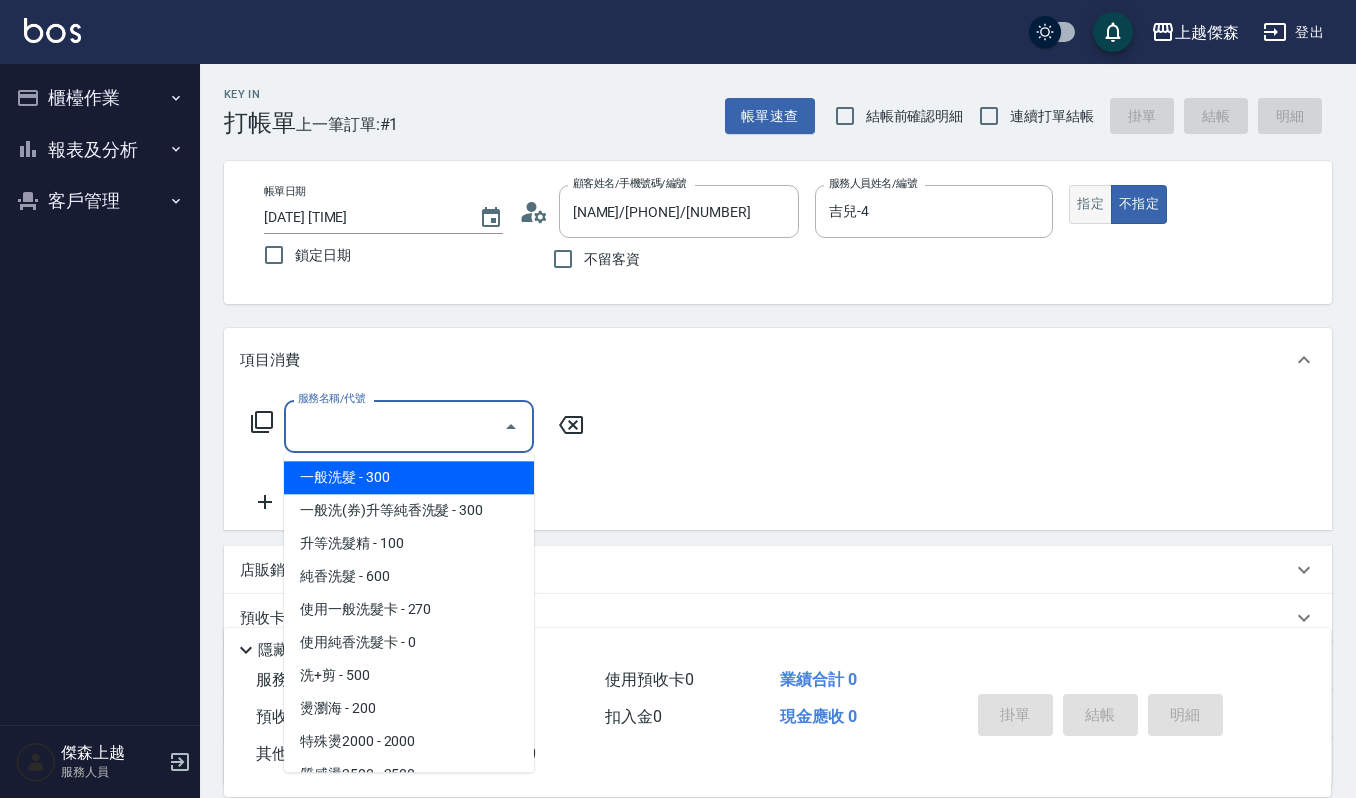 click on "指定" at bounding box center (1090, 204) 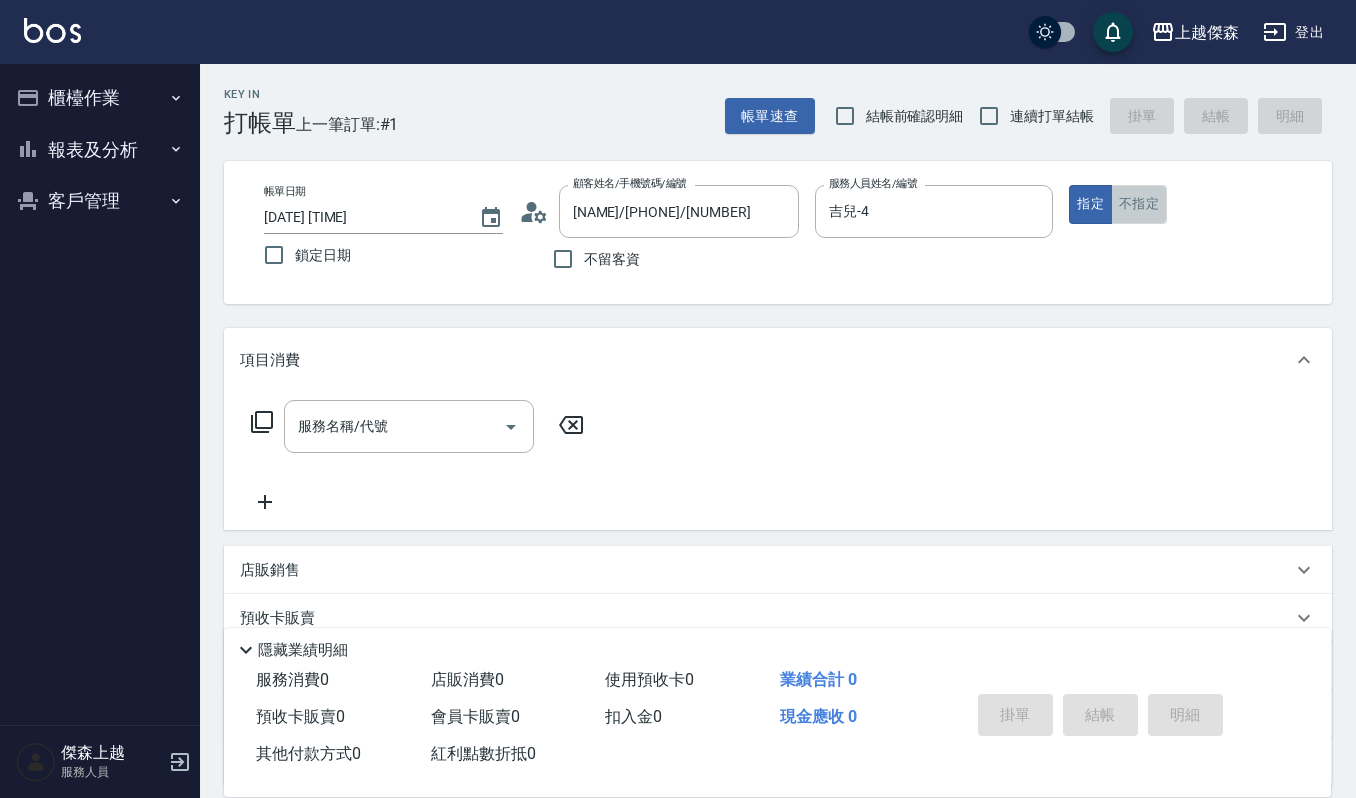 click on "不指定" at bounding box center [1139, 204] 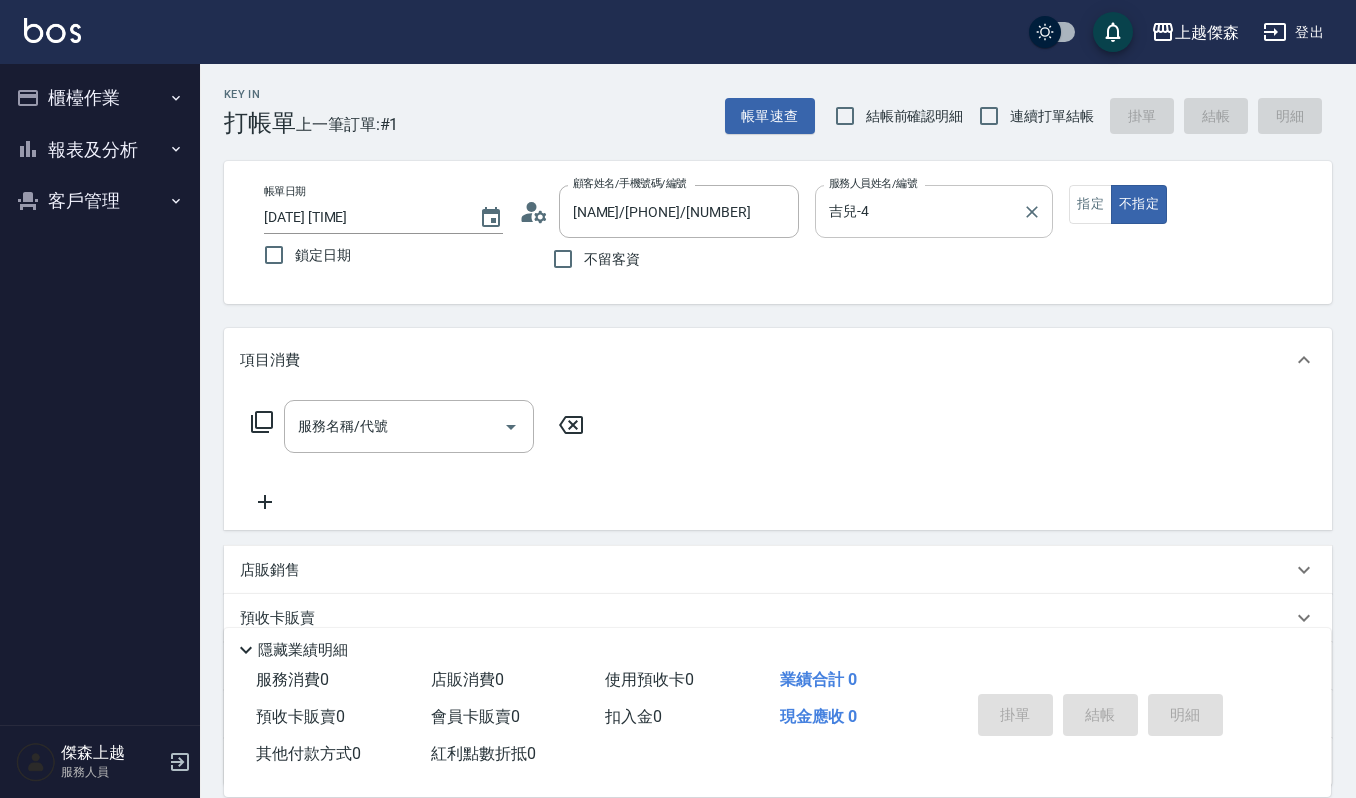 click on "吉兒-4" at bounding box center [919, 211] 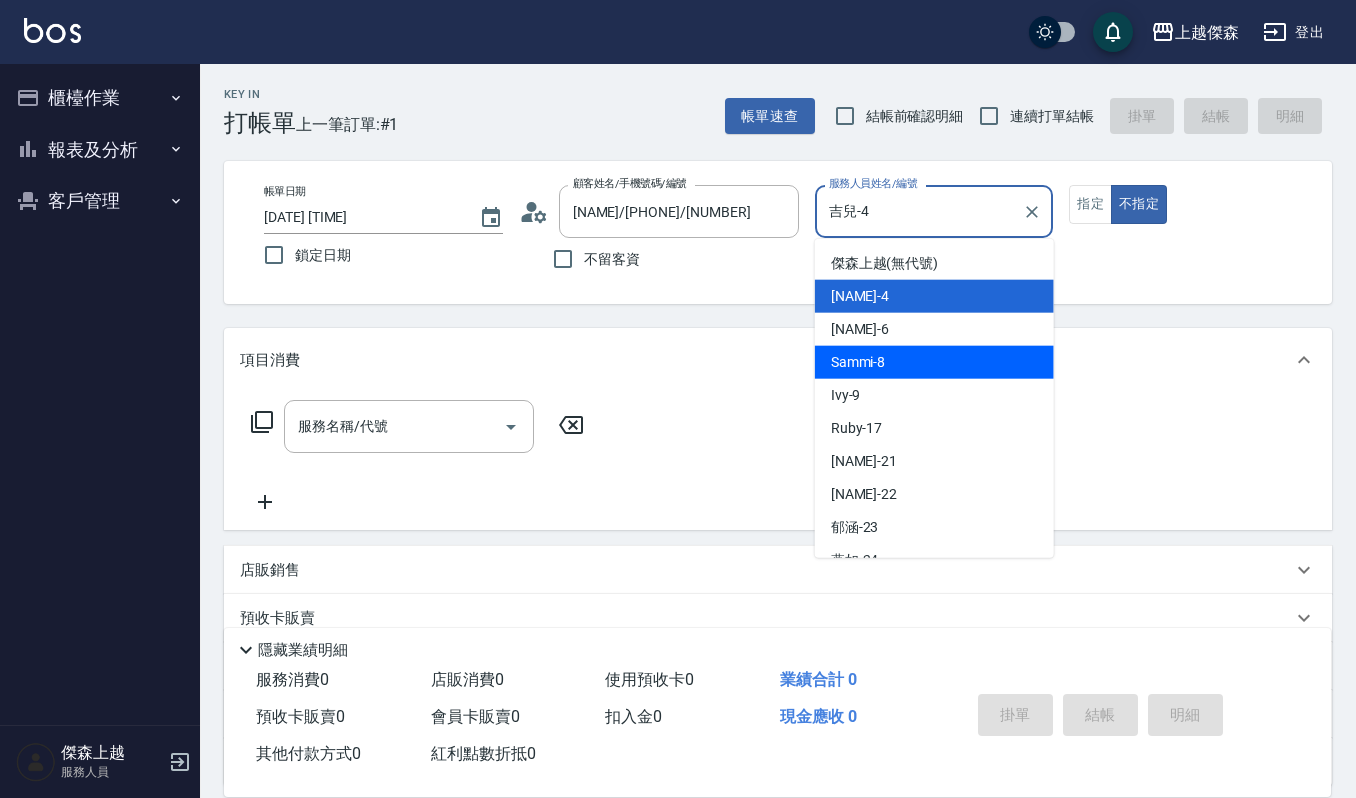 click on "Sammi -8" at bounding box center (858, 362) 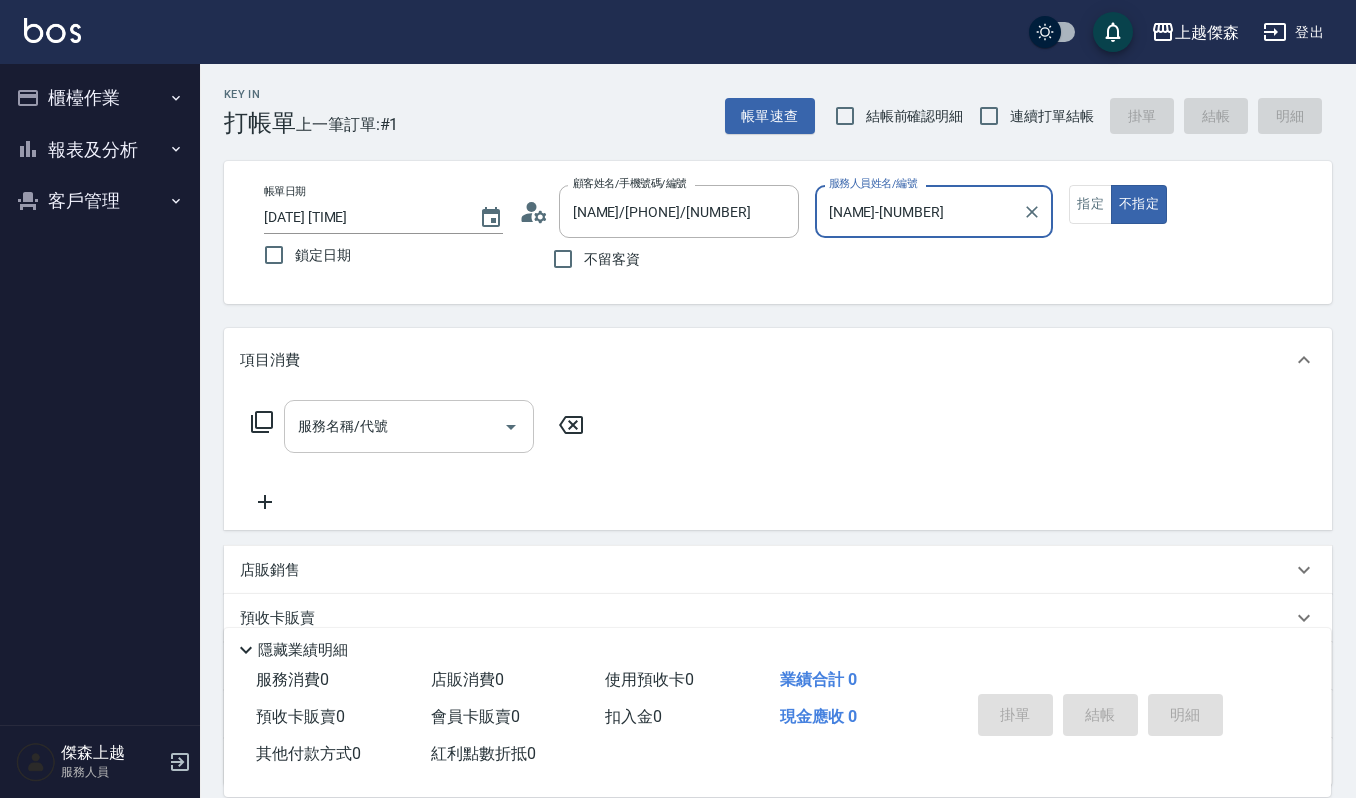 click on "服務名稱/代號" at bounding box center [394, 426] 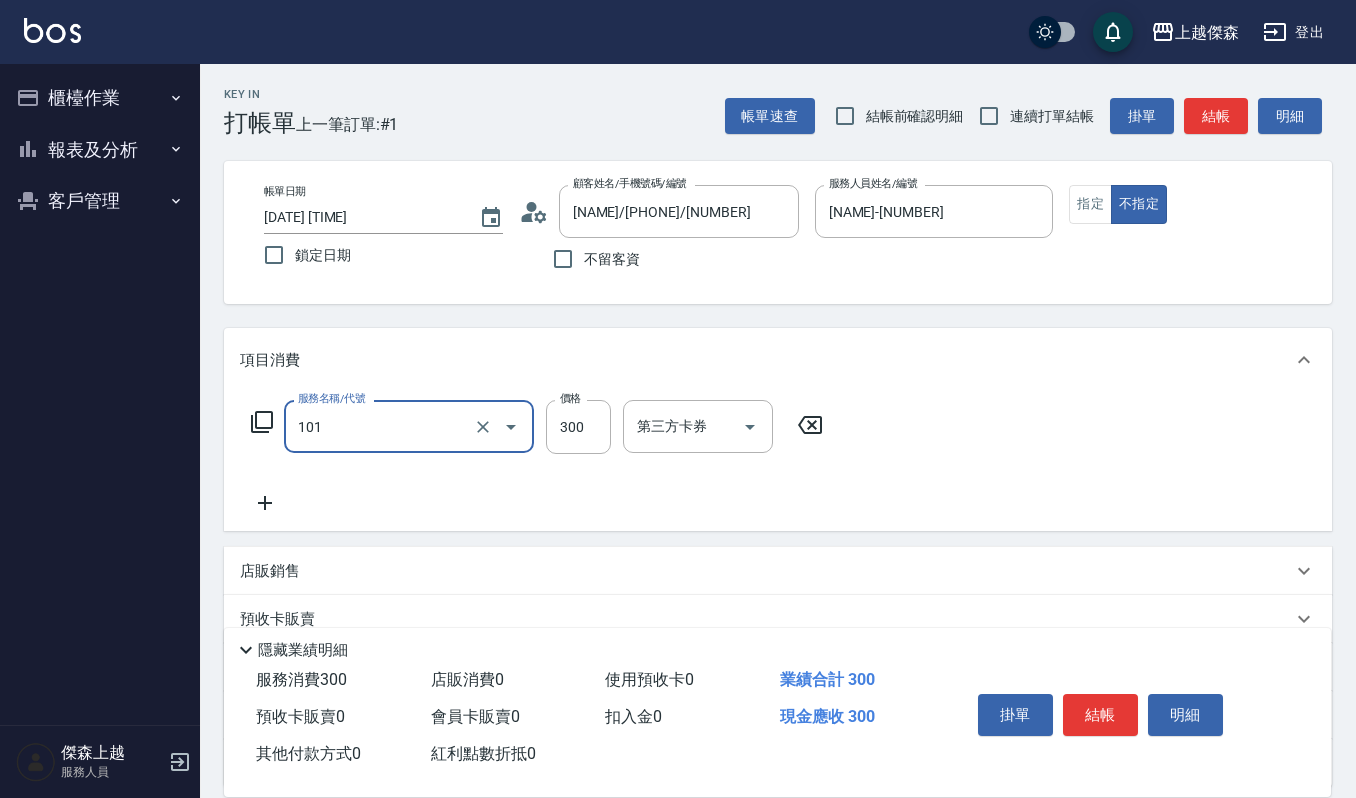 type on "一般洗髮(101)" 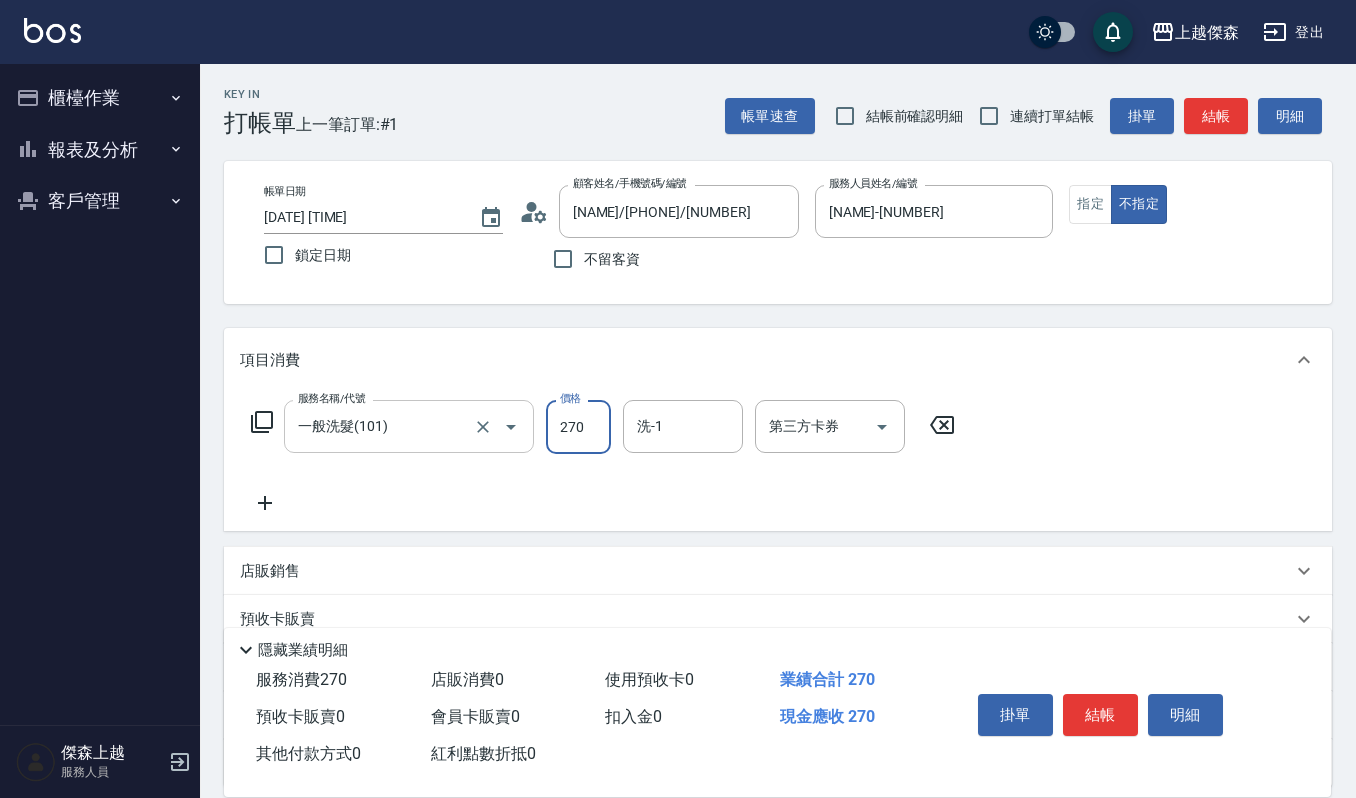 type on "270" 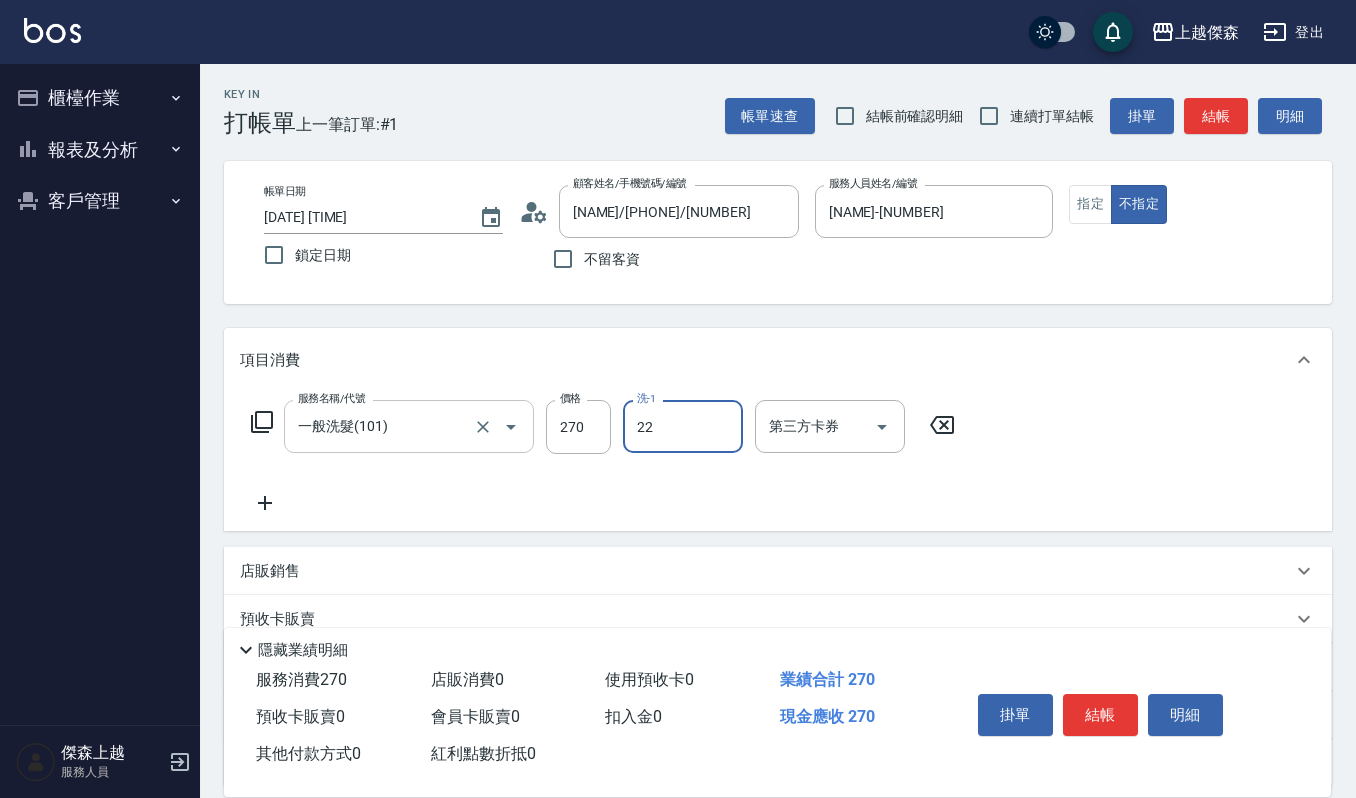 type on "宜芳-22" 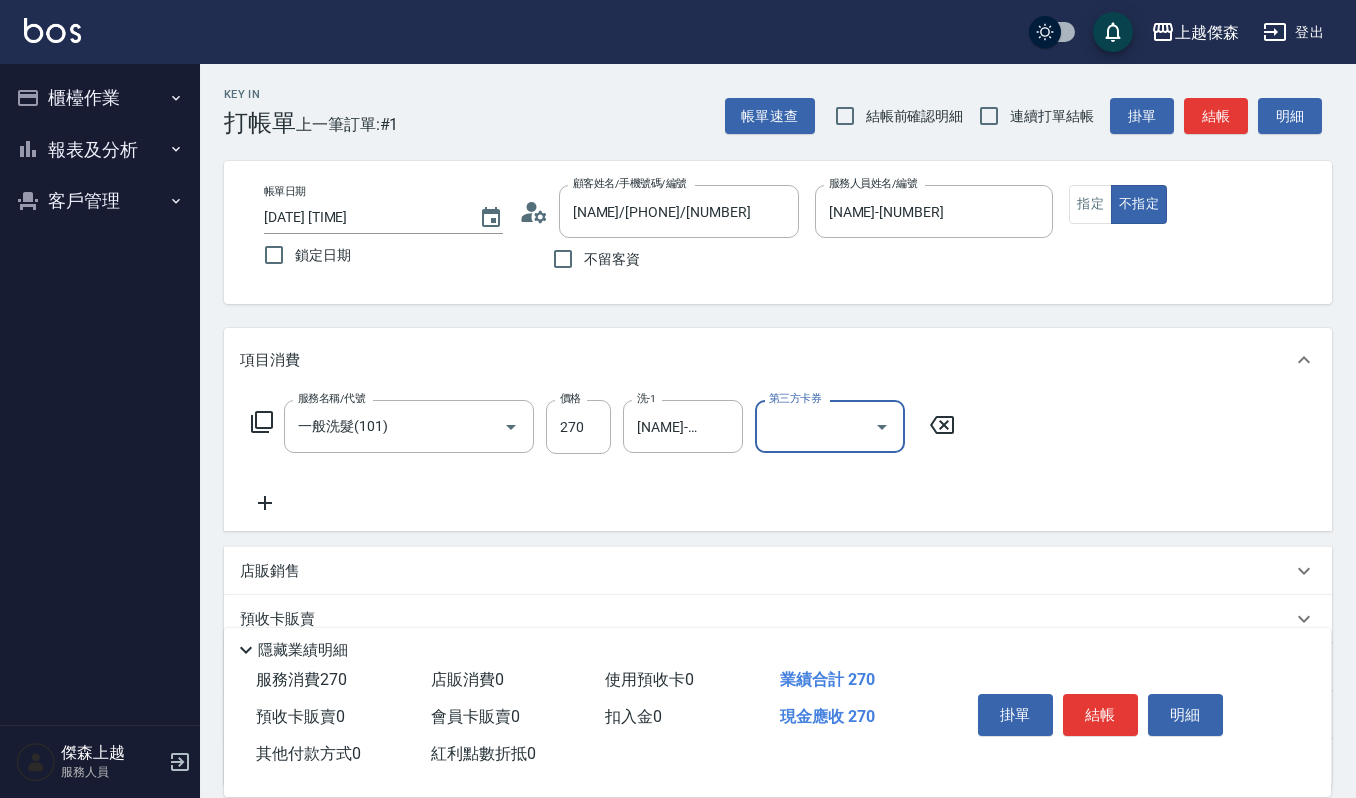 click on "掛單 結帳 明細" at bounding box center [1100, 717] 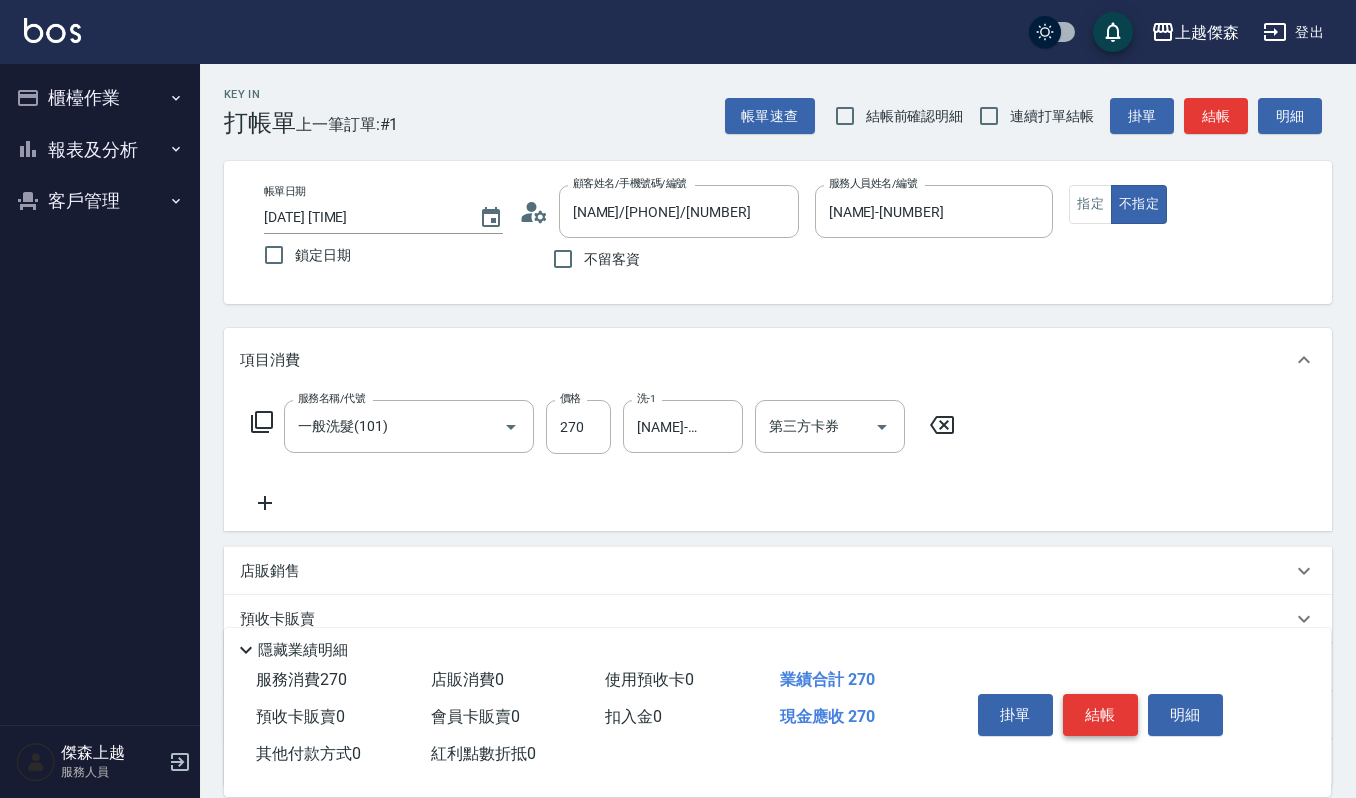 click on "結帳" at bounding box center (1100, 715) 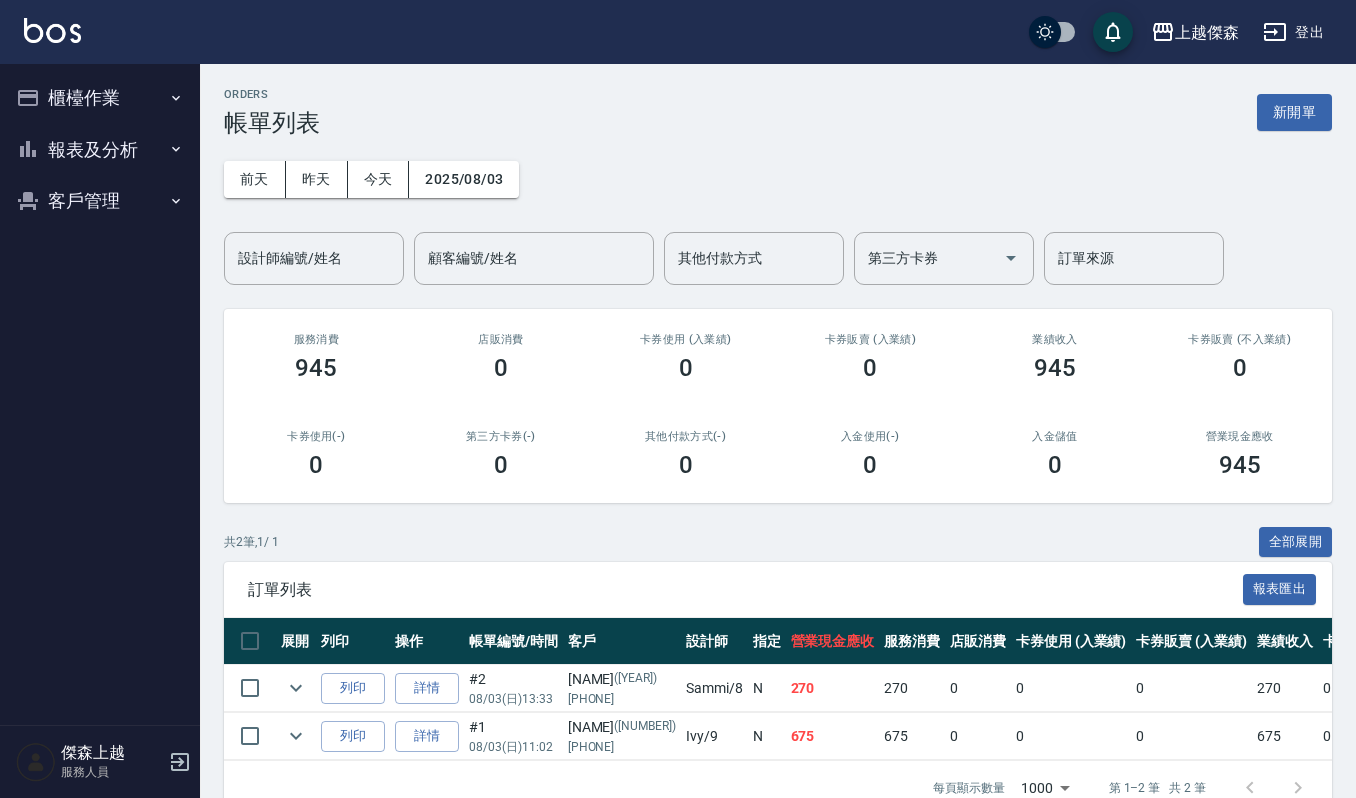 click on "共  2  筆,  1  /   1 全部展開" at bounding box center [778, 542] 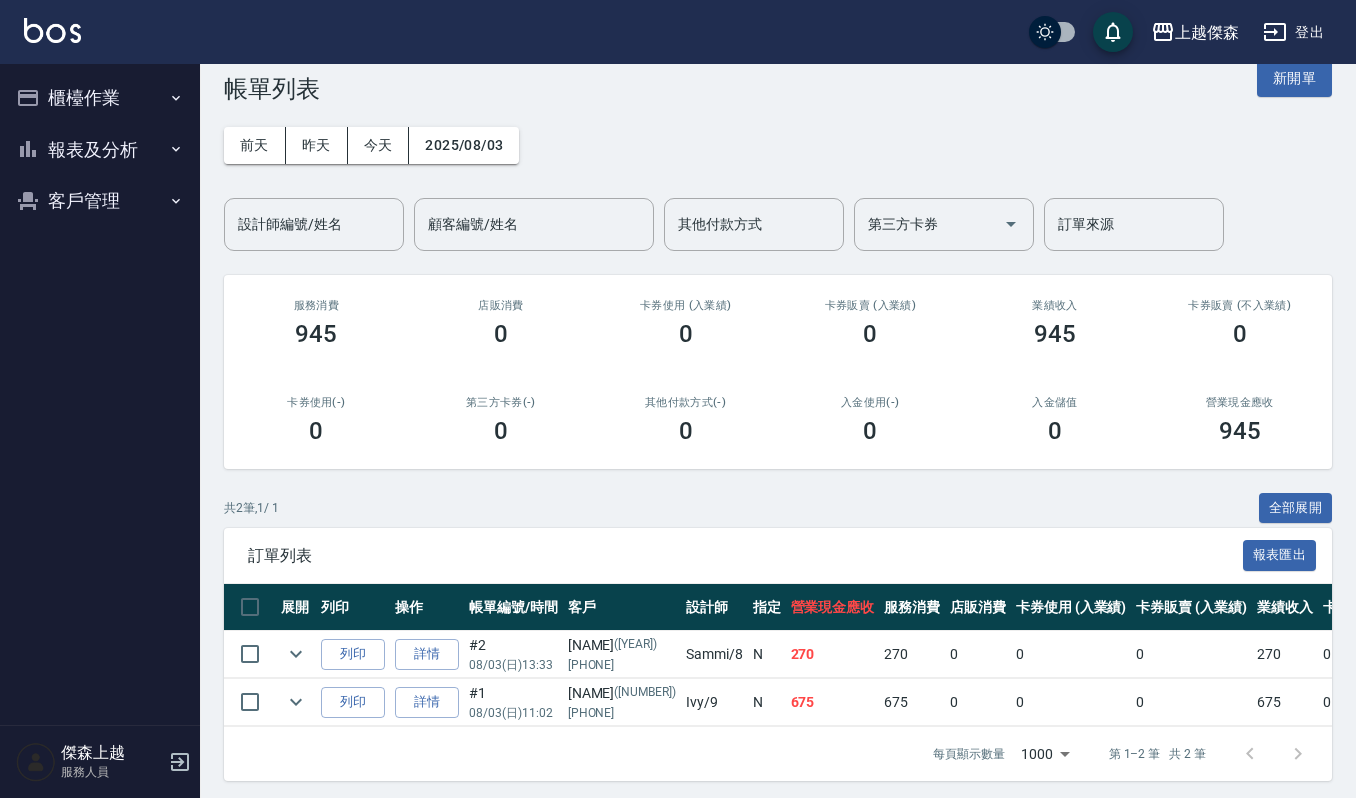 scroll, scrollTop: 62, scrollLeft: 0, axis: vertical 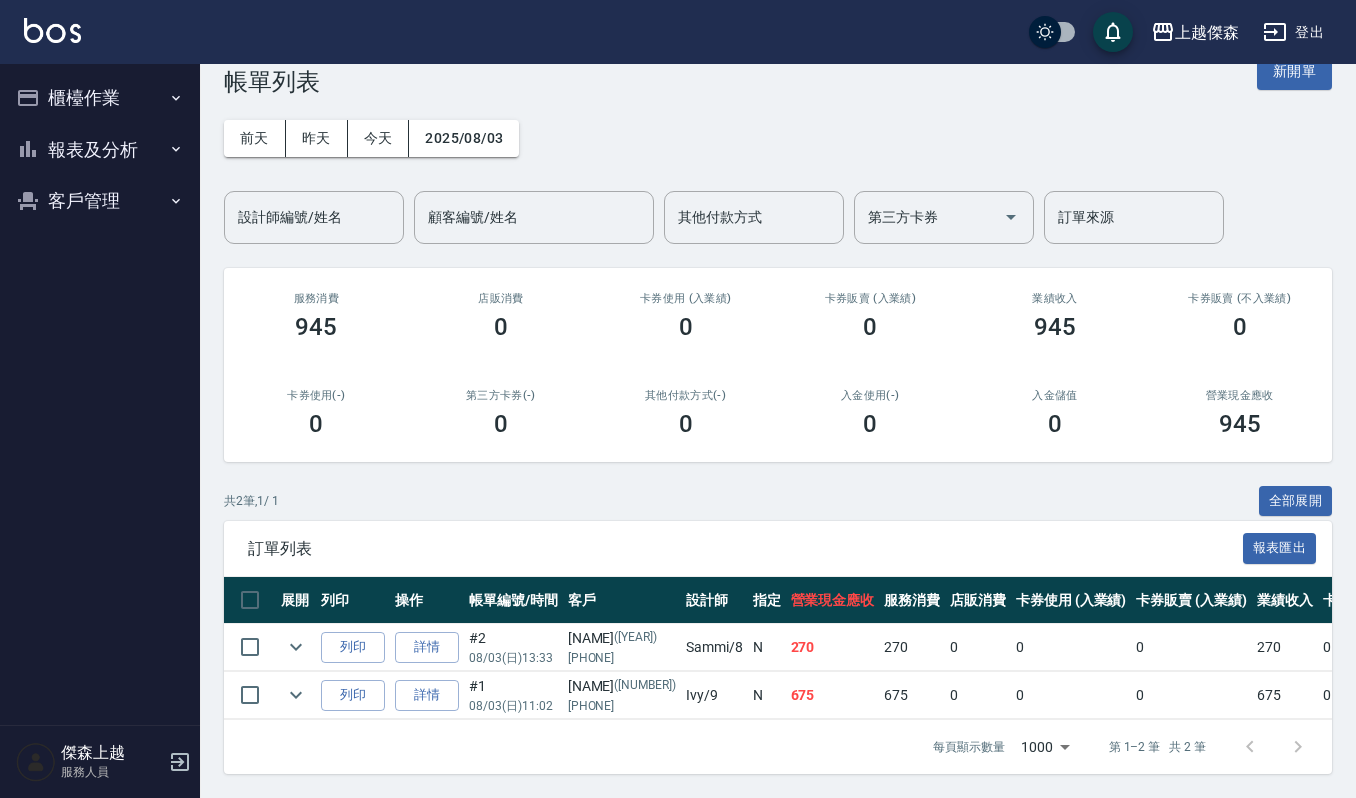 click on "櫃檯作業" at bounding box center [100, 98] 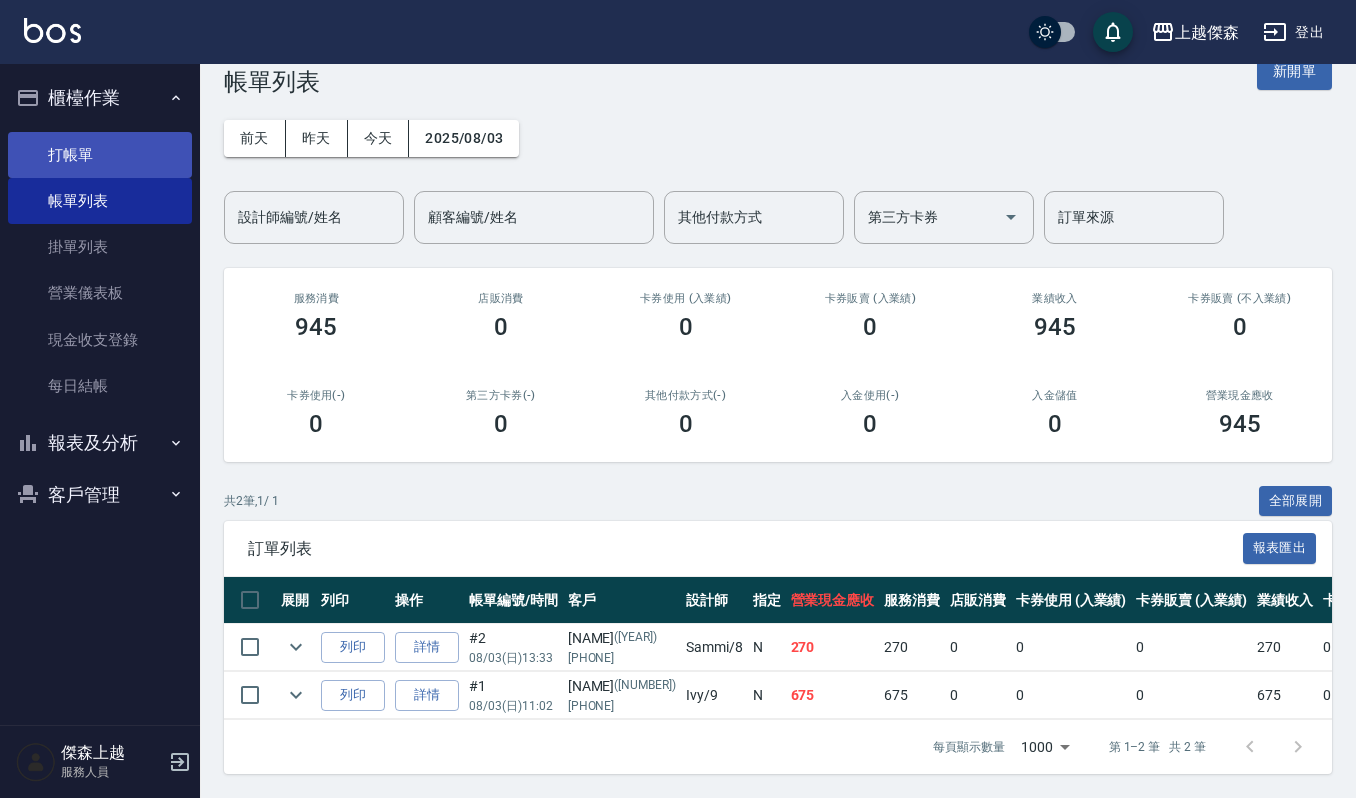 click on "打帳單" at bounding box center (100, 155) 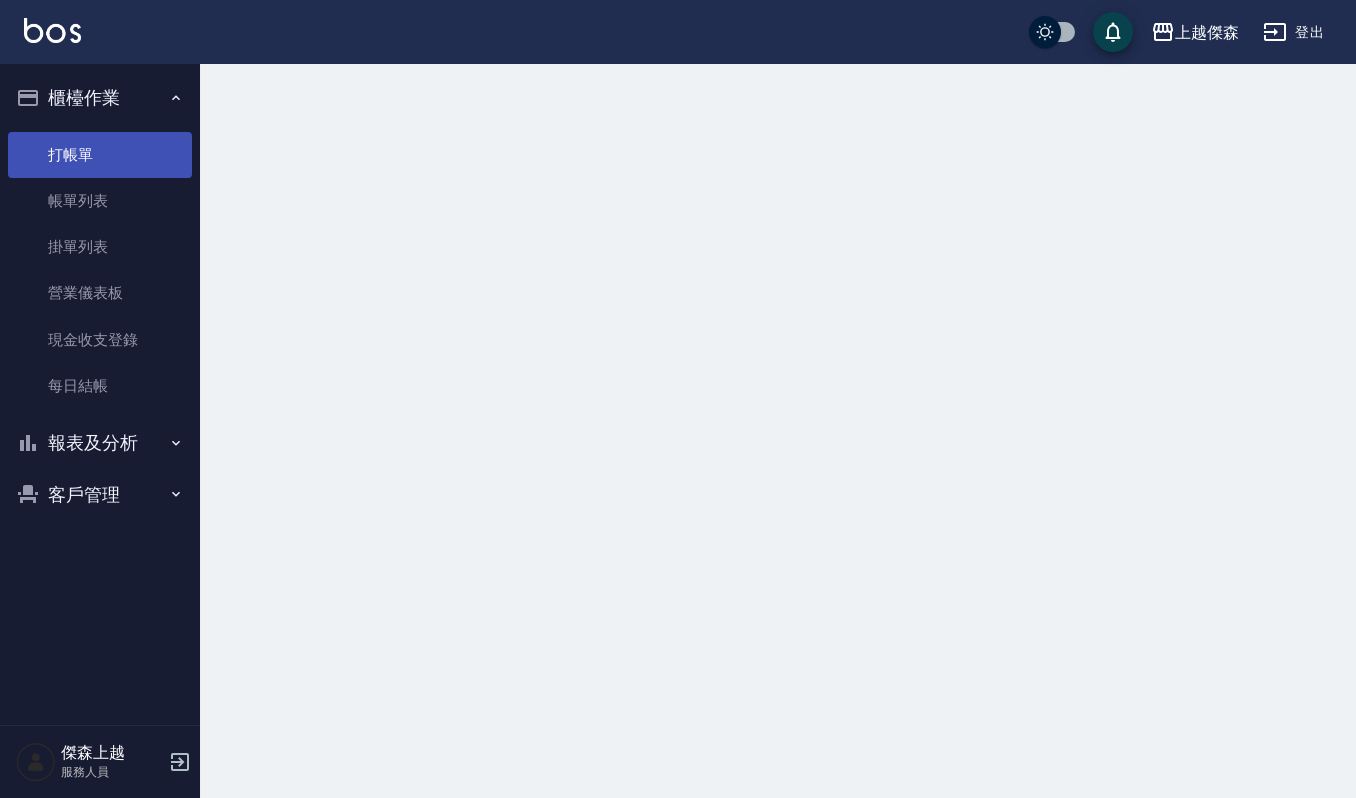 scroll, scrollTop: 0, scrollLeft: 0, axis: both 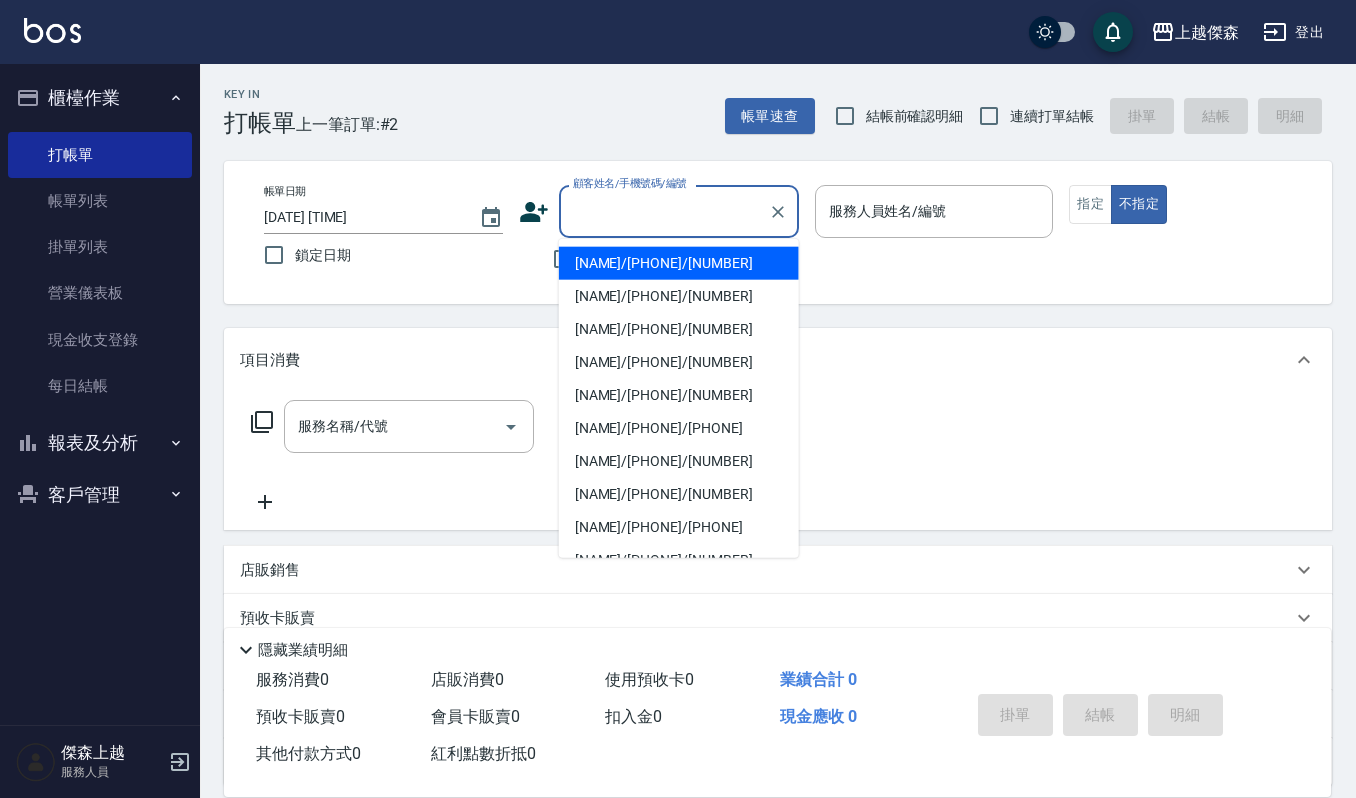 click on "顧客姓名/手機號碼/編號" at bounding box center (664, 211) 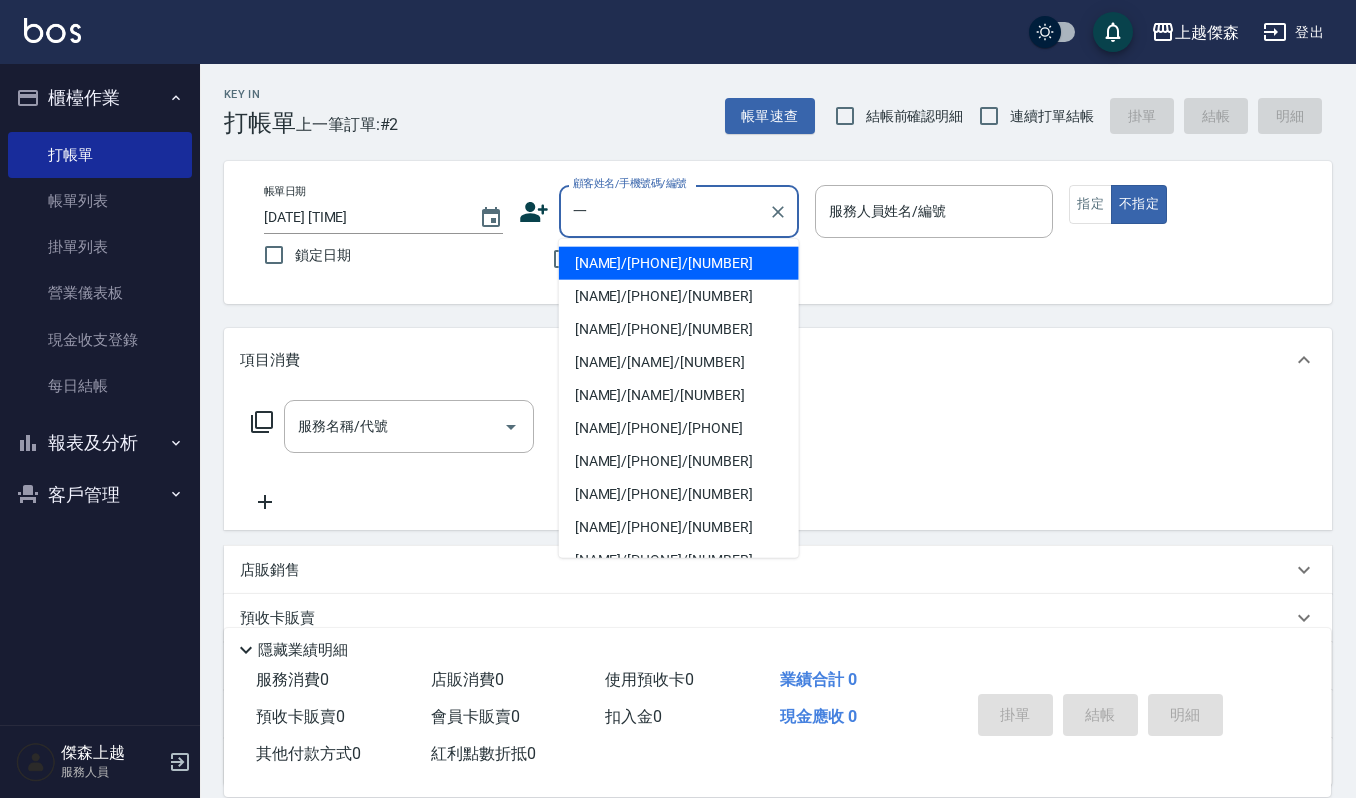 click on "李一貞/0939919383/VIP0724" at bounding box center (679, 263) 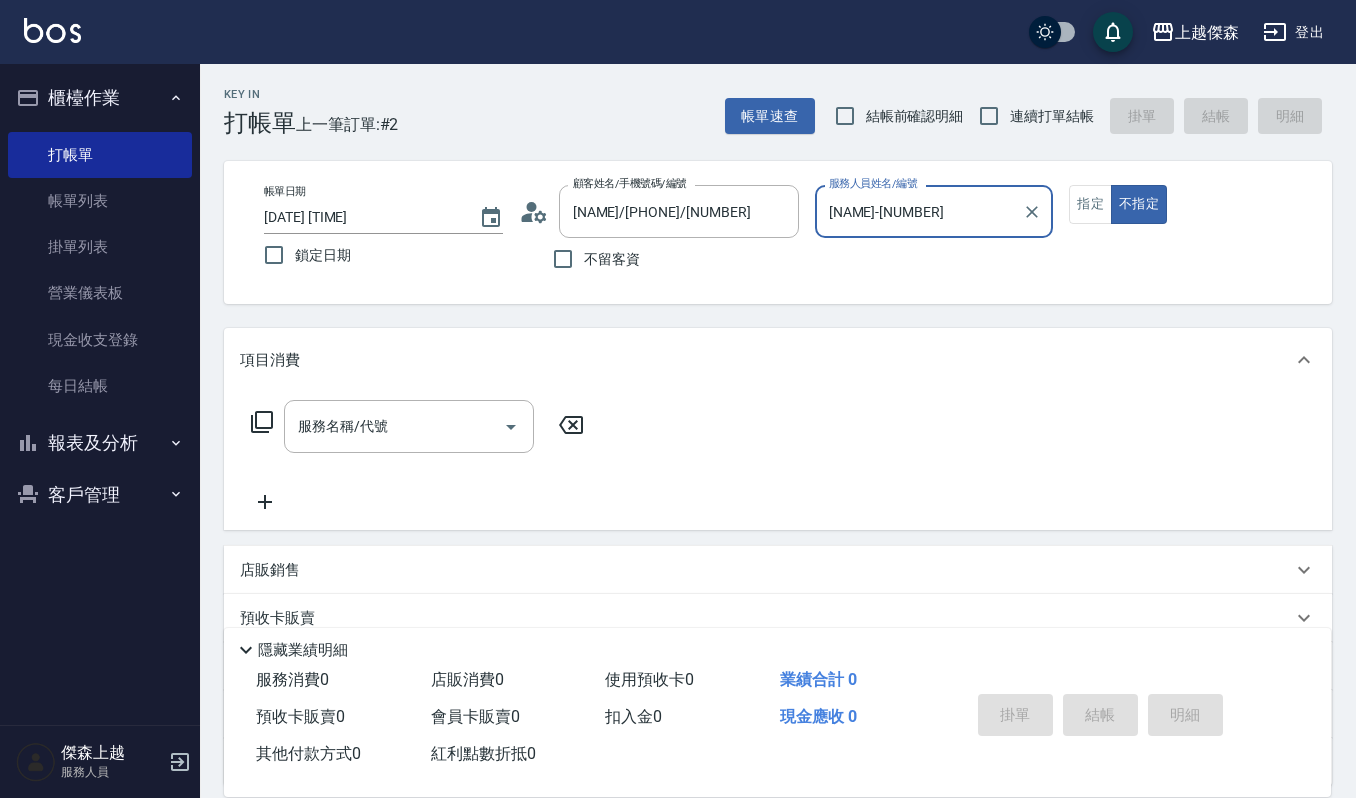 type on "Sammi-8" 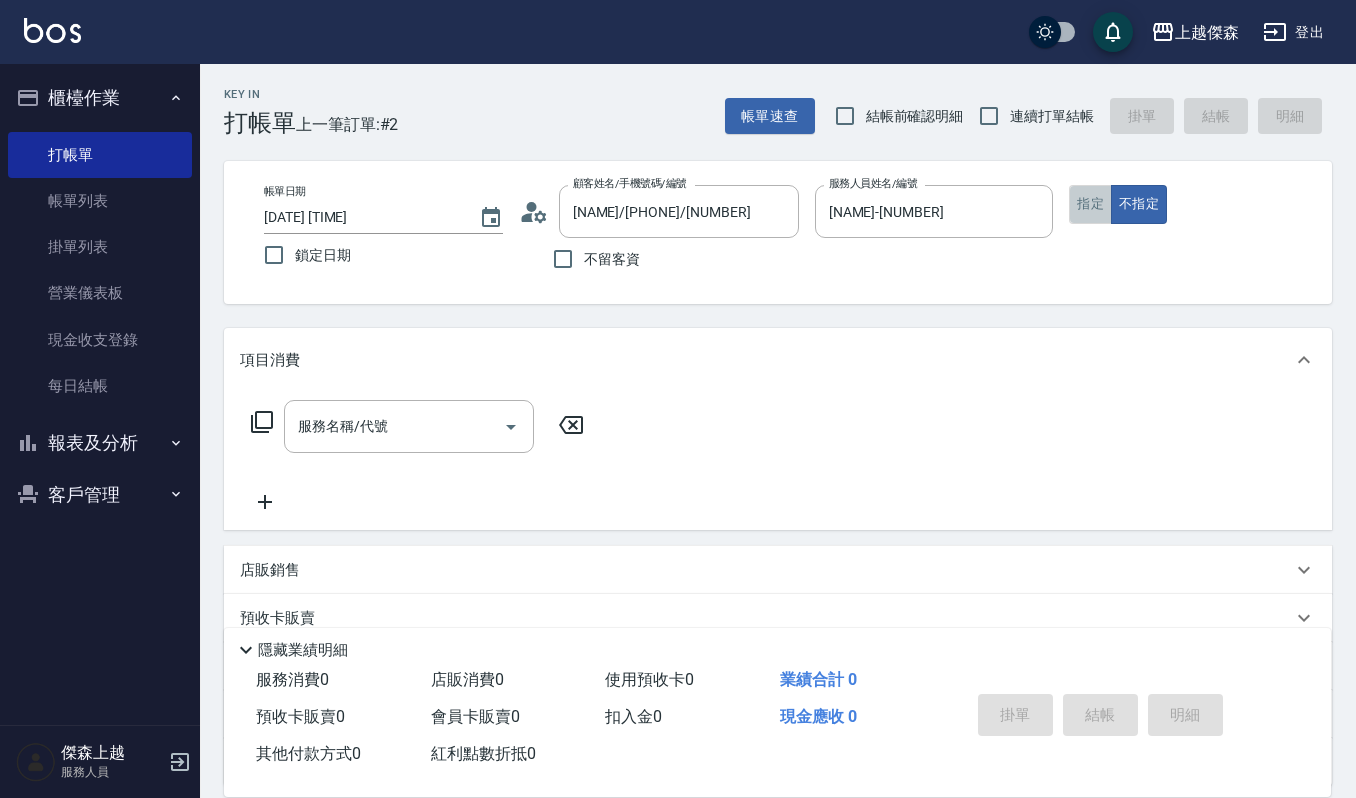 click on "指定" at bounding box center [1090, 204] 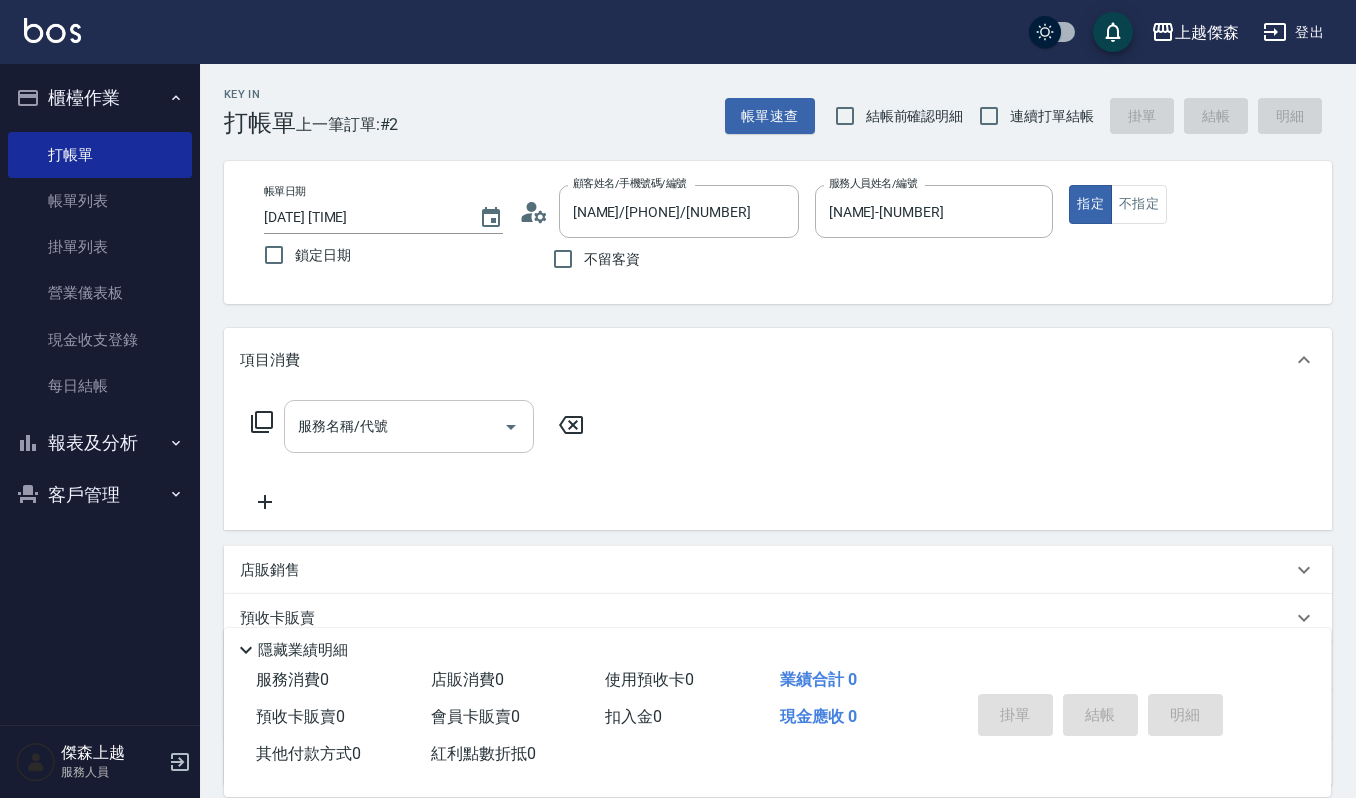 click 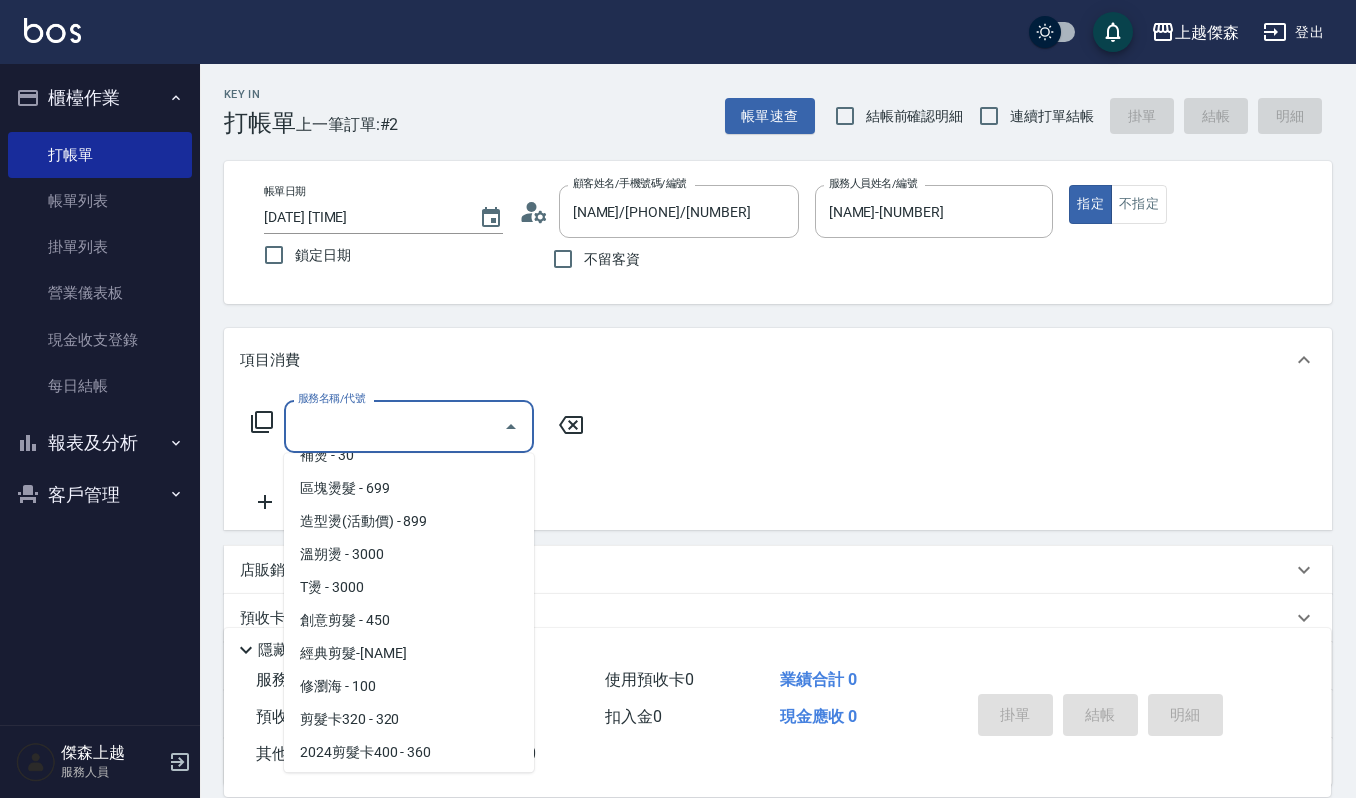 scroll, scrollTop: 666, scrollLeft: 0, axis: vertical 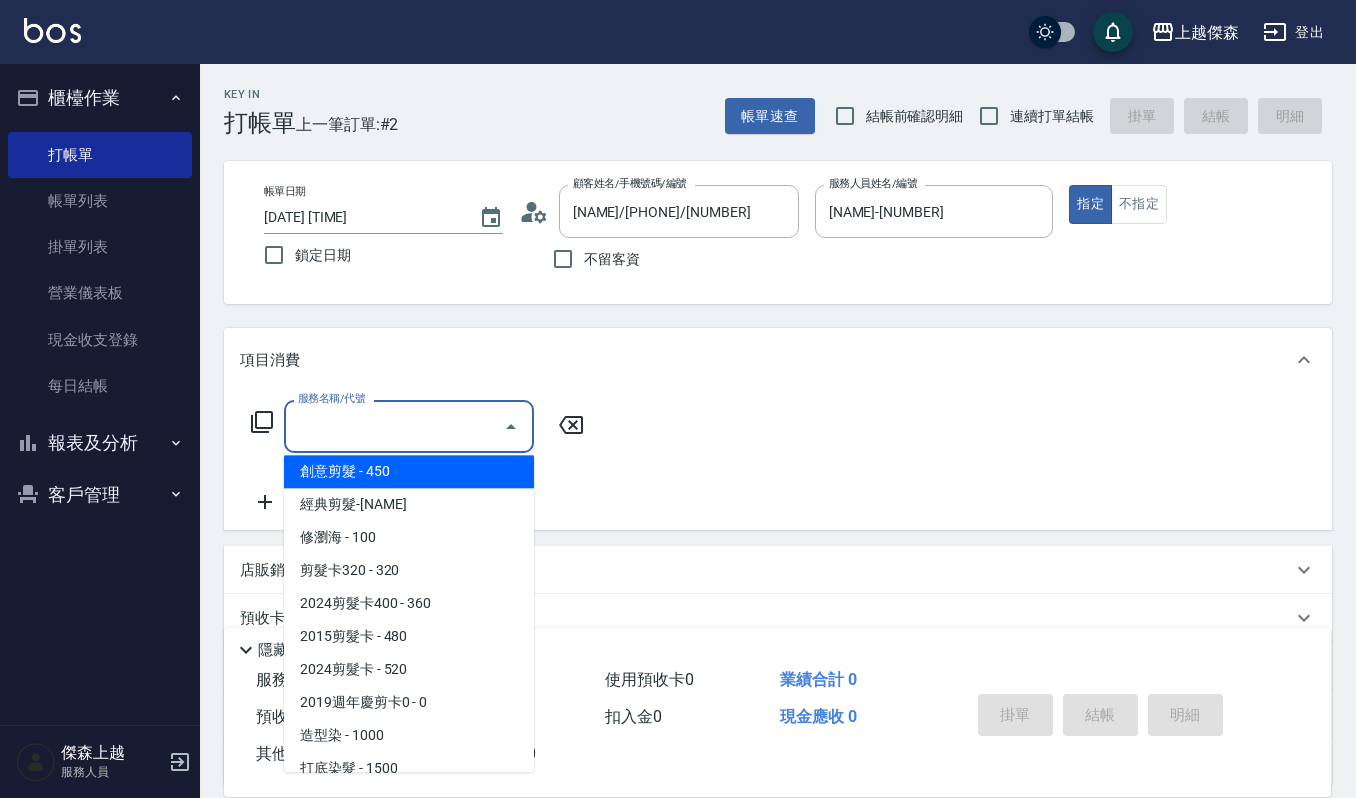 click on "創意剪髮 - 450" at bounding box center [409, 471] 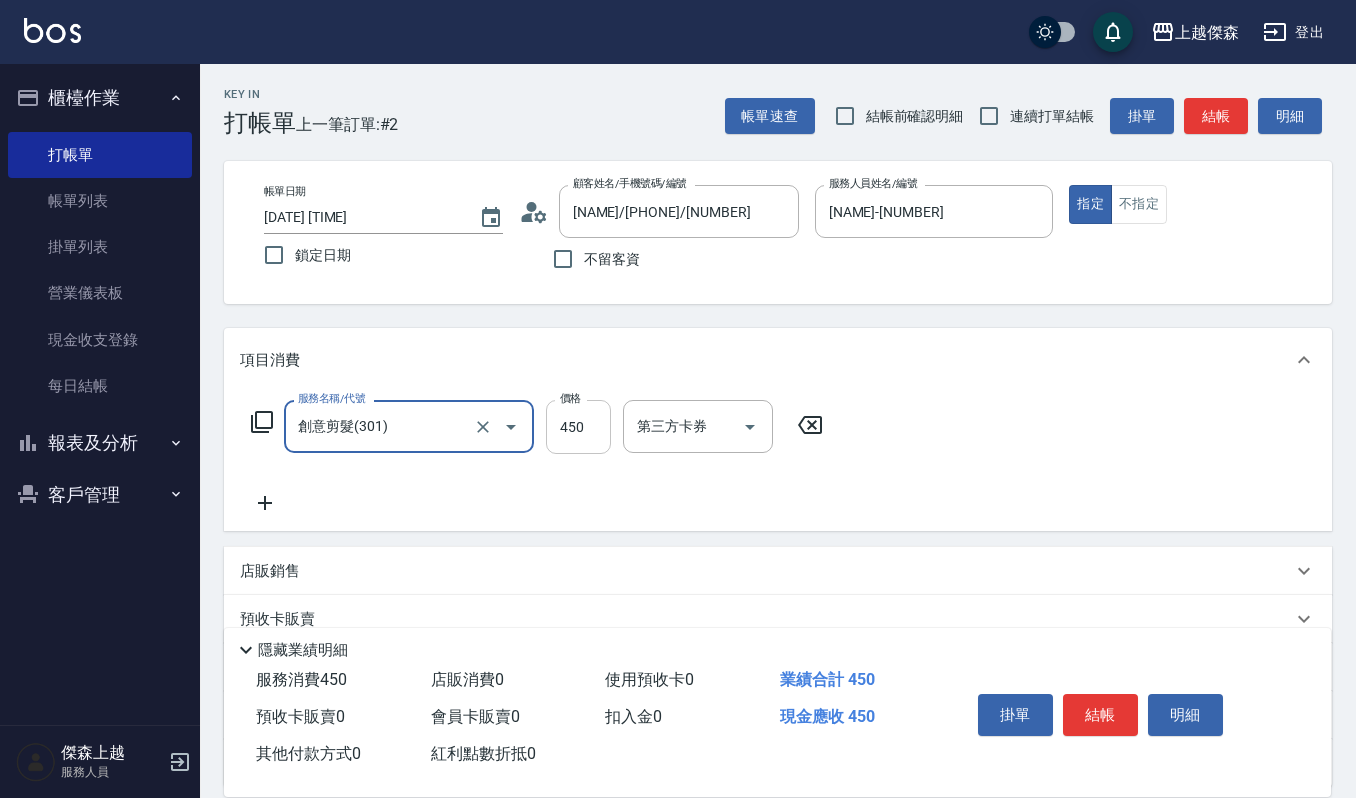 click on "450" at bounding box center [578, 427] 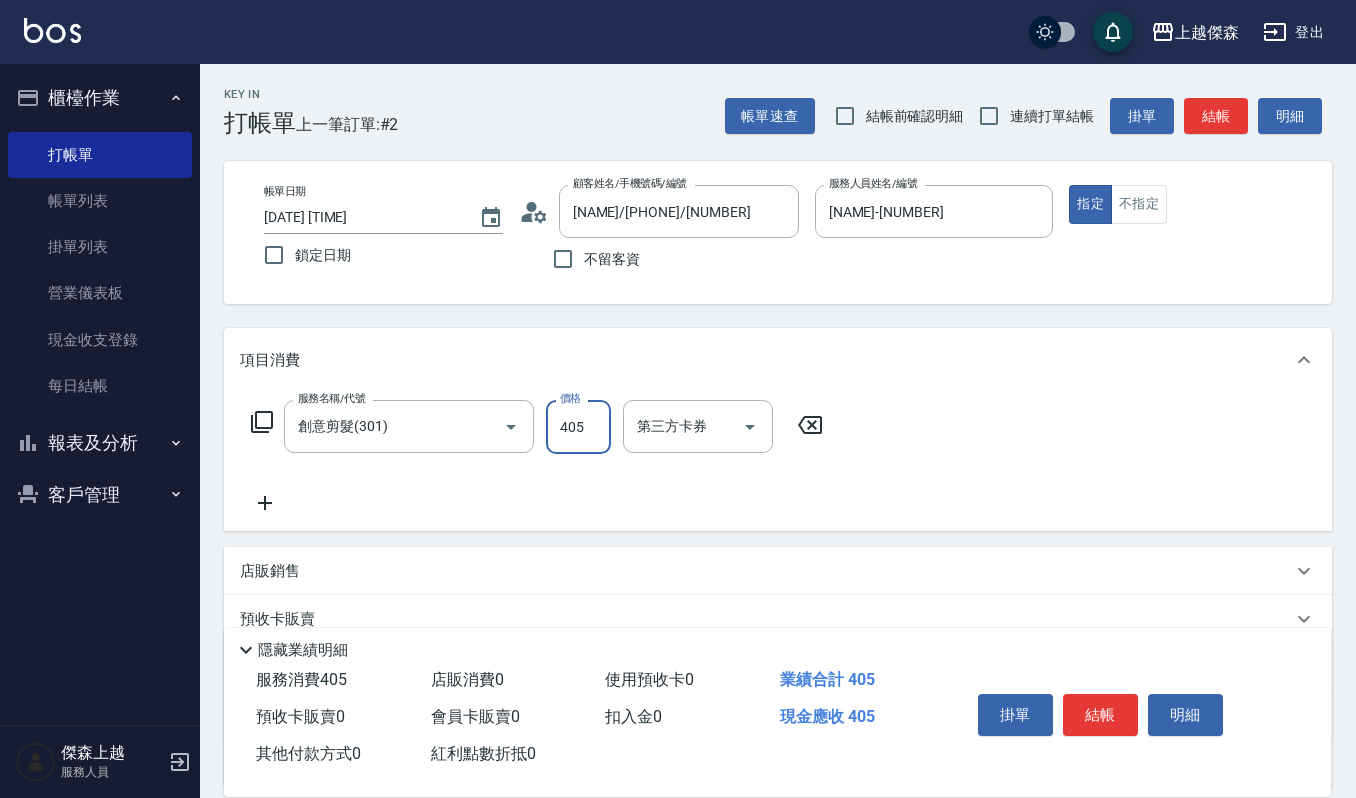 type on "405" 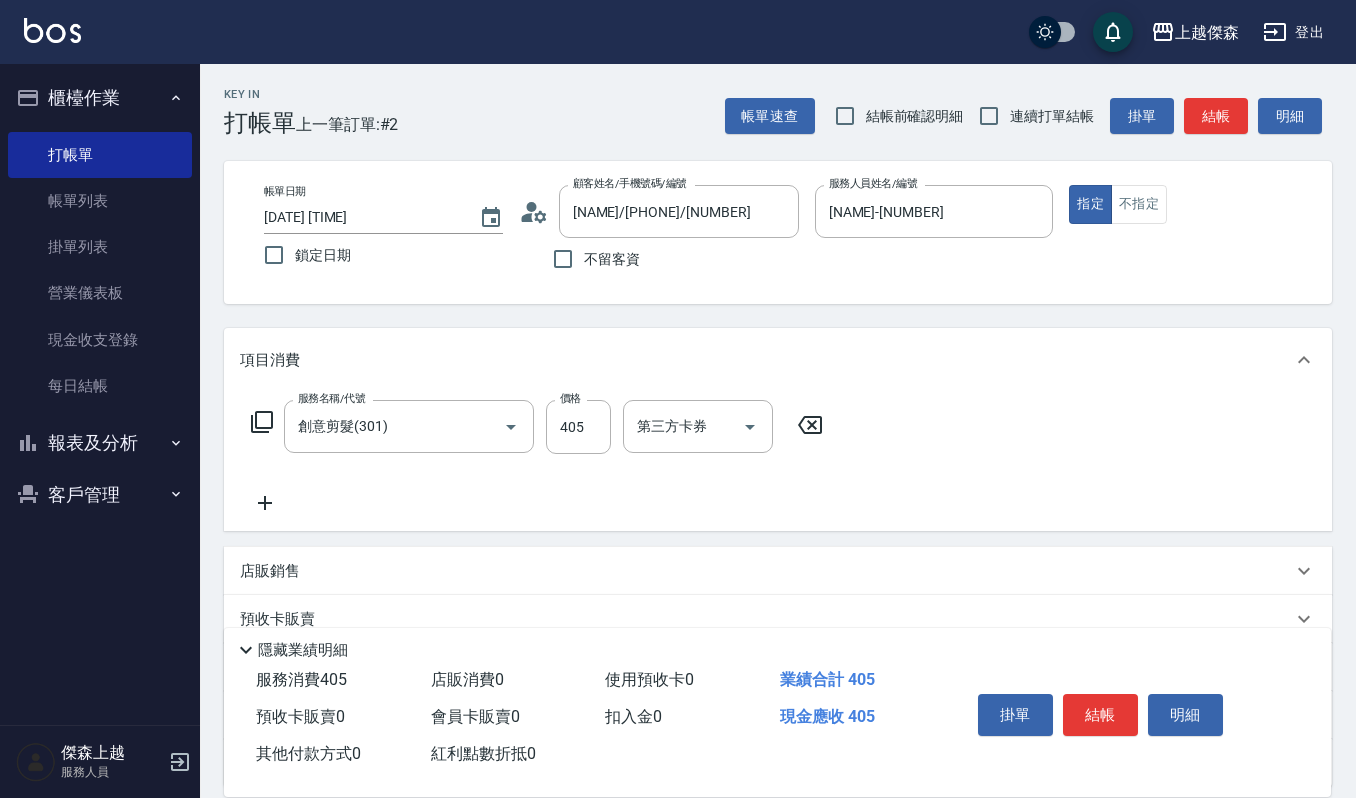 click 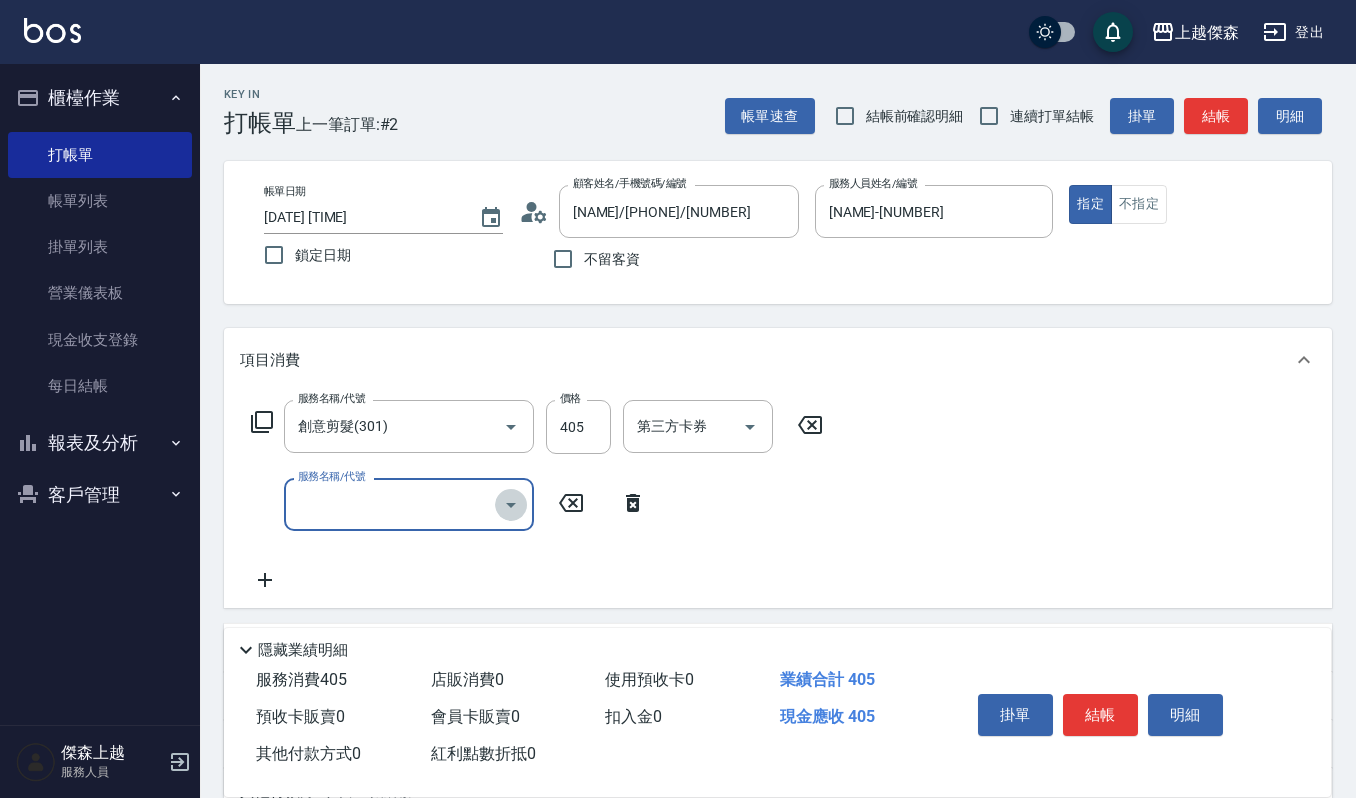 click 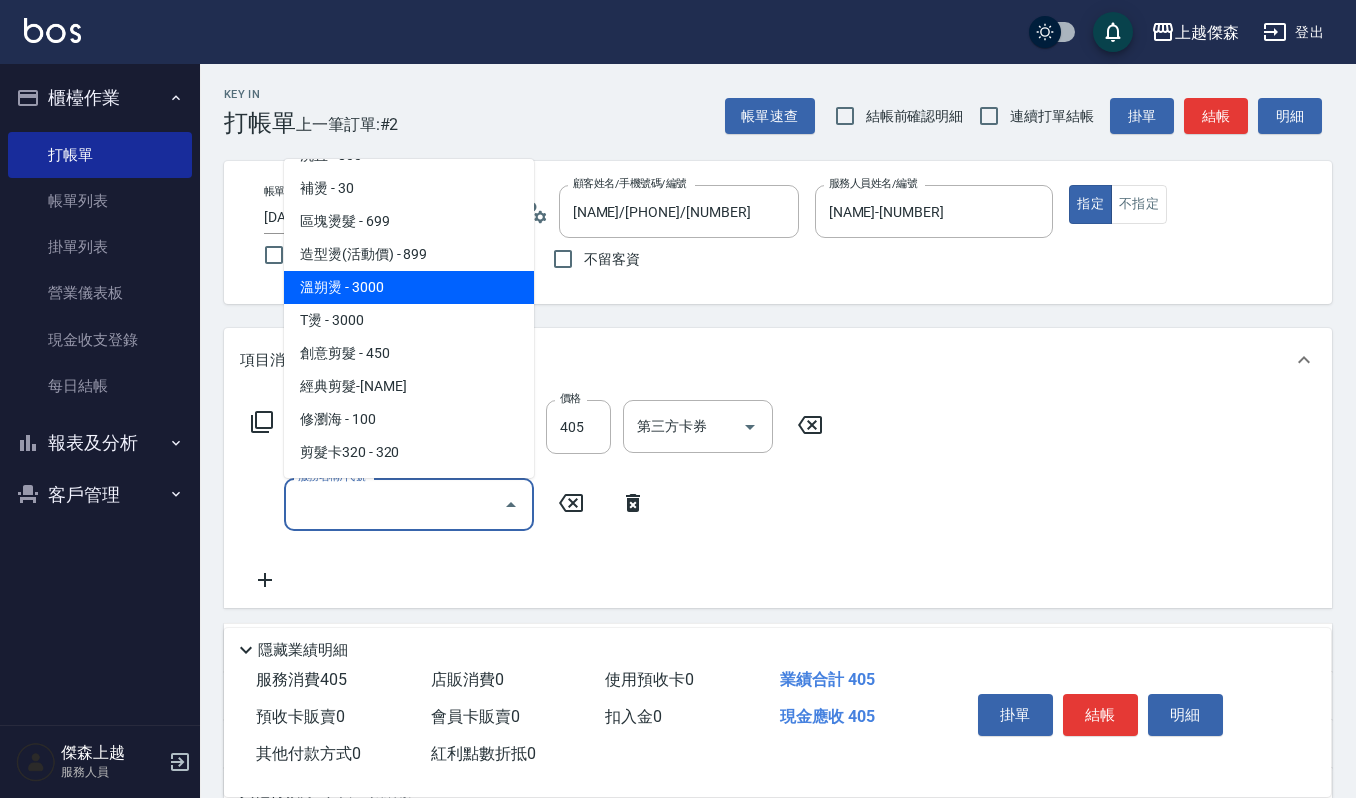 scroll, scrollTop: 533, scrollLeft: 0, axis: vertical 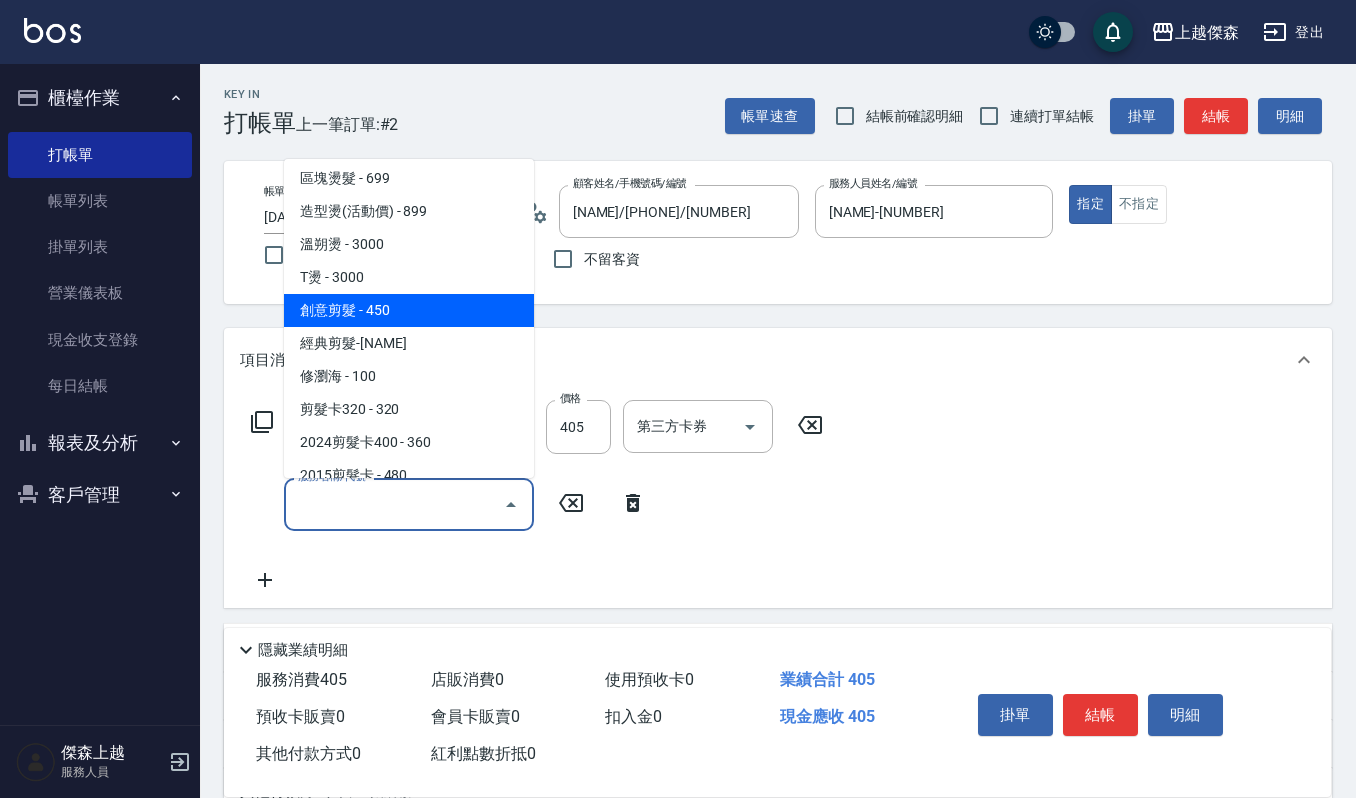click on "創意剪髮 - 450" at bounding box center (409, 310) 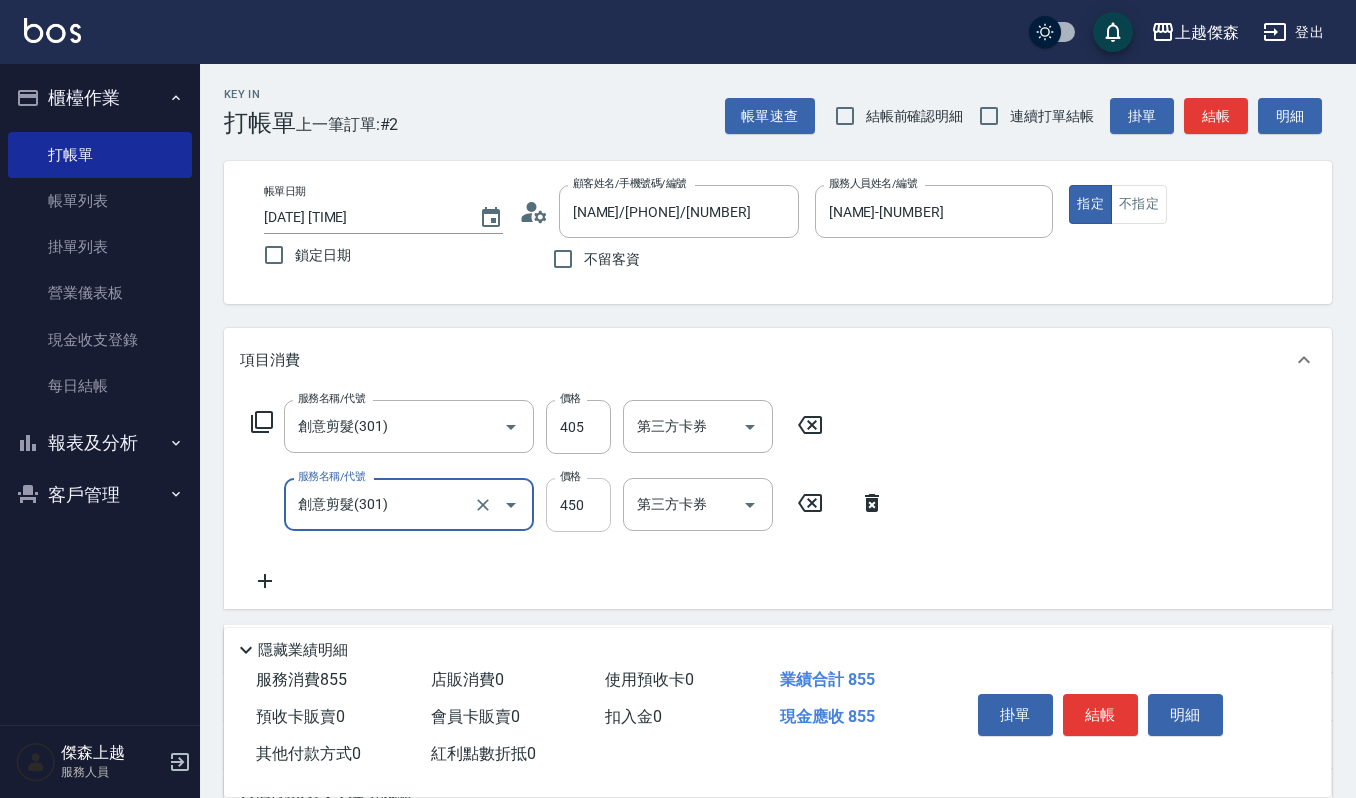 click on "450" at bounding box center (578, 505) 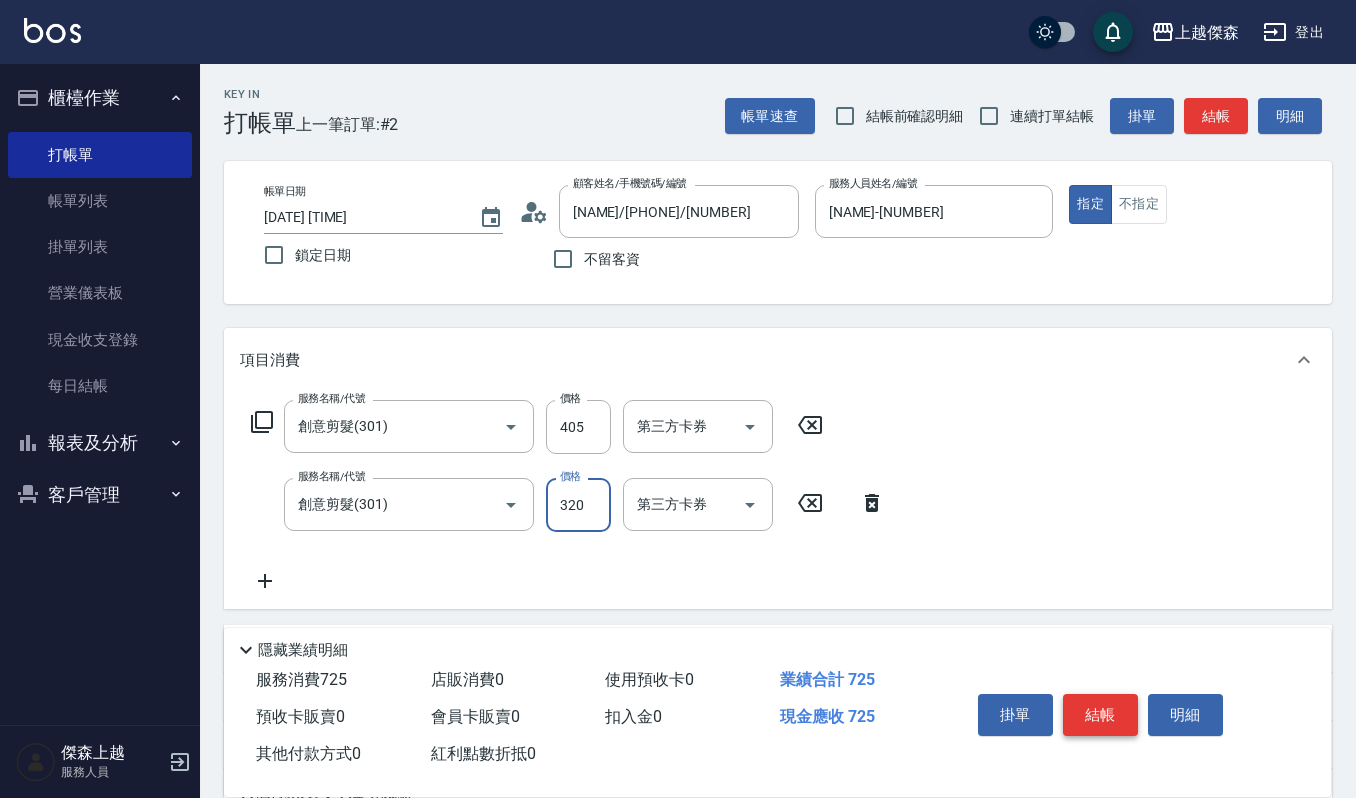 type on "320" 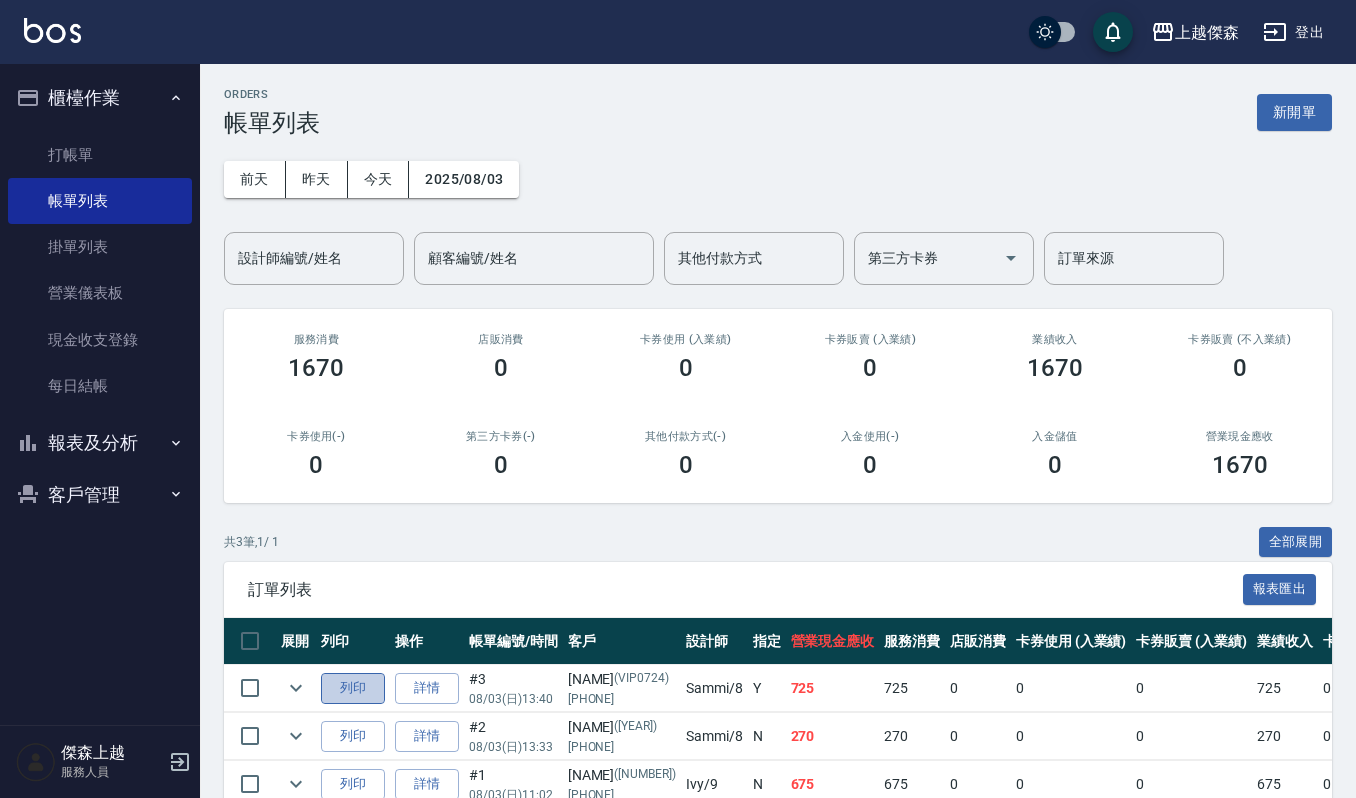 click on "列印" at bounding box center [353, 688] 